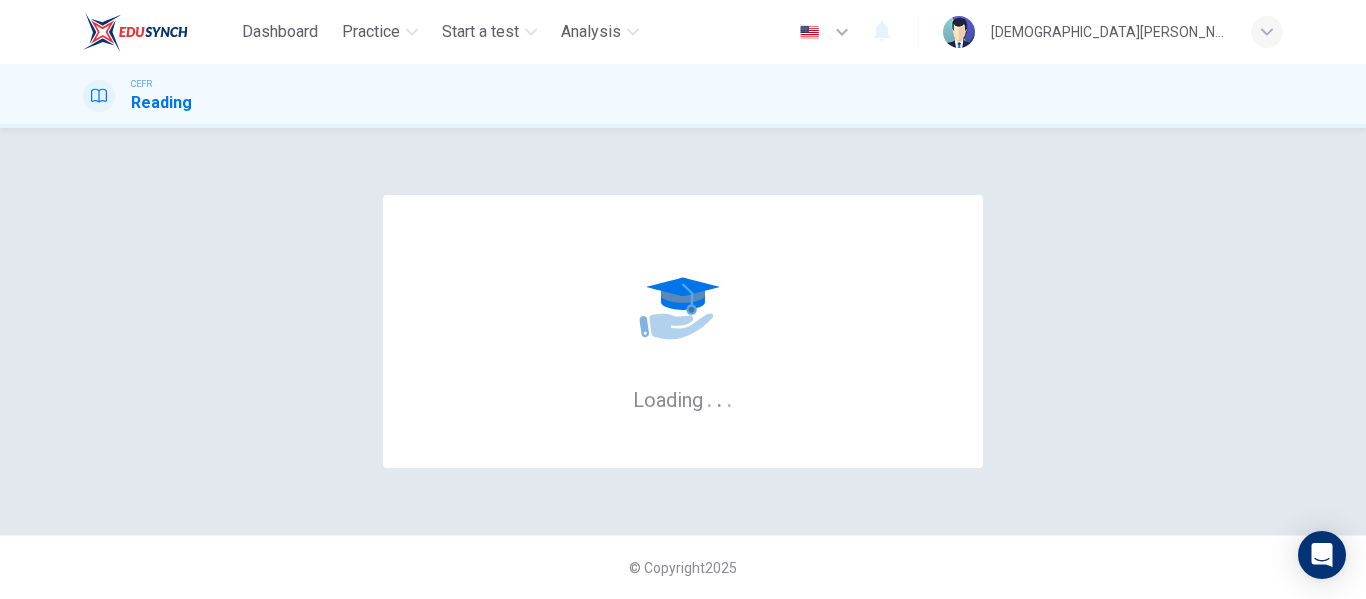 scroll, scrollTop: 0, scrollLeft: 0, axis: both 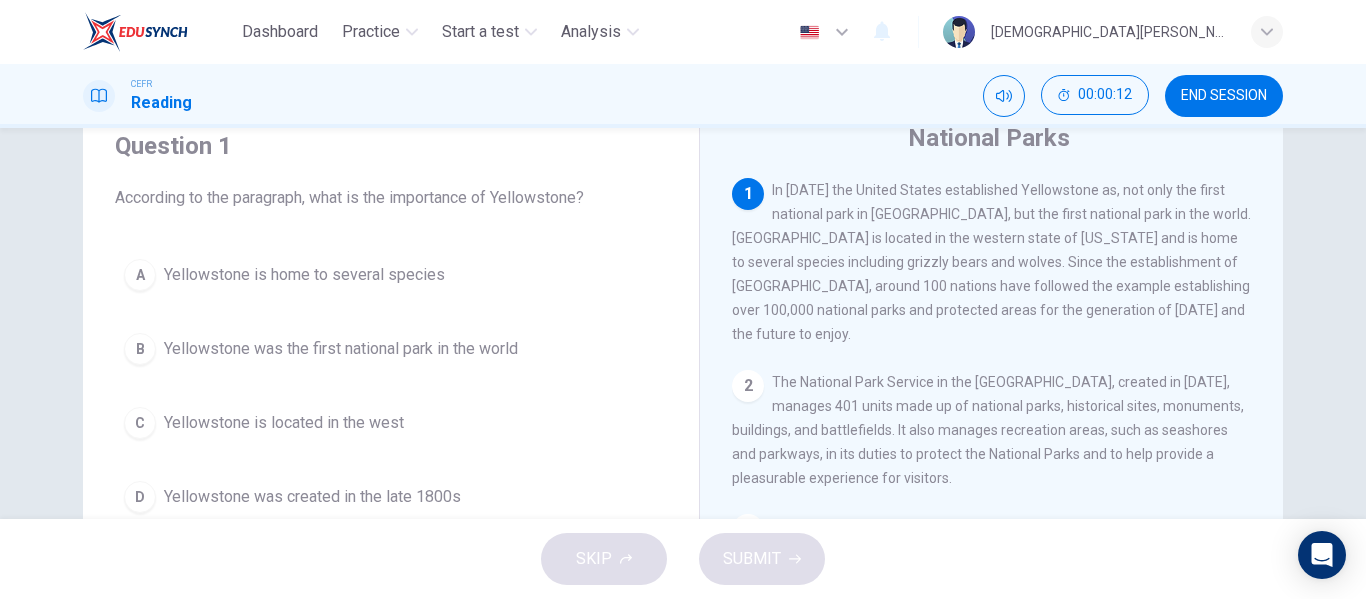 drag, startPoint x: 388, startPoint y: 191, endPoint x: 588, endPoint y: 195, distance: 200.04 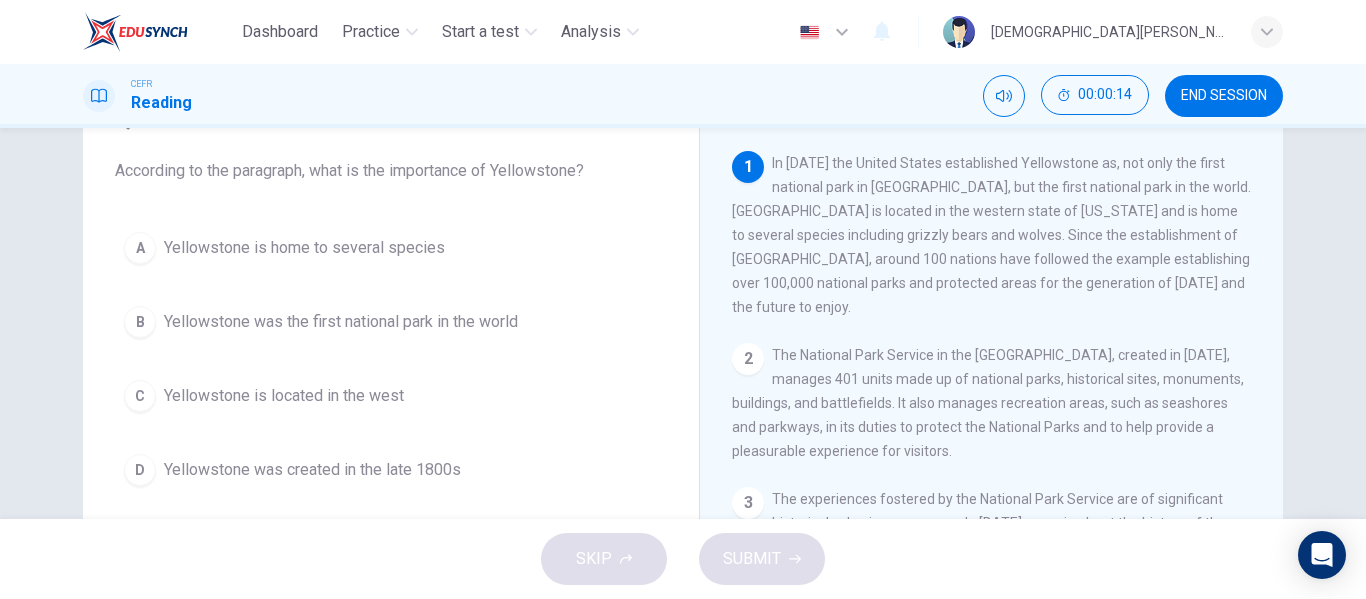 scroll, scrollTop: 106, scrollLeft: 0, axis: vertical 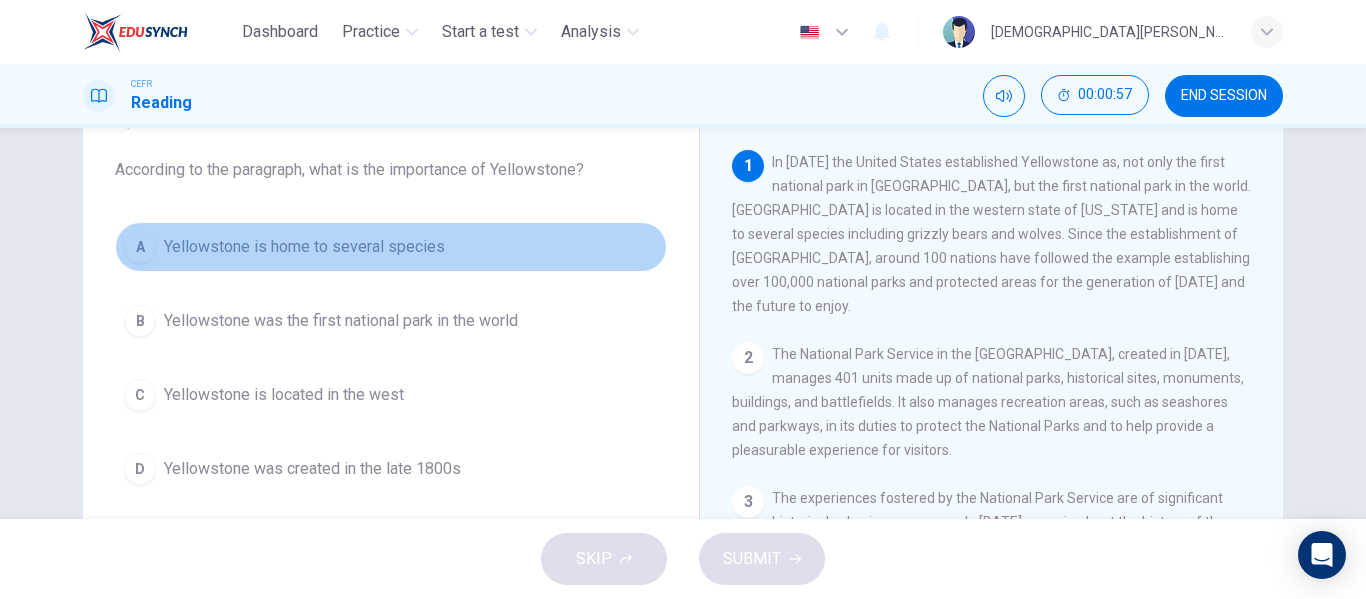 click on "Yellowstone is home to several species" at bounding box center (304, 247) 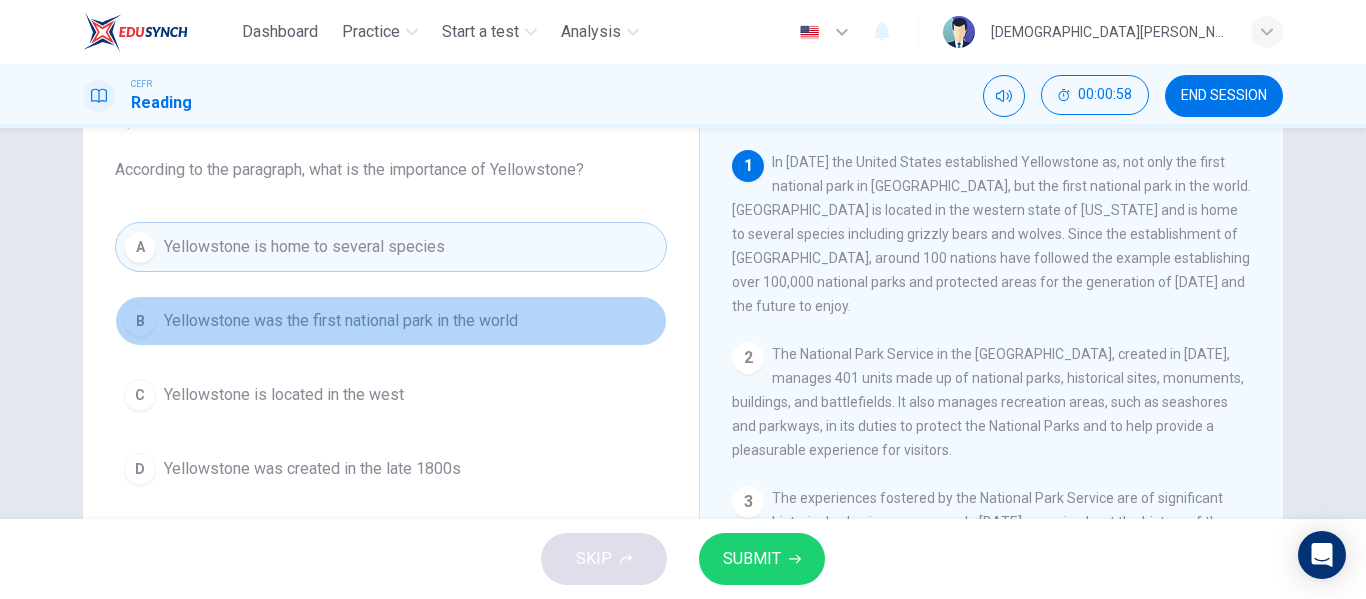 click on "Yellowstone was the first national park in the world" at bounding box center [341, 321] 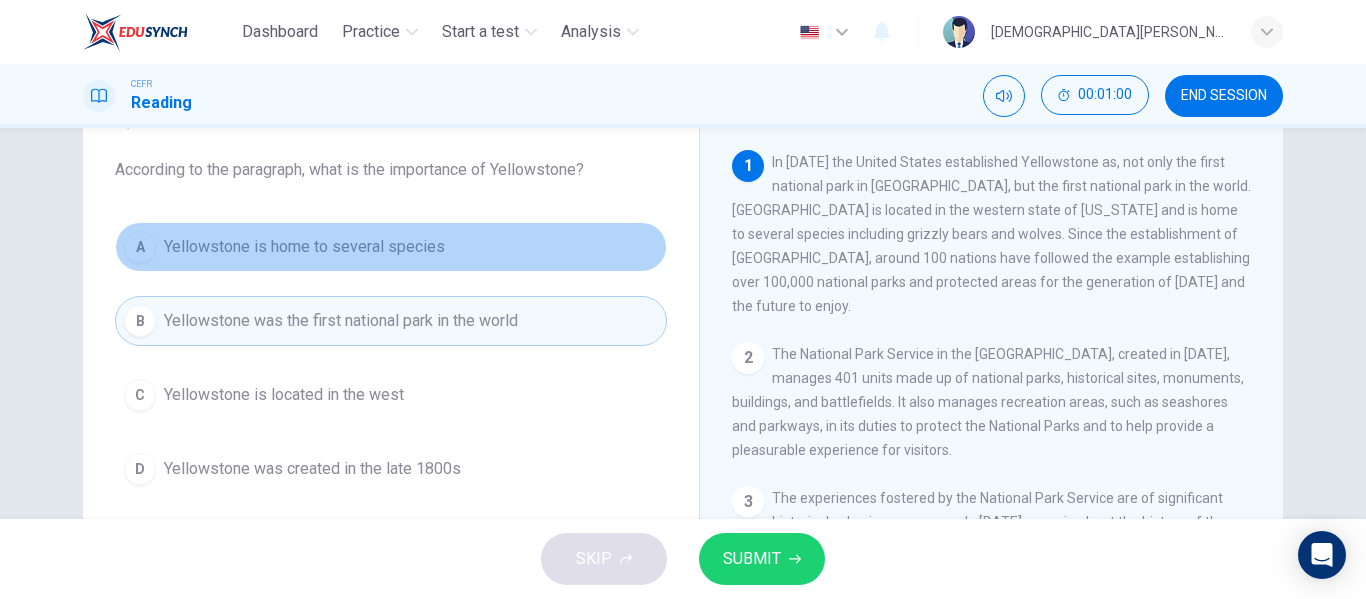 click on "Yellowstone is home to several species" at bounding box center [304, 247] 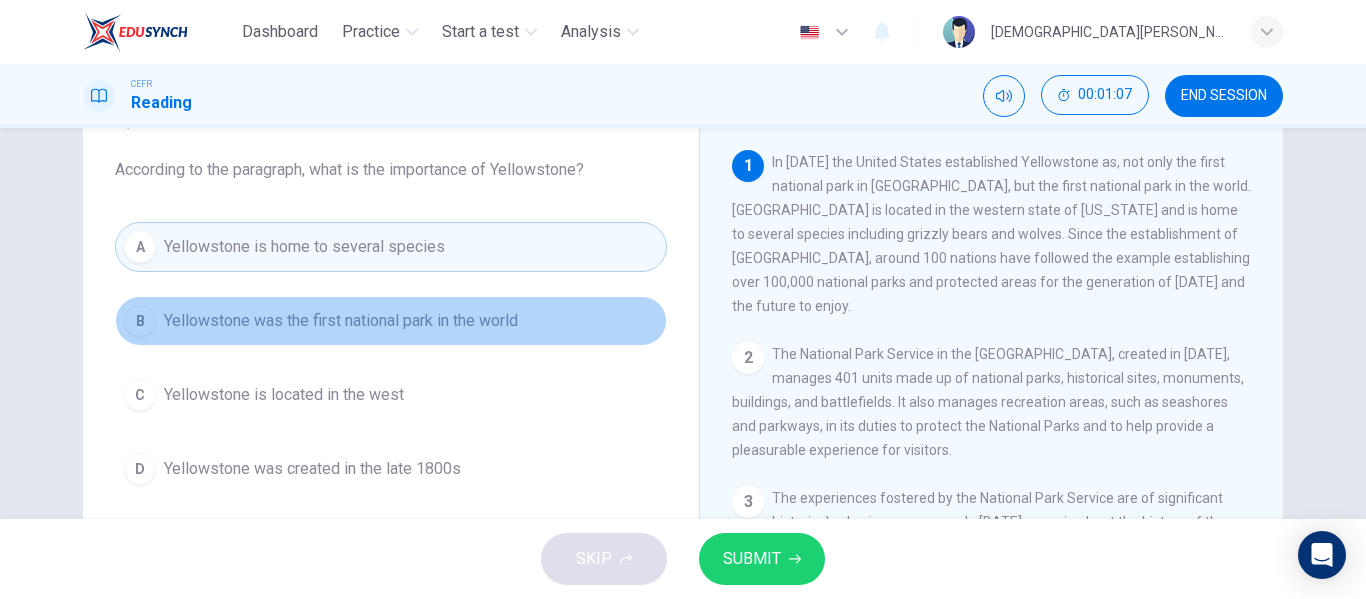 click on "Yellowstone was the first national park in the world" at bounding box center (341, 321) 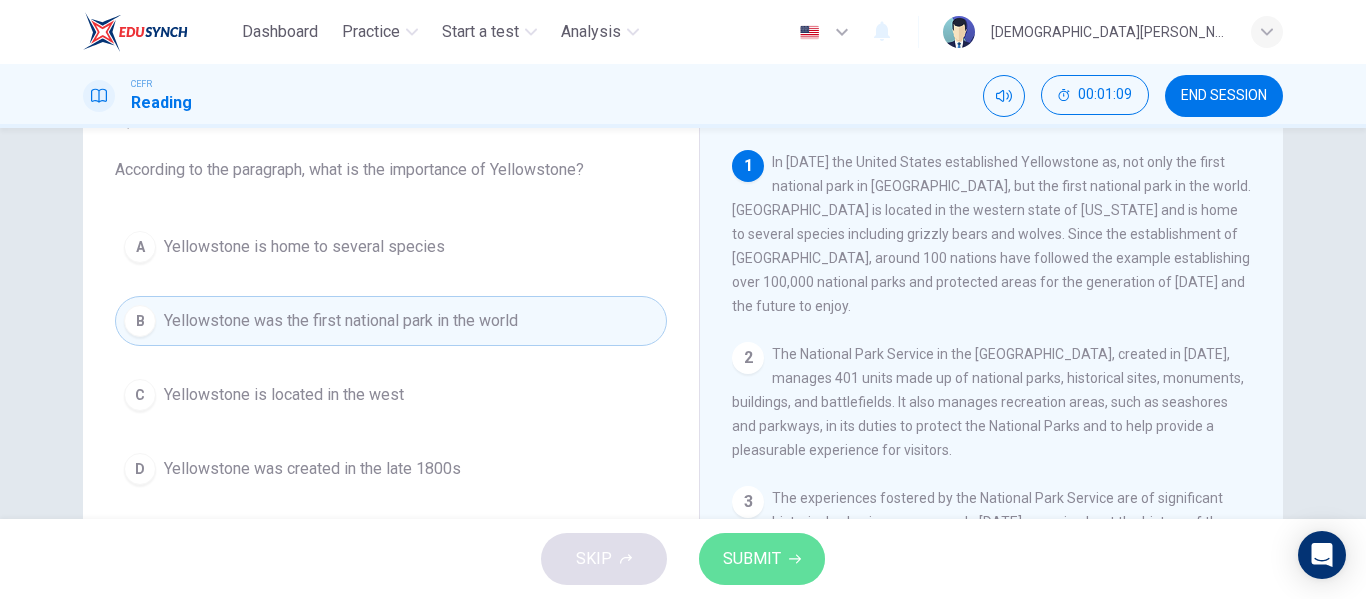 click on "SUBMIT" at bounding box center [752, 559] 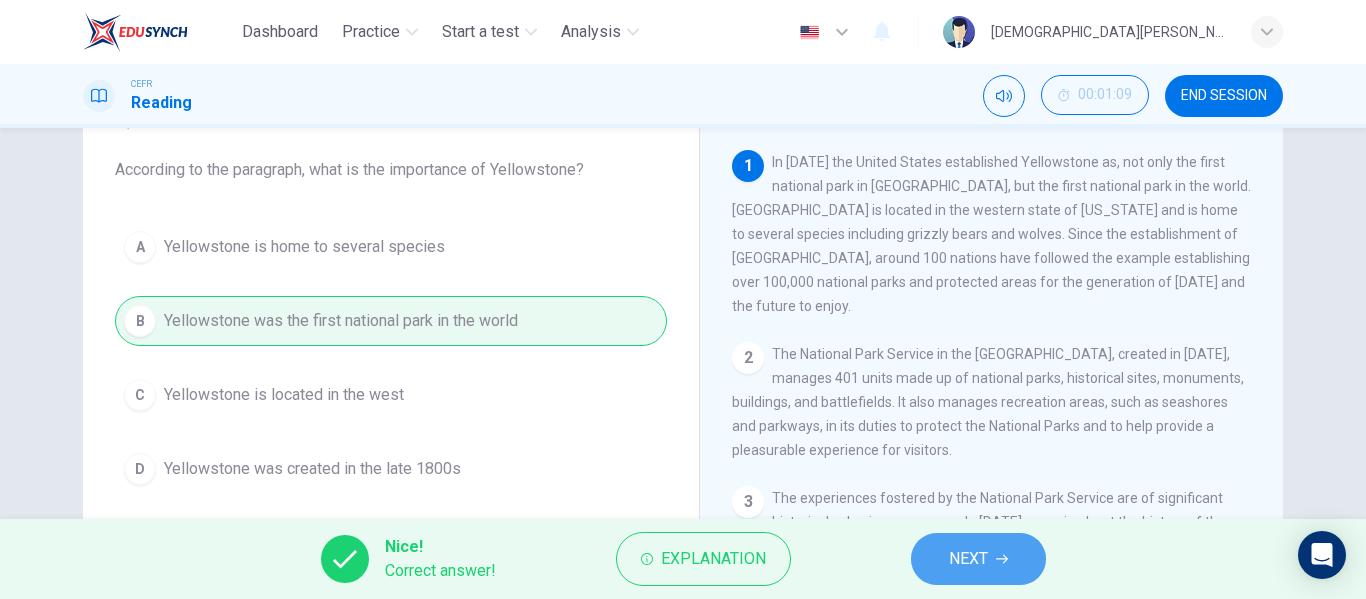 click on "NEXT" at bounding box center [968, 559] 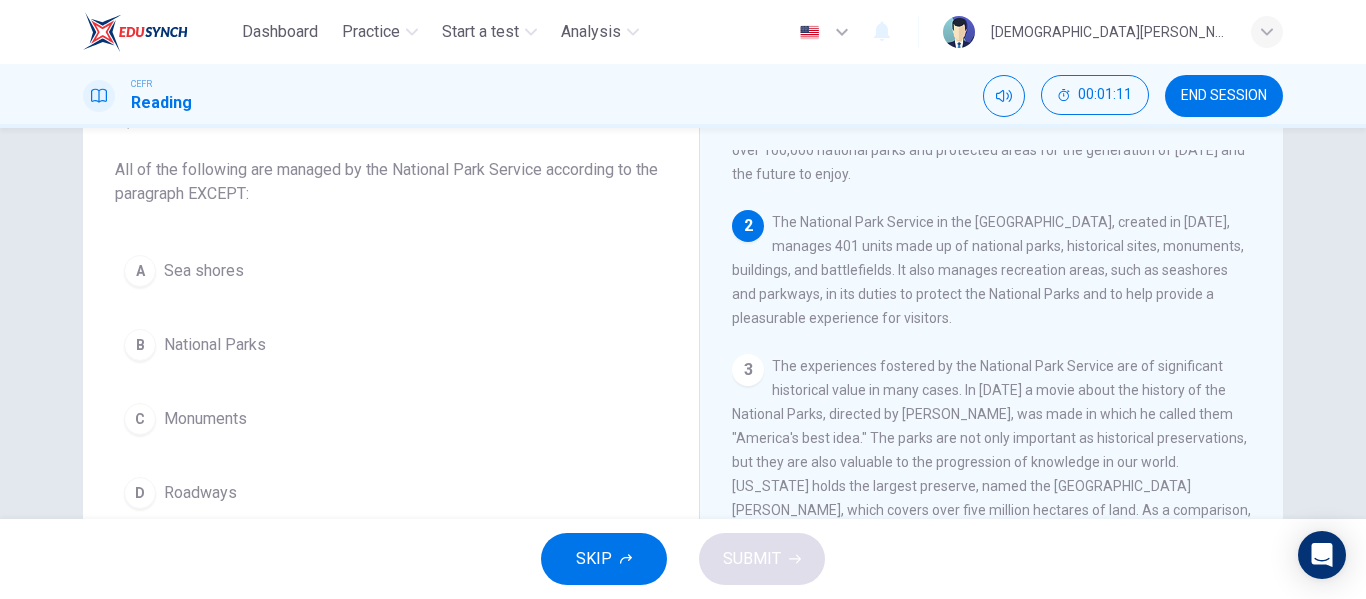 scroll, scrollTop: 133, scrollLeft: 0, axis: vertical 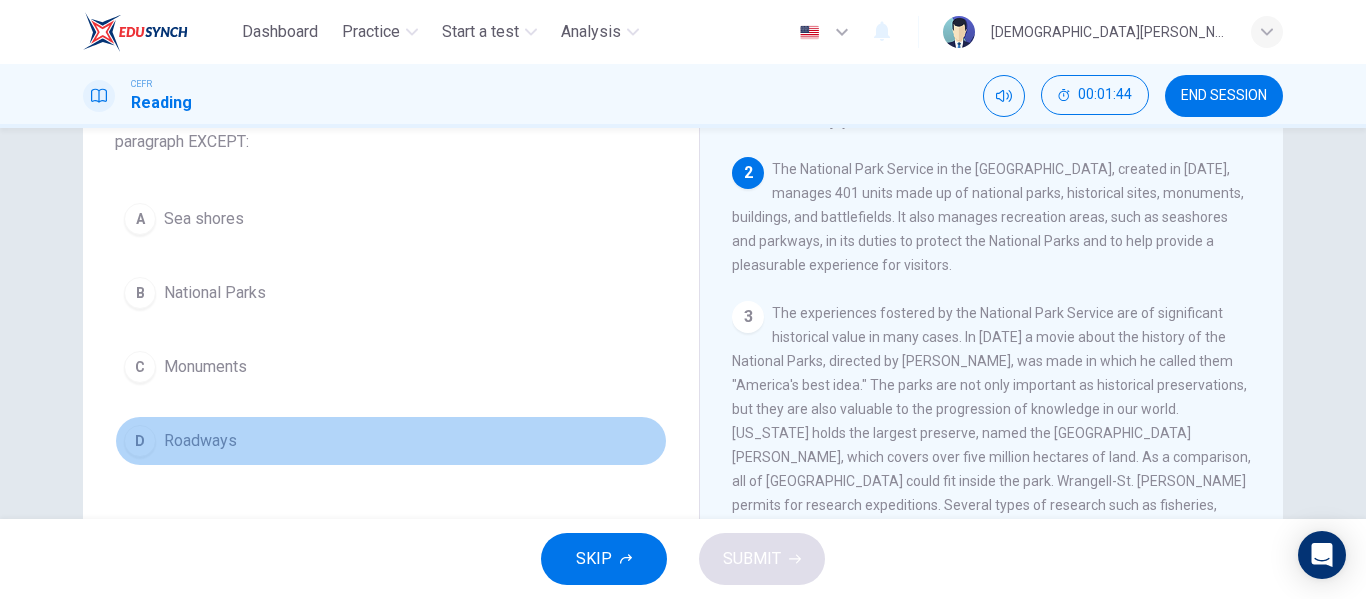 click on "Roadways" at bounding box center (200, 441) 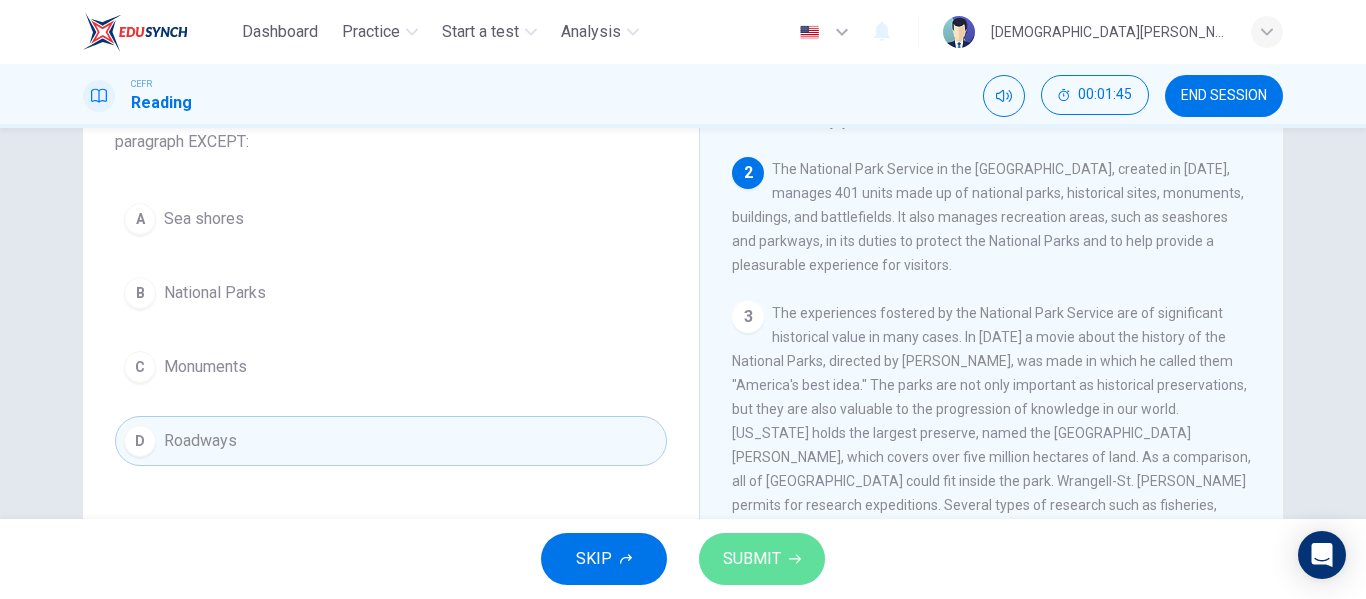 click on "SUBMIT" at bounding box center [762, 559] 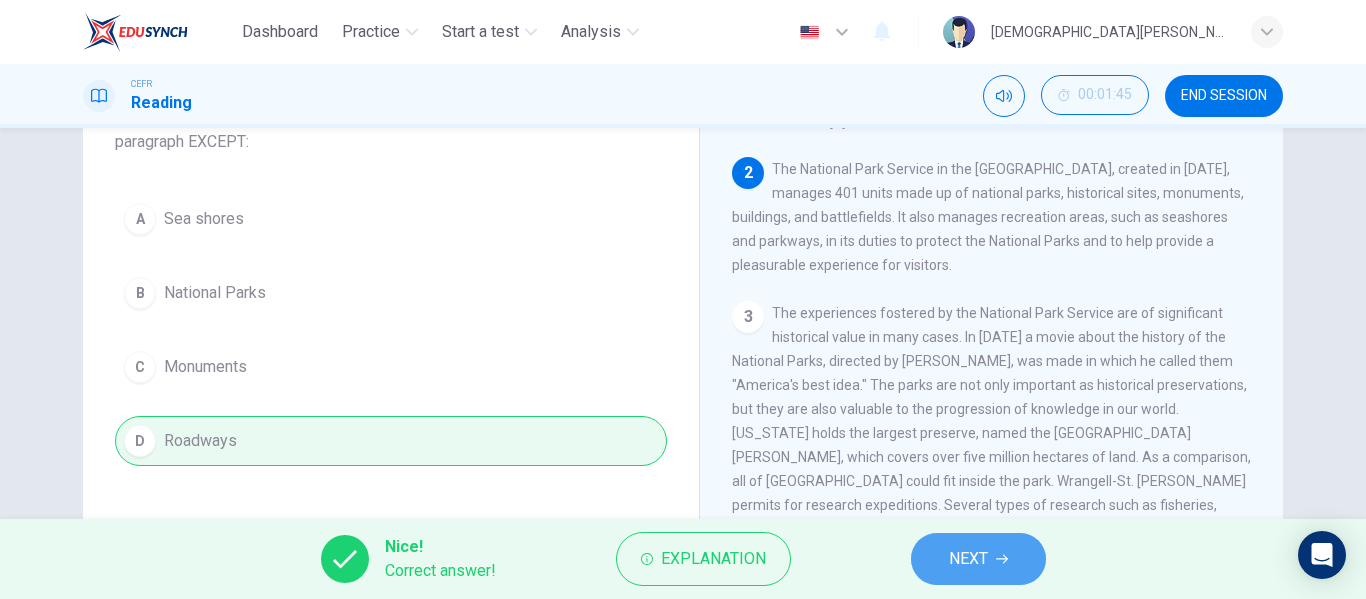 click on "NEXT" at bounding box center [968, 559] 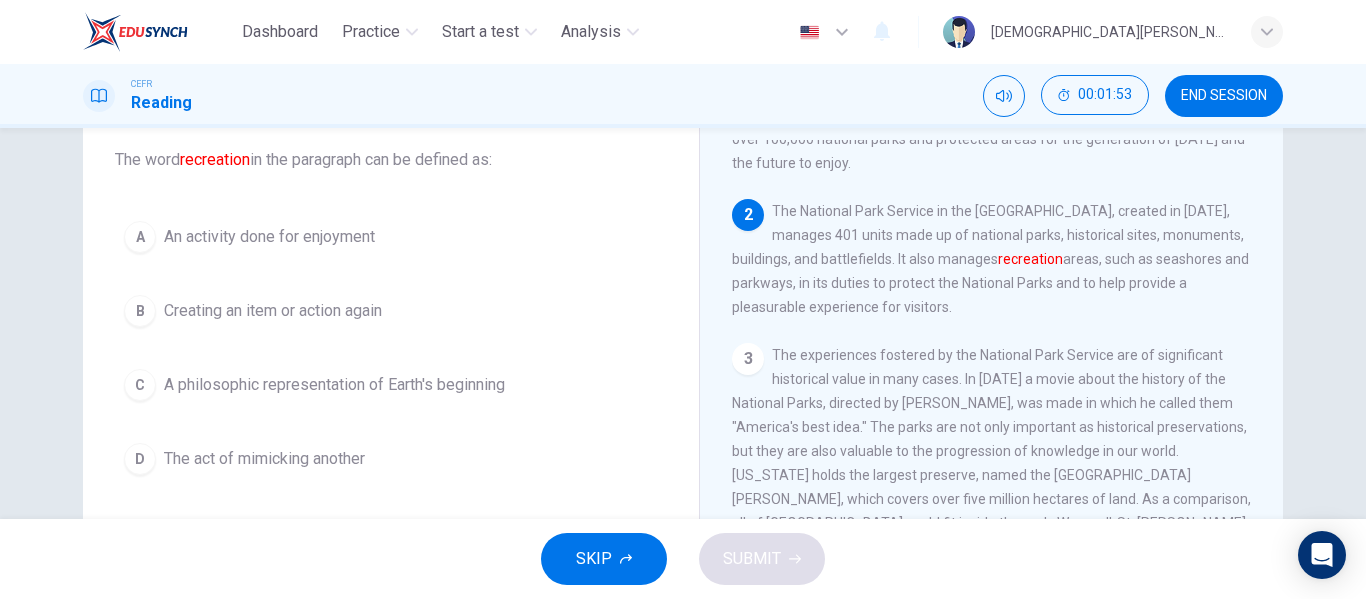 scroll, scrollTop: 139, scrollLeft: 0, axis: vertical 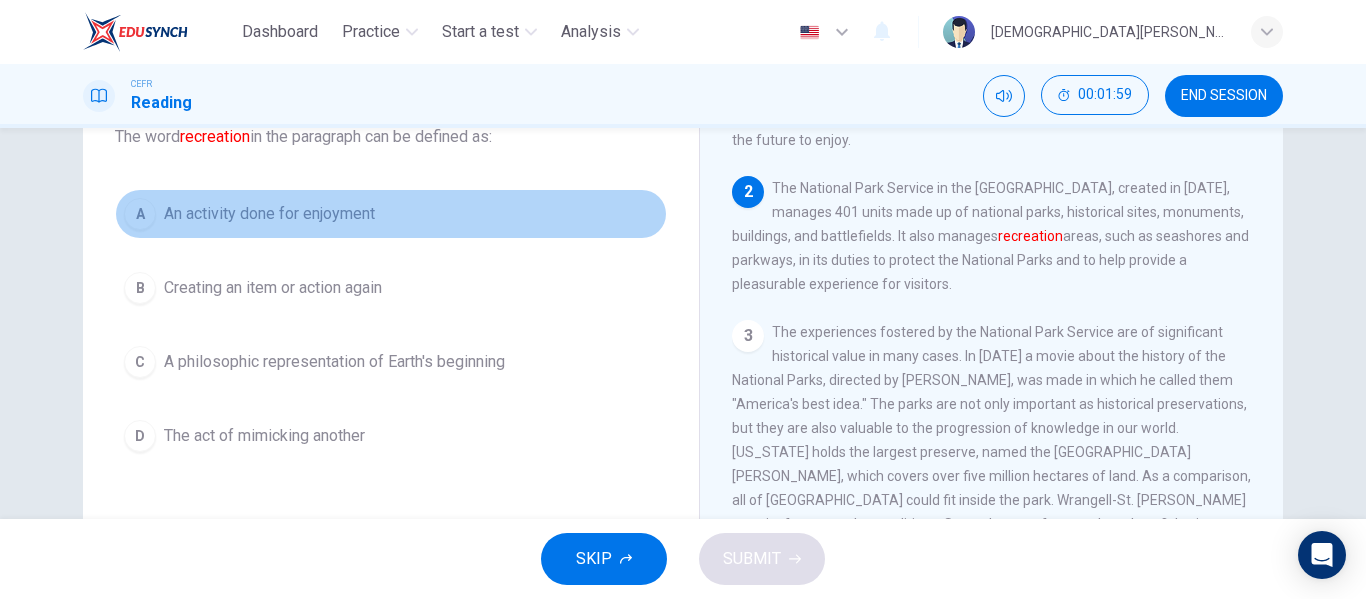 click on "A An activity done for enjoyment" at bounding box center (391, 214) 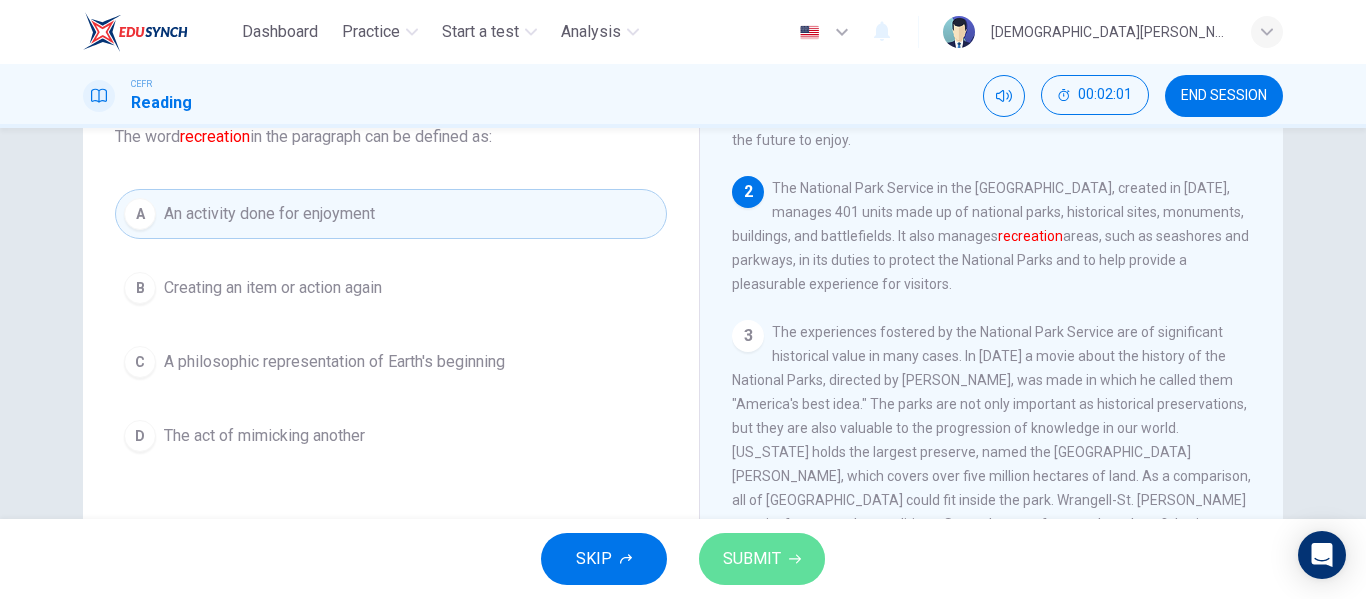 click on "SUBMIT" at bounding box center (752, 559) 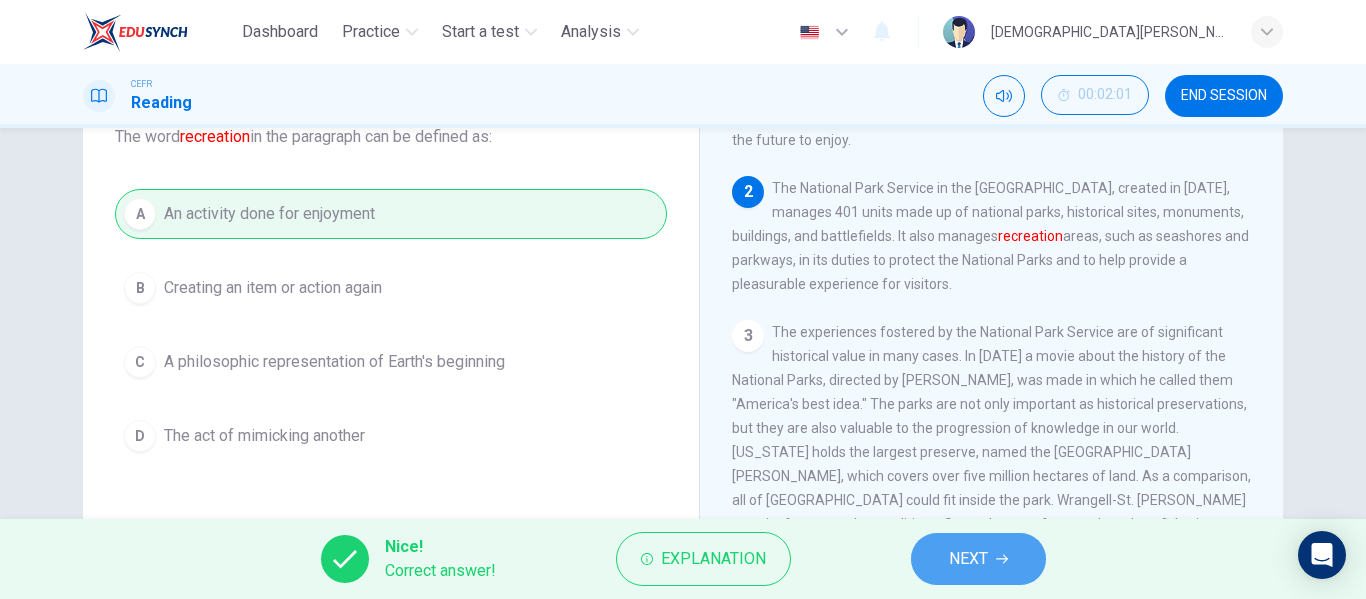 click on "NEXT" at bounding box center [968, 559] 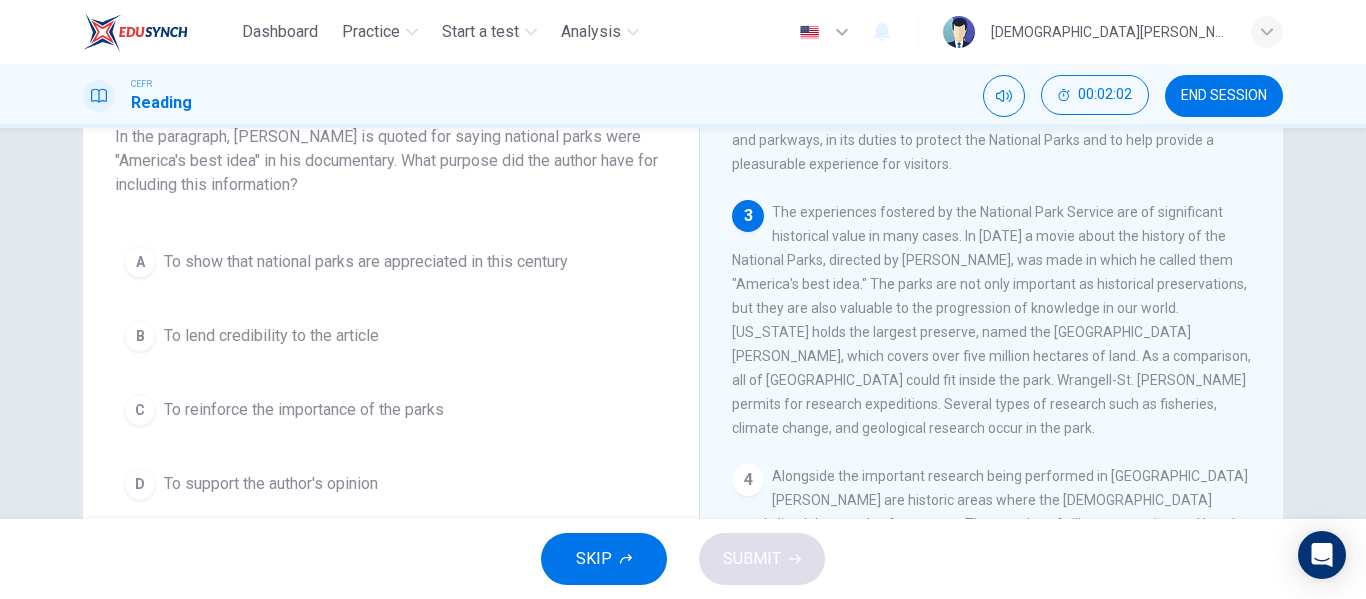 scroll, scrollTop: 291, scrollLeft: 0, axis: vertical 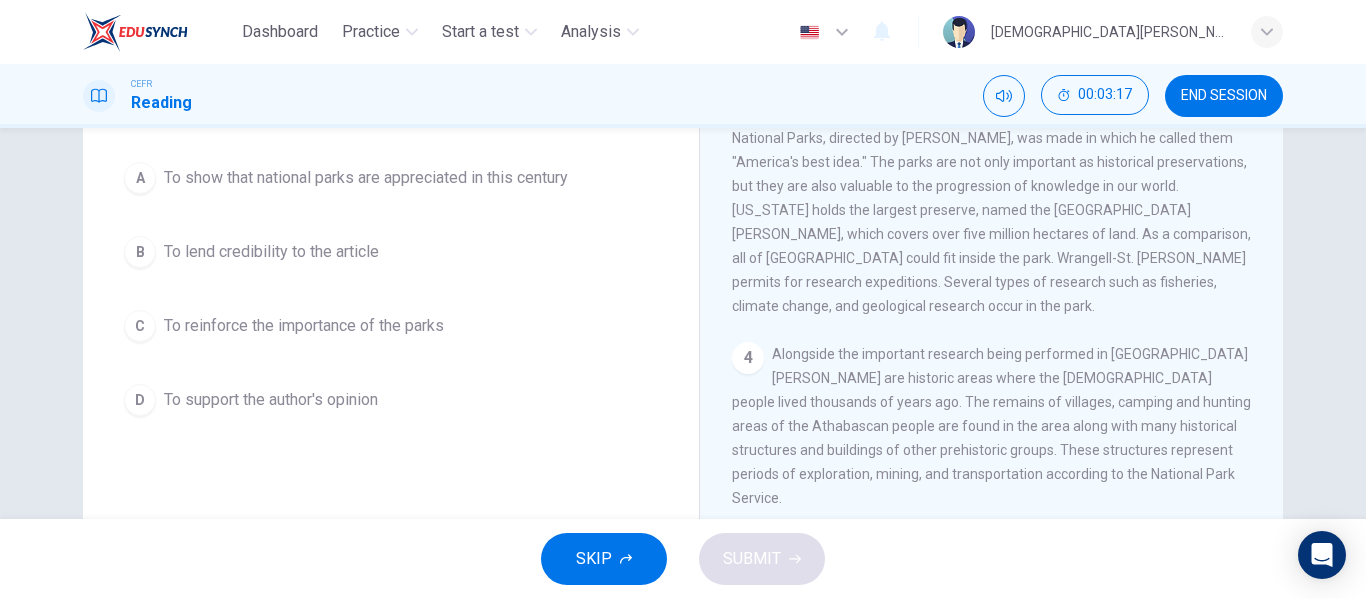 click on "To reinforce the importance of the parks" at bounding box center (304, 326) 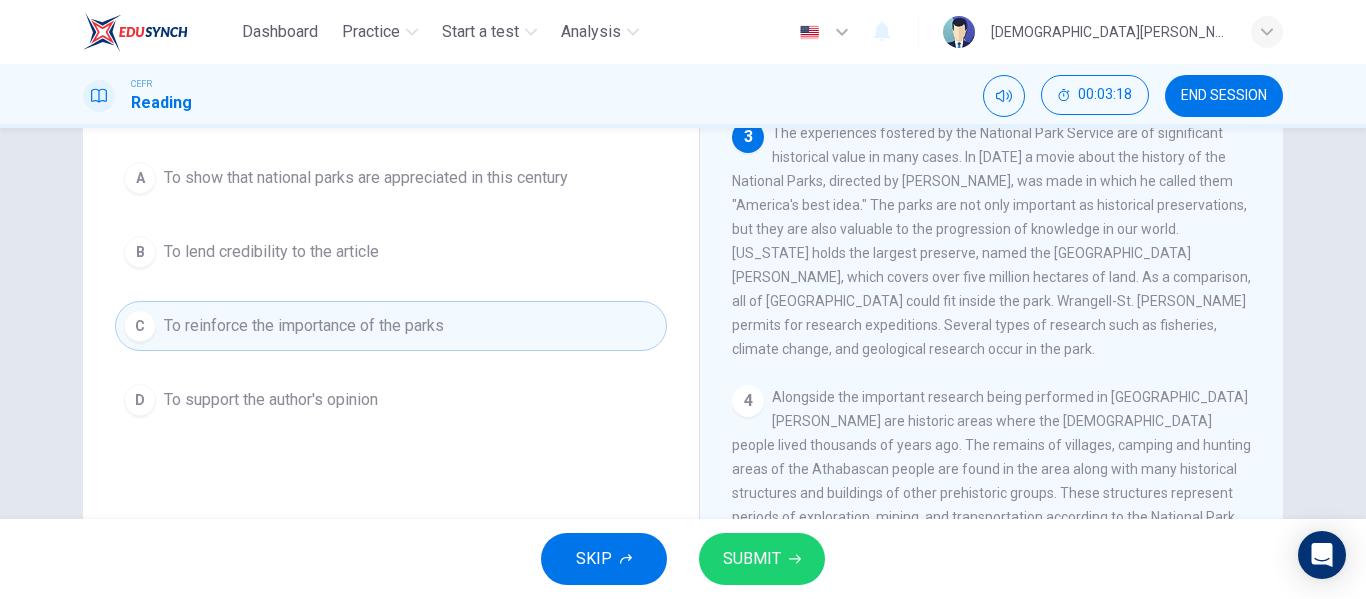 scroll, scrollTop: 245, scrollLeft: 0, axis: vertical 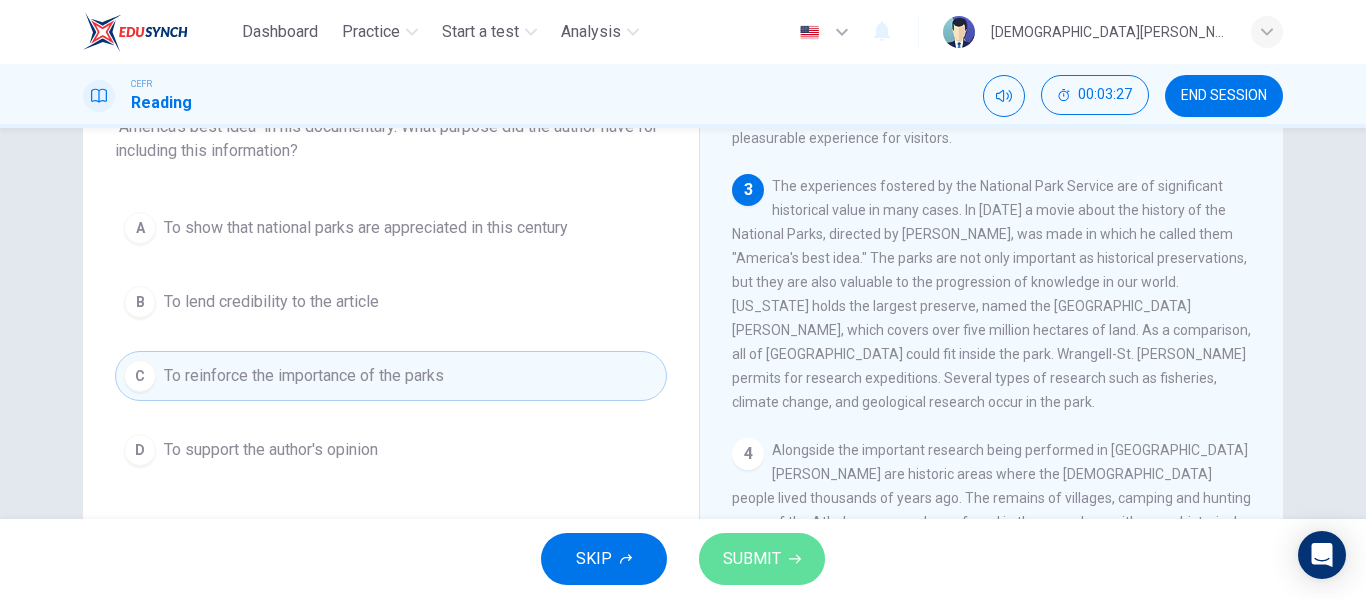 click 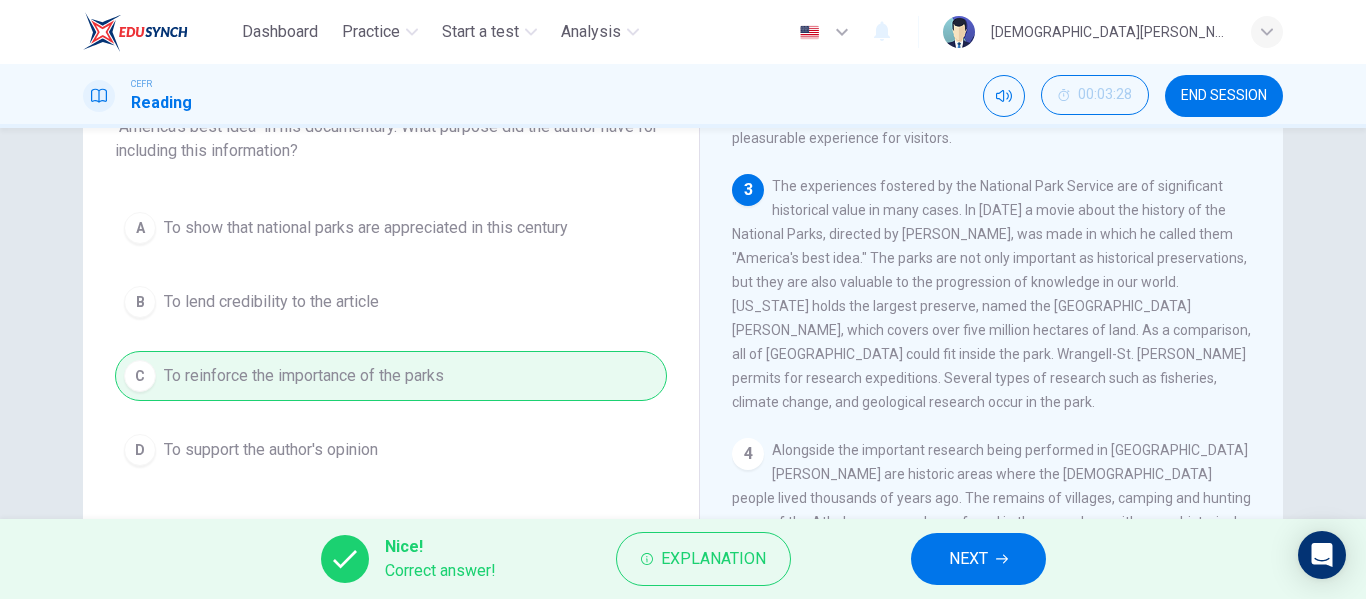 click on "NEXT" at bounding box center [968, 559] 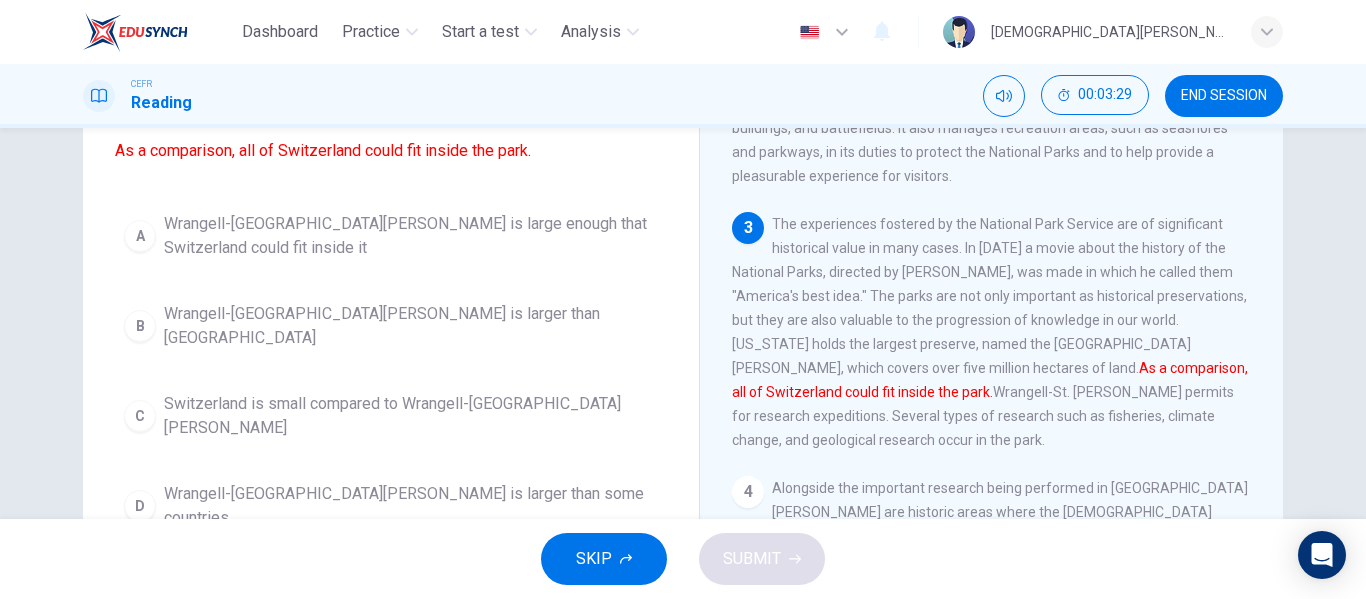 scroll, scrollTop: 206, scrollLeft: 0, axis: vertical 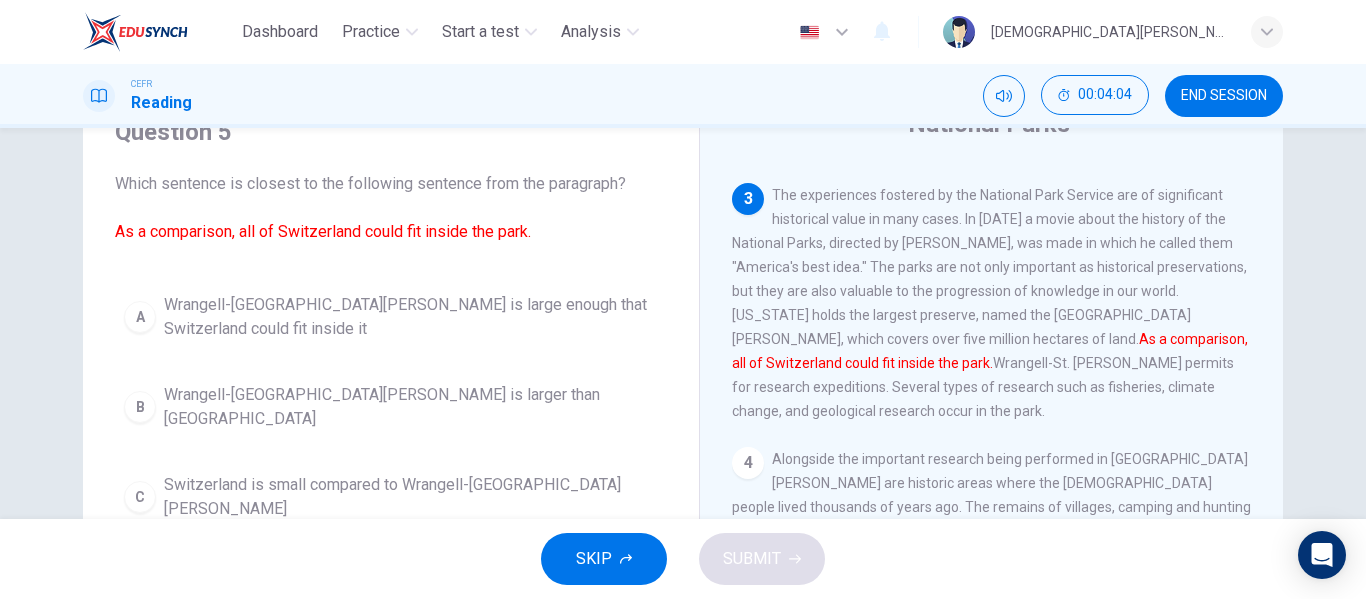 click on "Wrangell-[GEOGRAPHIC_DATA][PERSON_NAME] is large enough that Switzerland could fit inside it" at bounding box center [411, 317] 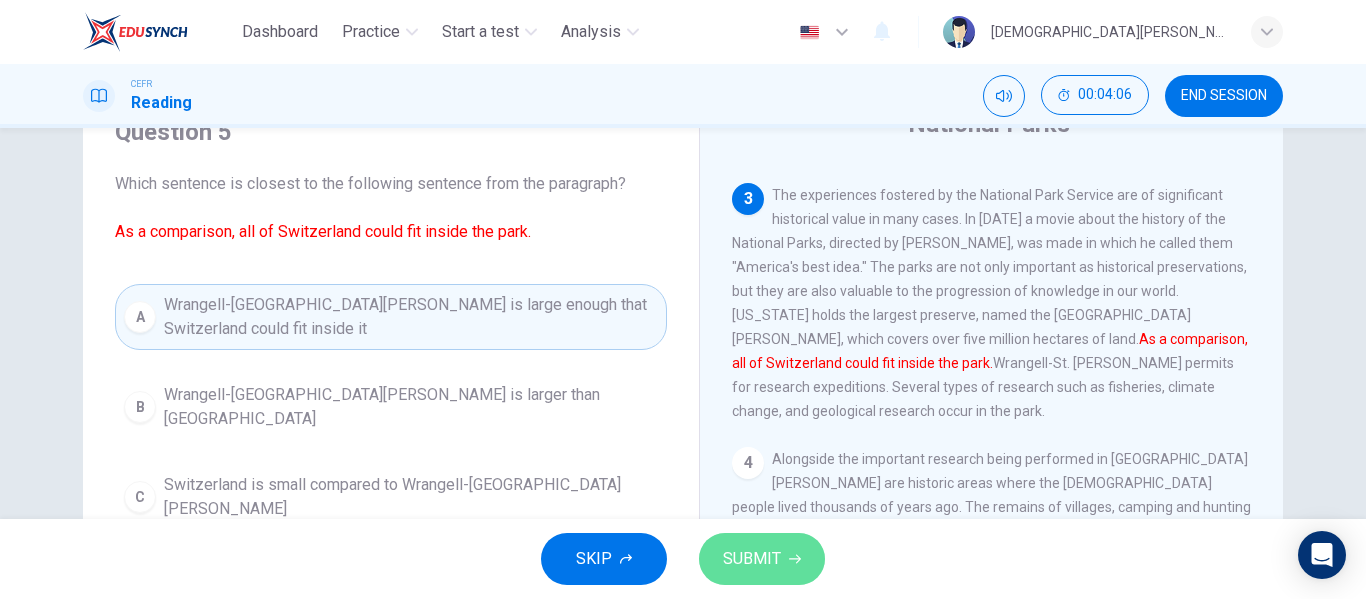 click on "SUBMIT" at bounding box center (752, 559) 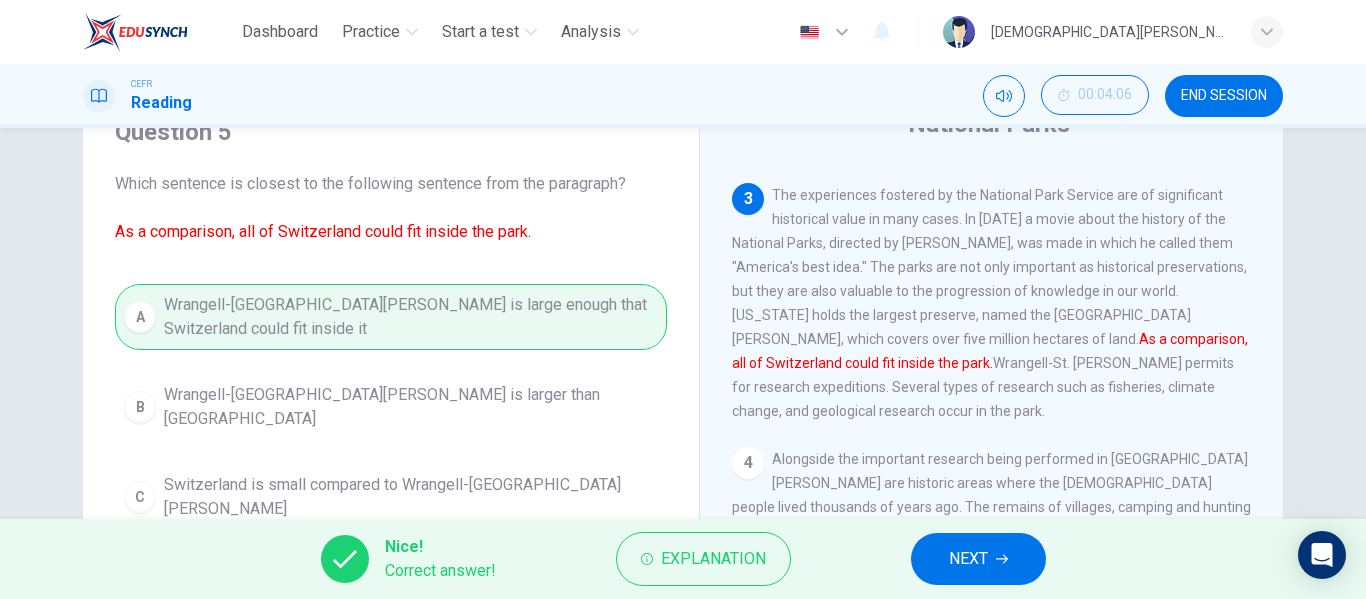 click on "NEXT" at bounding box center (968, 559) 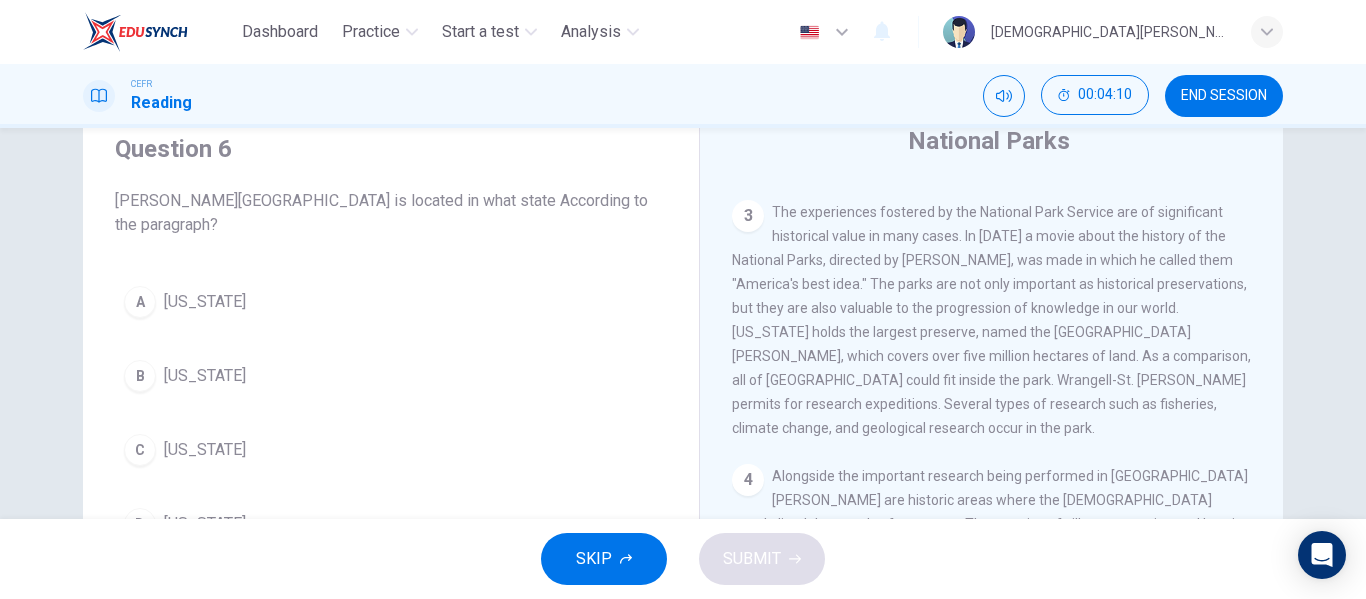 scroll, scrollTop: 77, scrollLeft: 0, axis: vertical 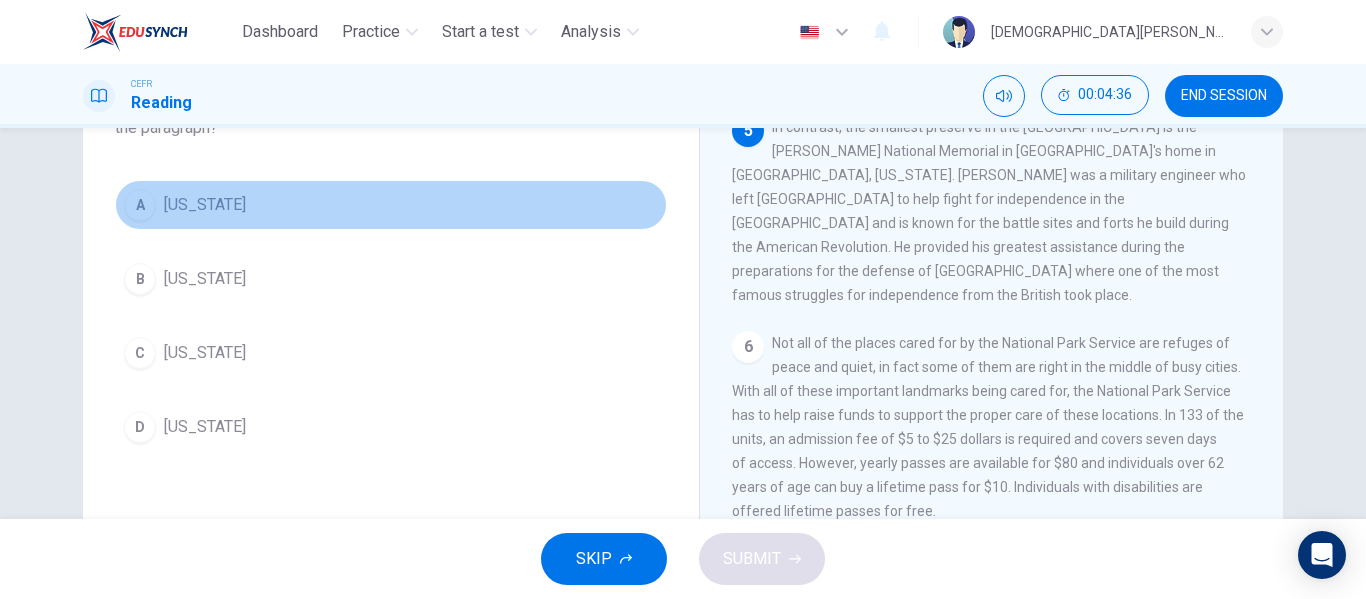 click on "A [US_STATE]" at bounding box center (391, 205) 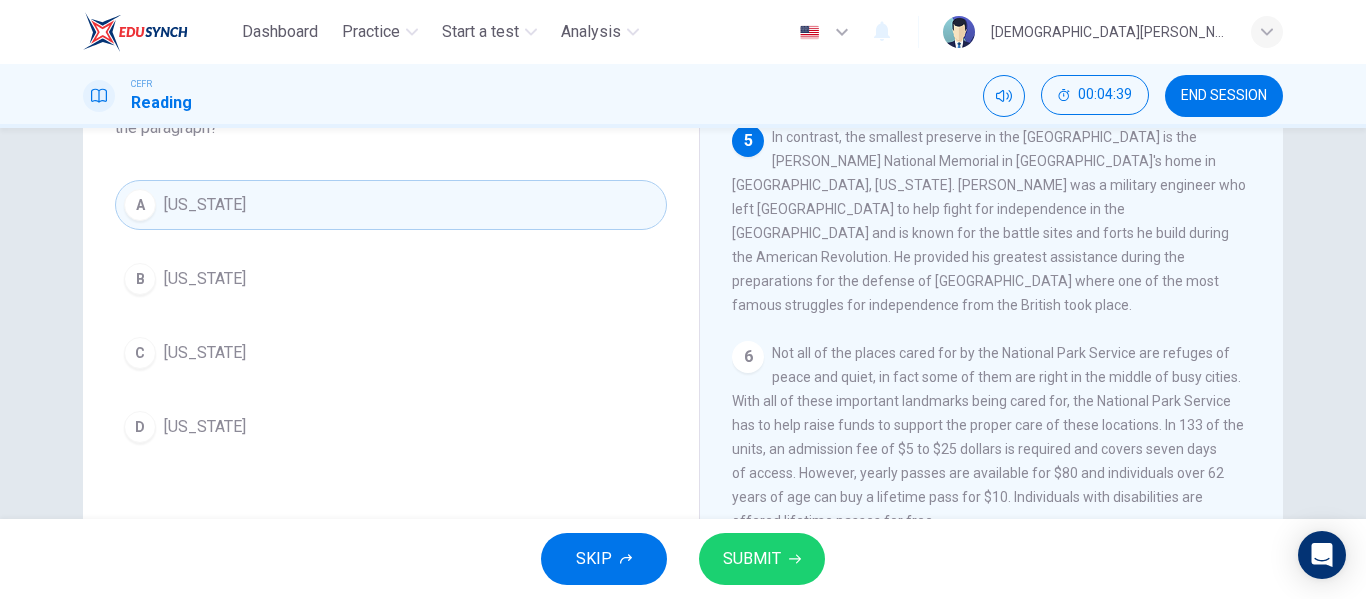 scroll, scrollTop: 750, scrollLeft: 0, axis: vertical 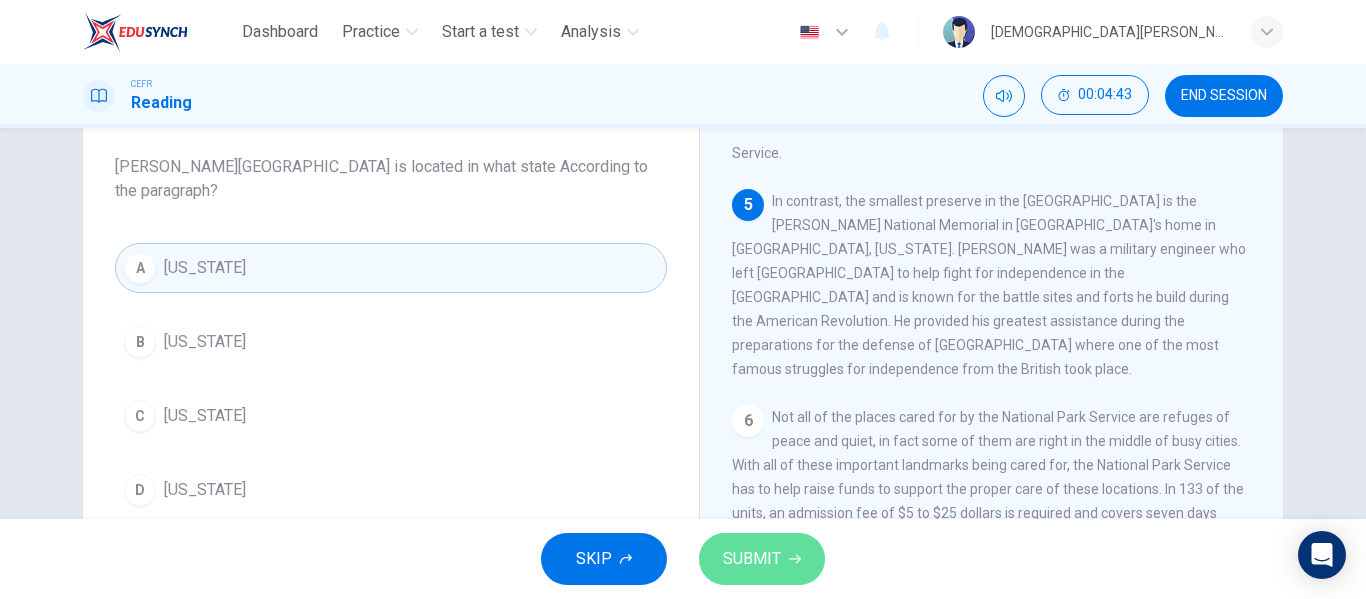 click on "SUBMIT" at bounding box center [752, 559] 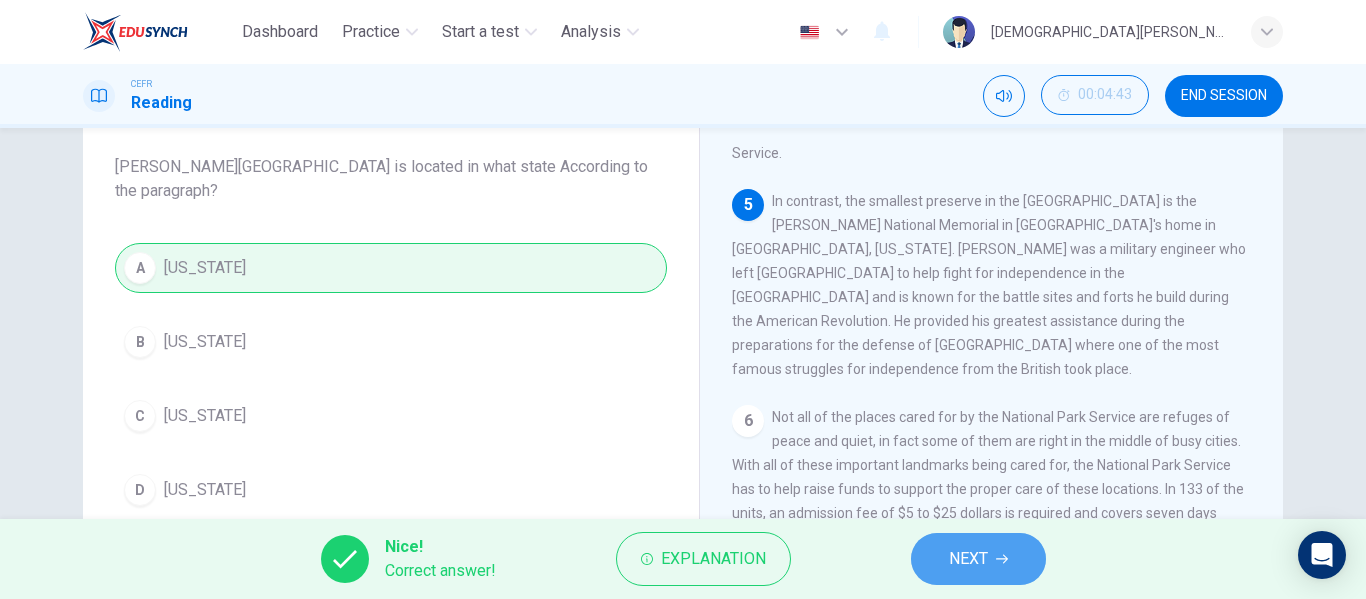 click on "NEXT" at bounding box center (968, 559) 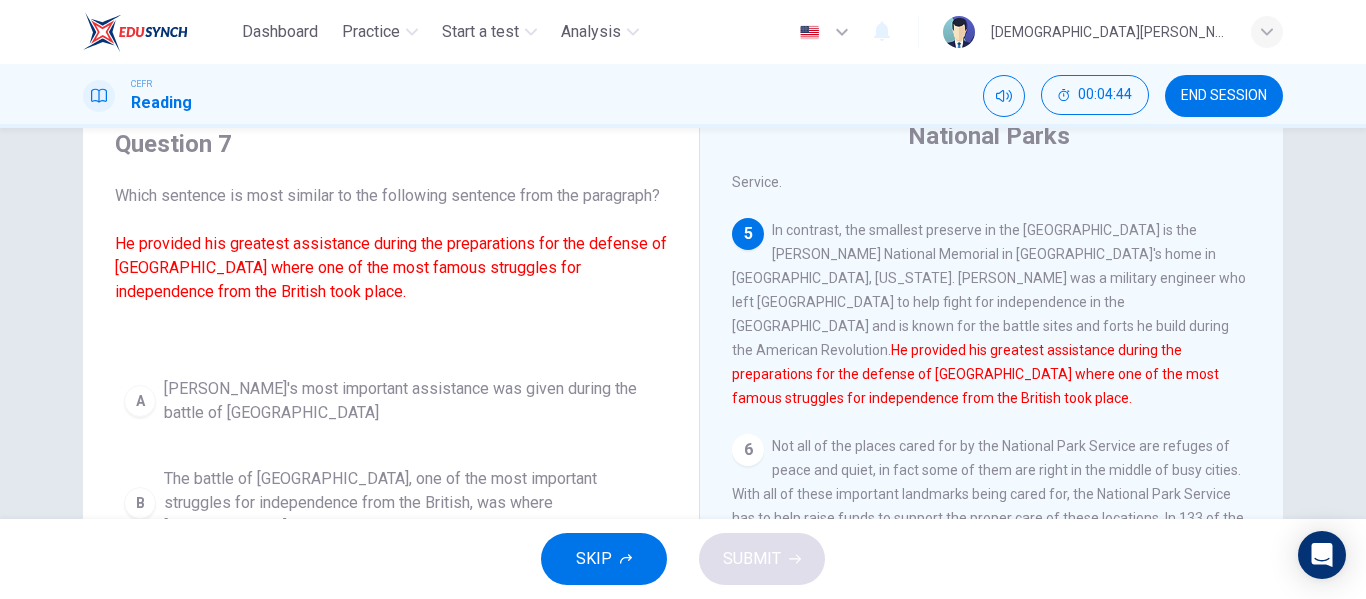 scroll, scrollTop: 79, scrollLeft: 0, axis: vertical 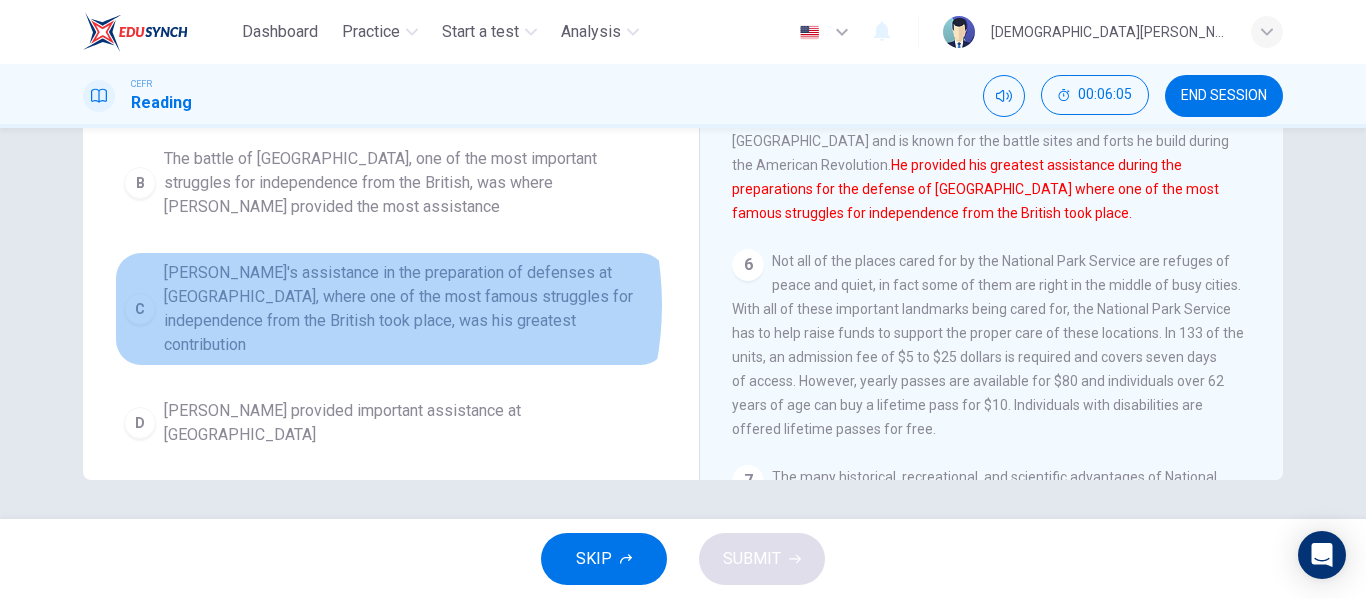 click on "[PERSON_NAME]'s assistance in the preparation of defenses at [GEOGRAPHIC_DATA], where one of the most famous struggles for independence from the British took place, was his greatest contribution" at bounding box center [411, 309] 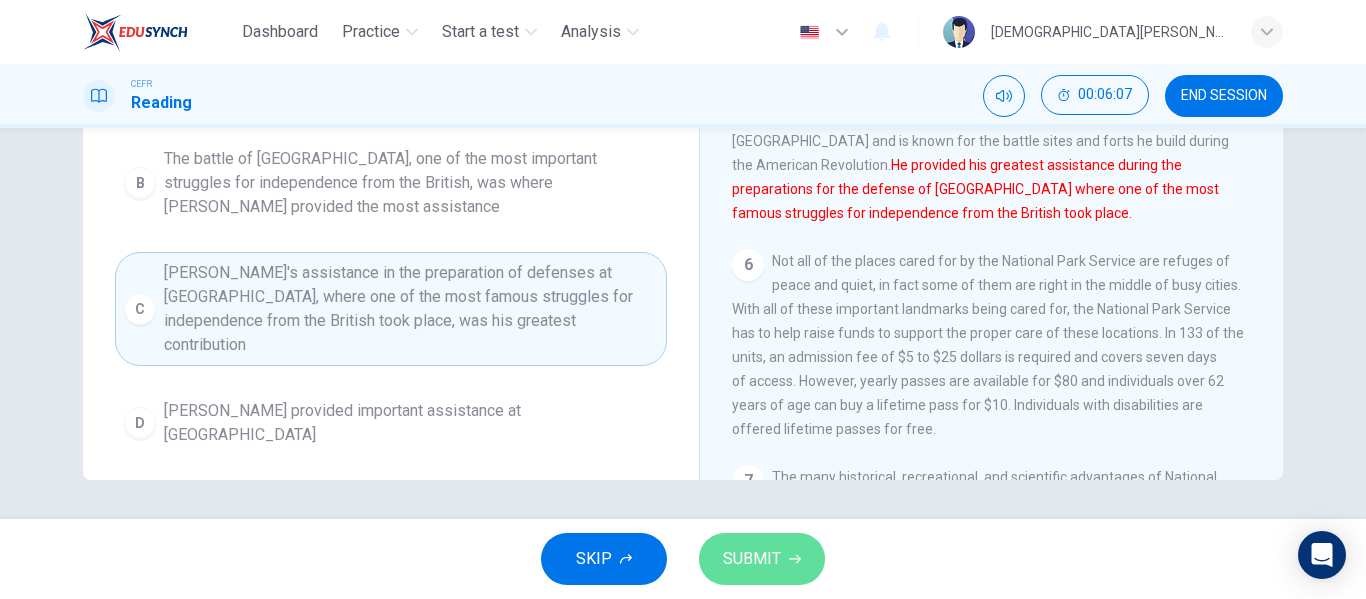 click on "SUBMIT" at bounding box center (762, 559) 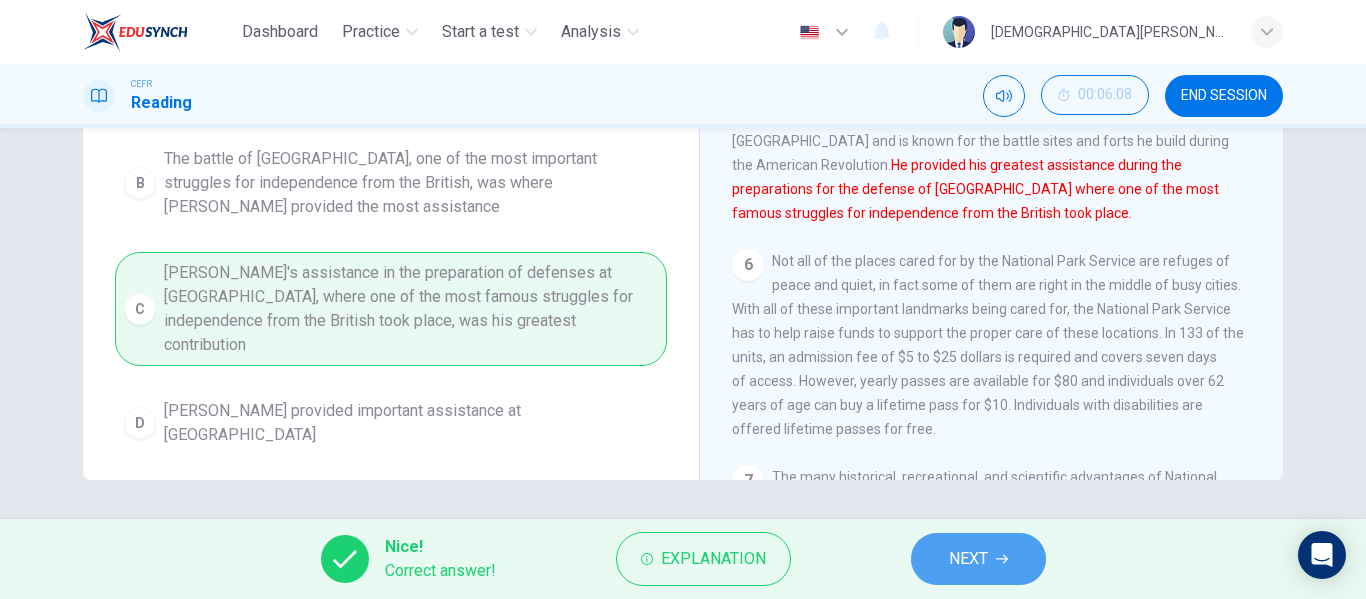 click on "NEXT" at bounding box center (968, 559) 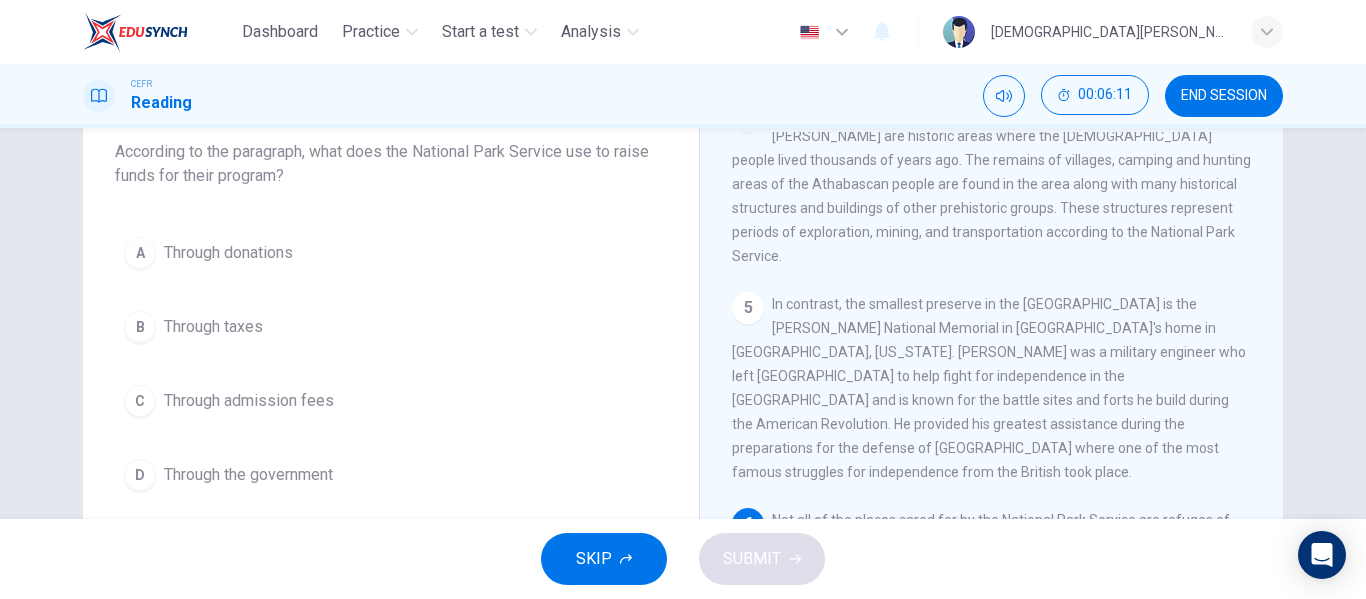 scroll, scrollTop: 0, scrollLeft: 0, axis: both 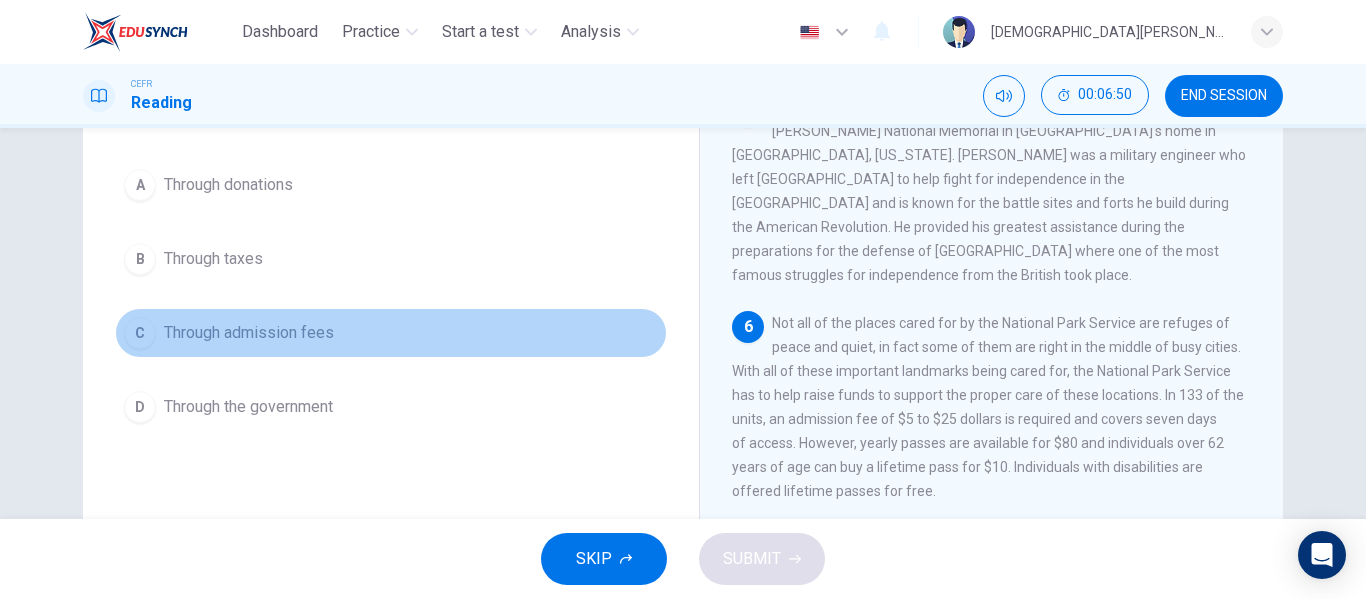 click on "Through admission fees" at bounding box center [249, 333] 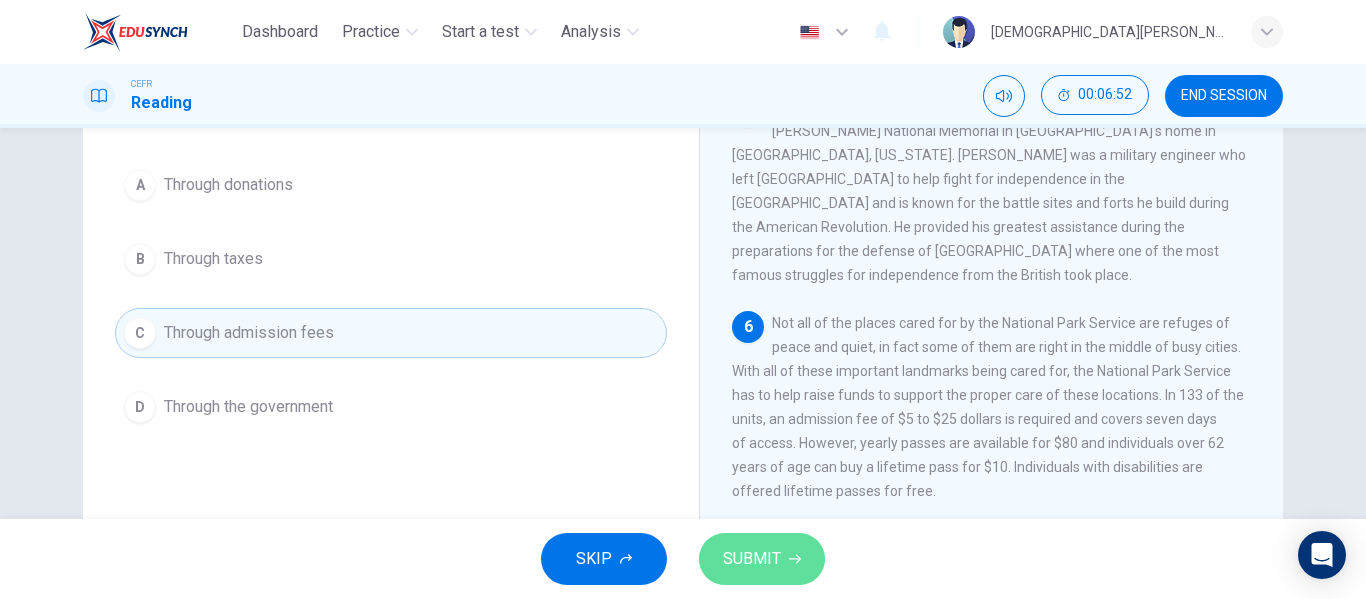 click on "SUBMIT" at bounding box center [752, 559] 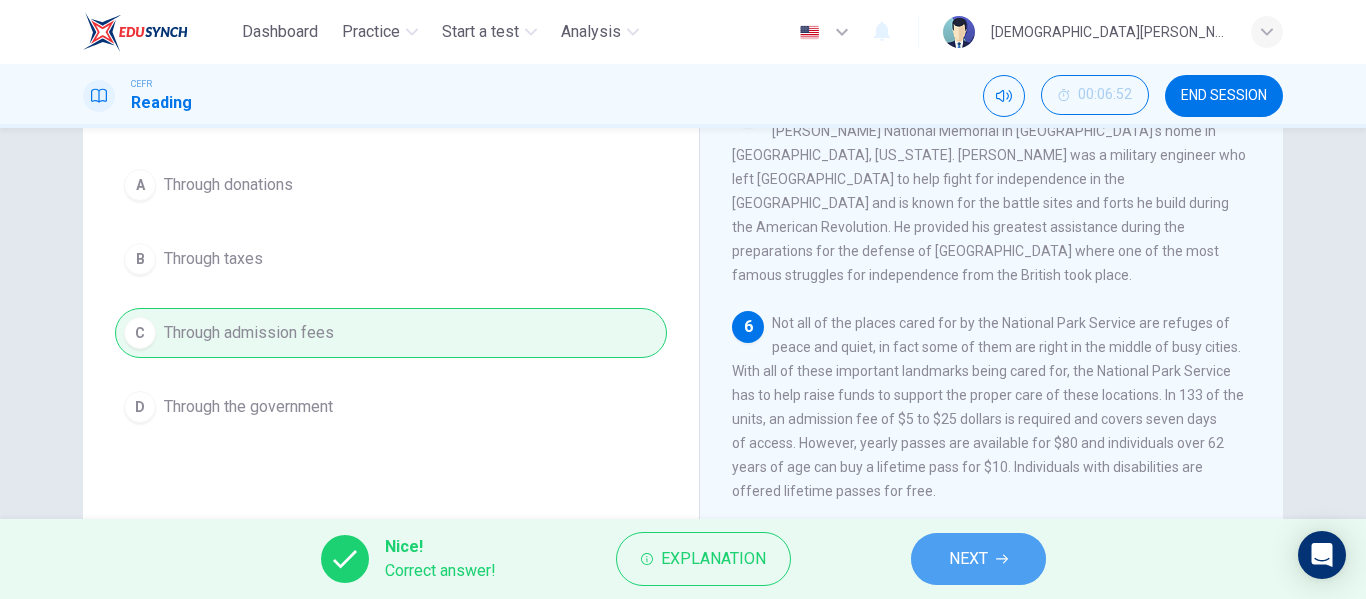 click on "NEXT" at bounding box center [968, 559] 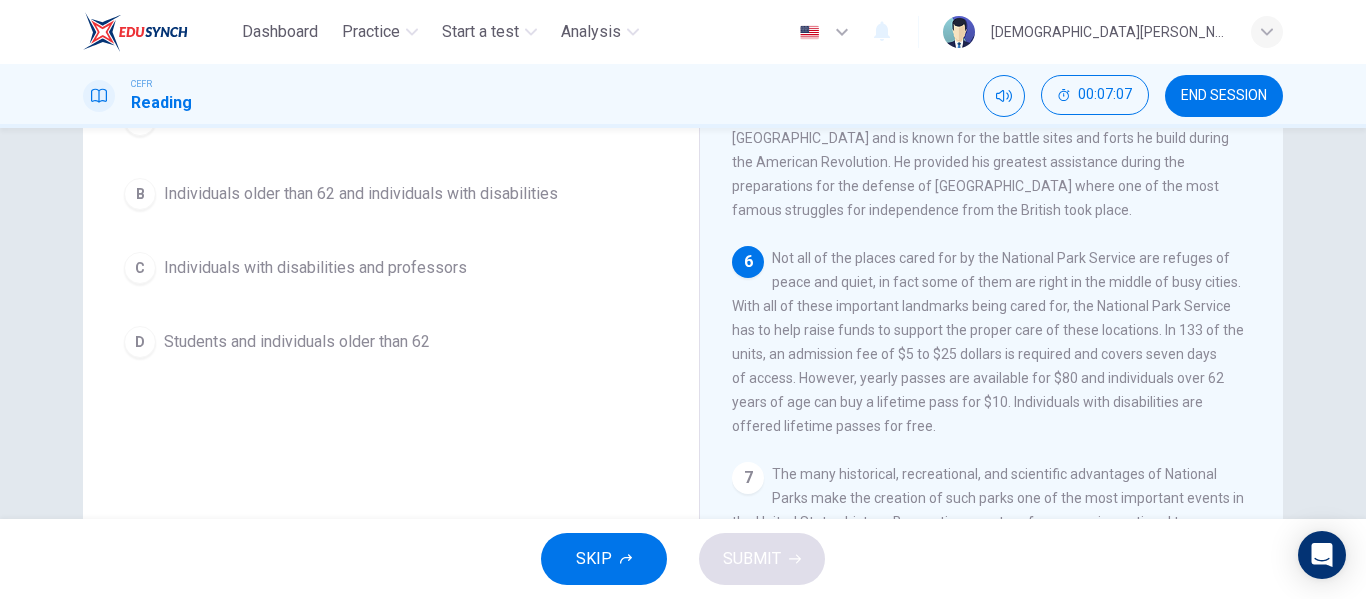 scroll, scrollTop: 260, scrollLeft: 0, axis: vertical 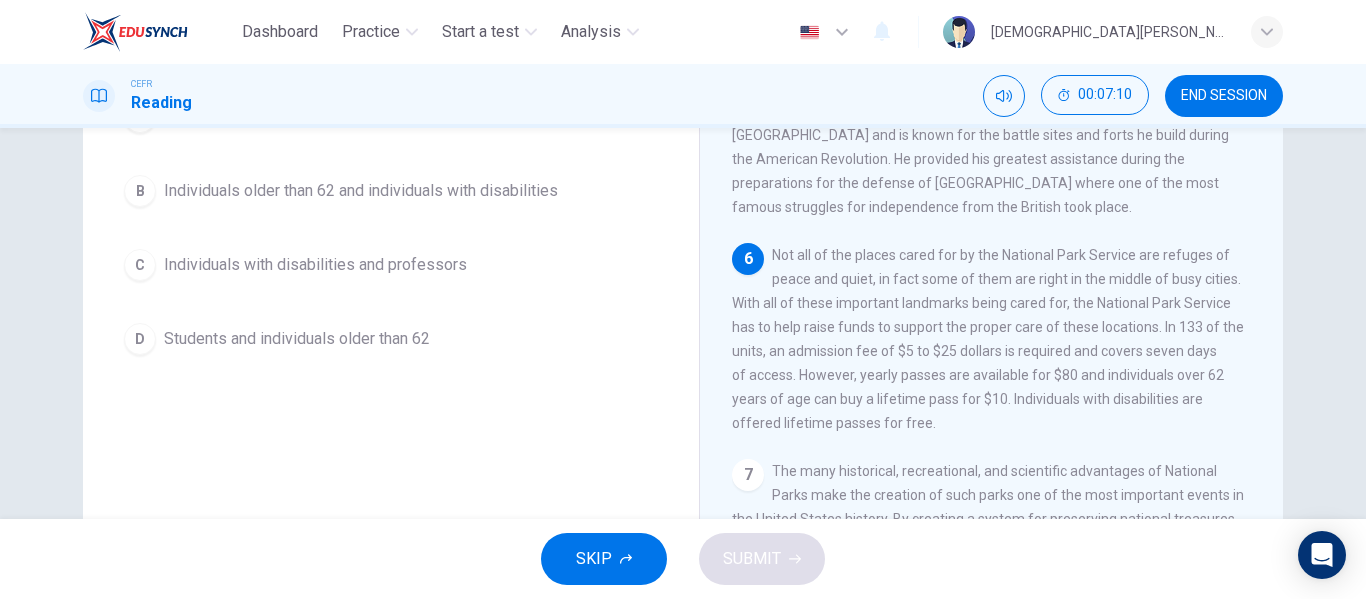 drag, startPoint x: 1038, startPoint y: 347, endPoint x: 1013, endPoint y: 347, distance: 25 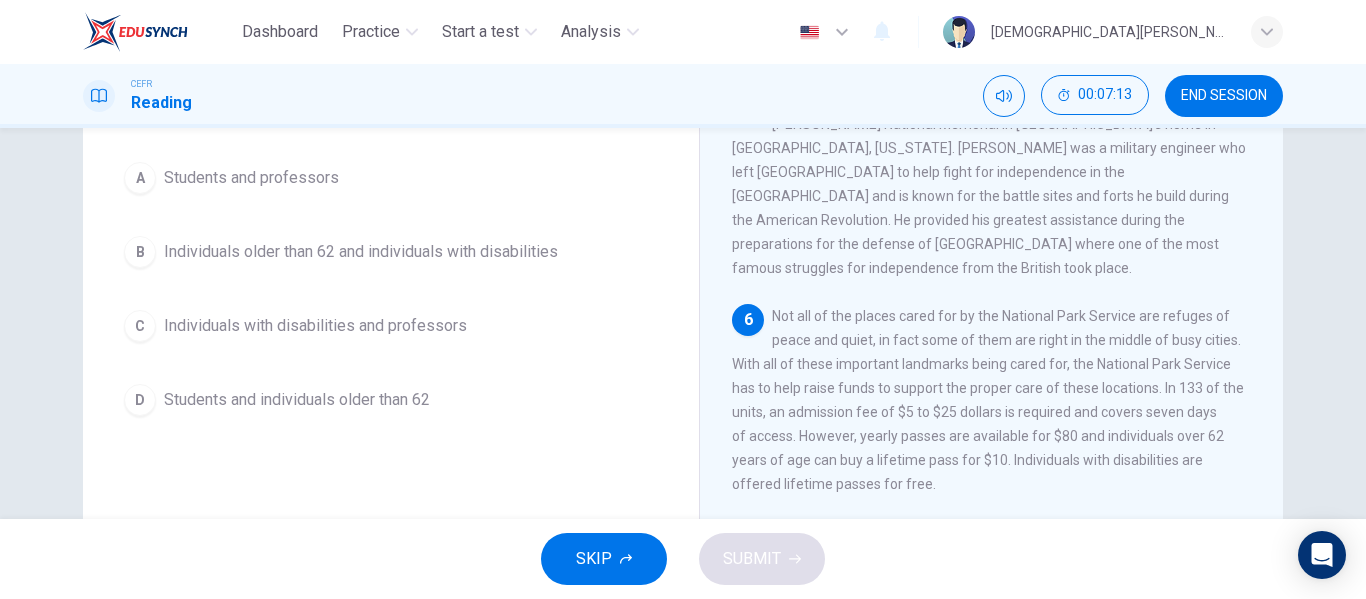 scroll, scrollTop: 205, scrollLeft: 0, axis: vertical 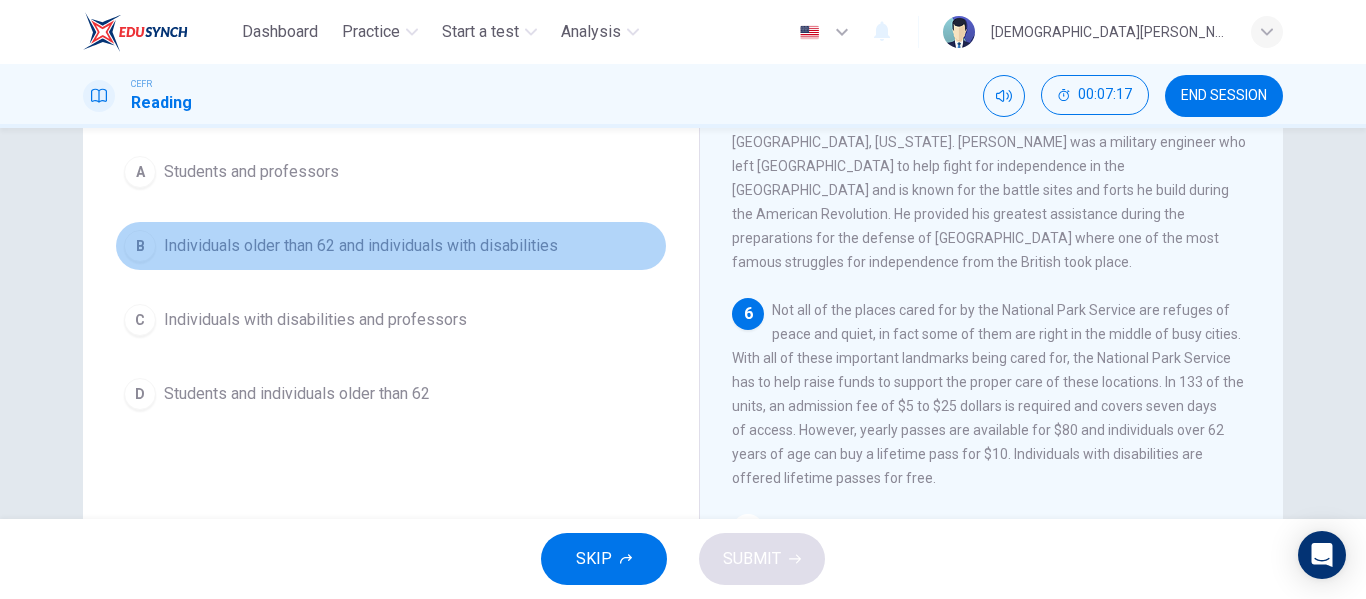 click on "Individuals older than 62 and individuals with disabilities" at bounding box center (361, 246) 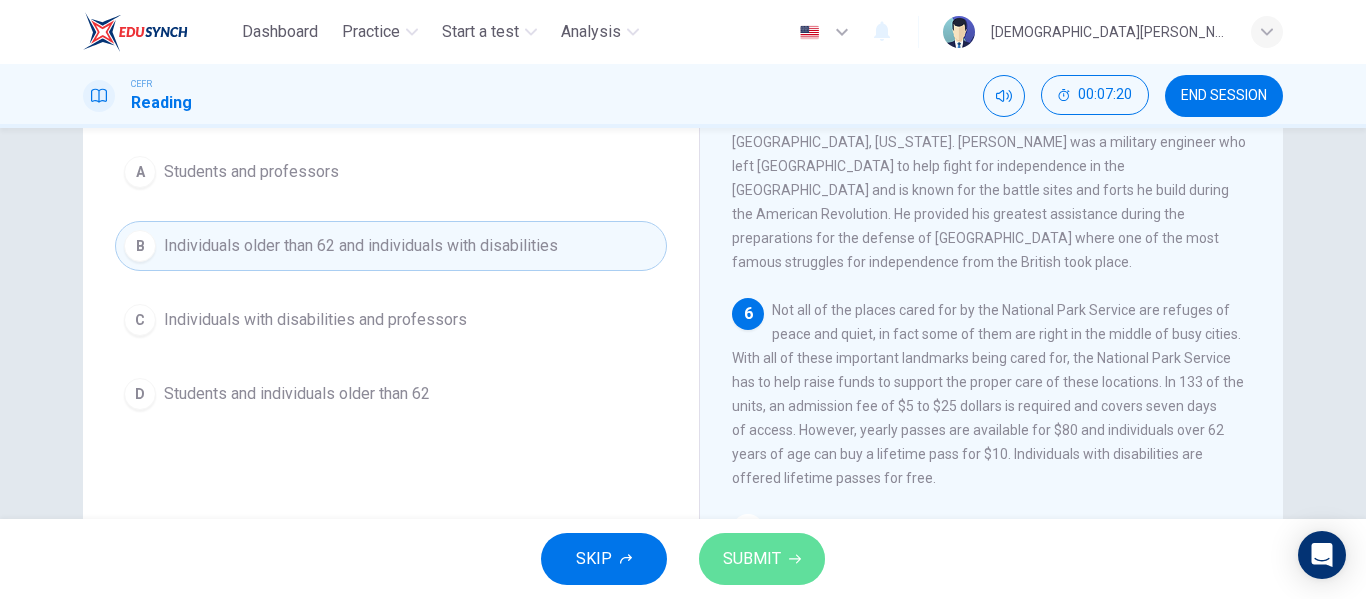 click on "SUBMIT" at bounding box center (752, 559) 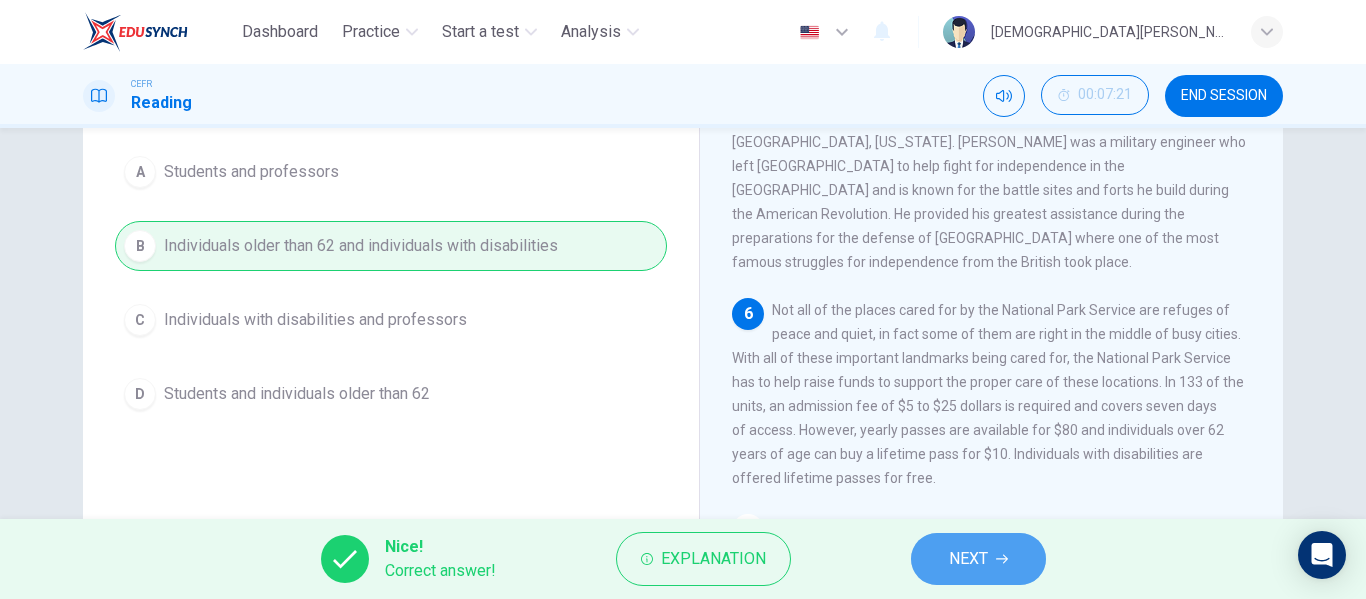 click on "NEXT" at bounding box center [968, 559] 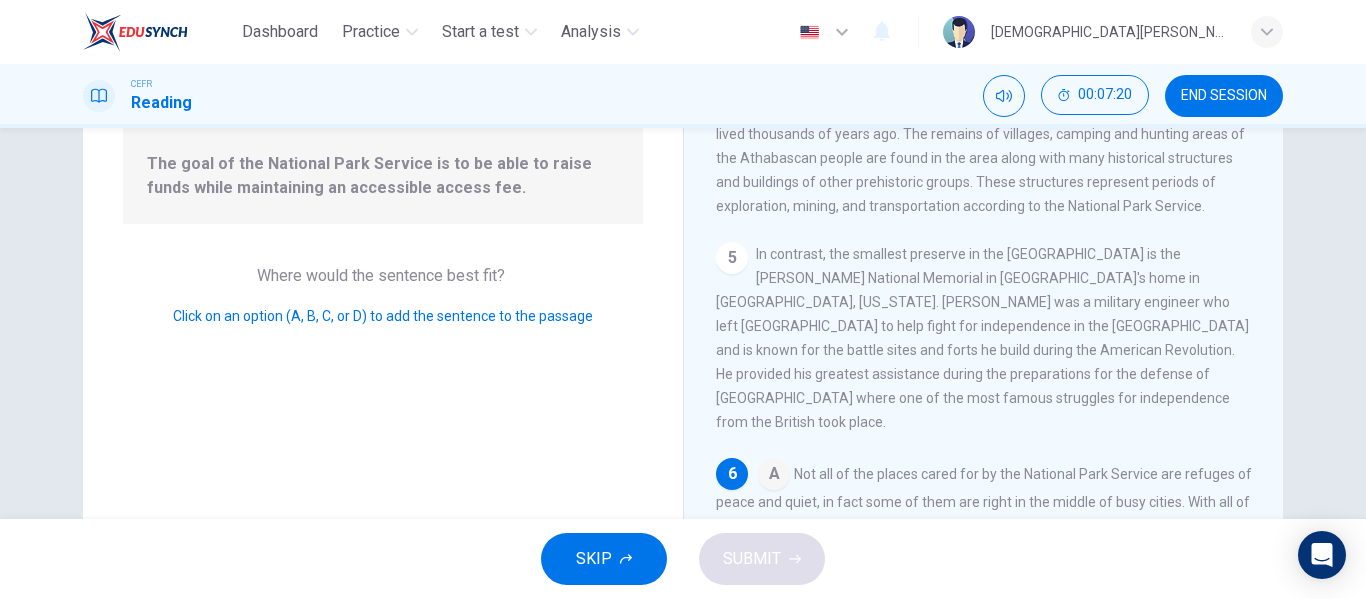 scroll, scrollTop: 792, scrollLeft: 0, axis: vertical 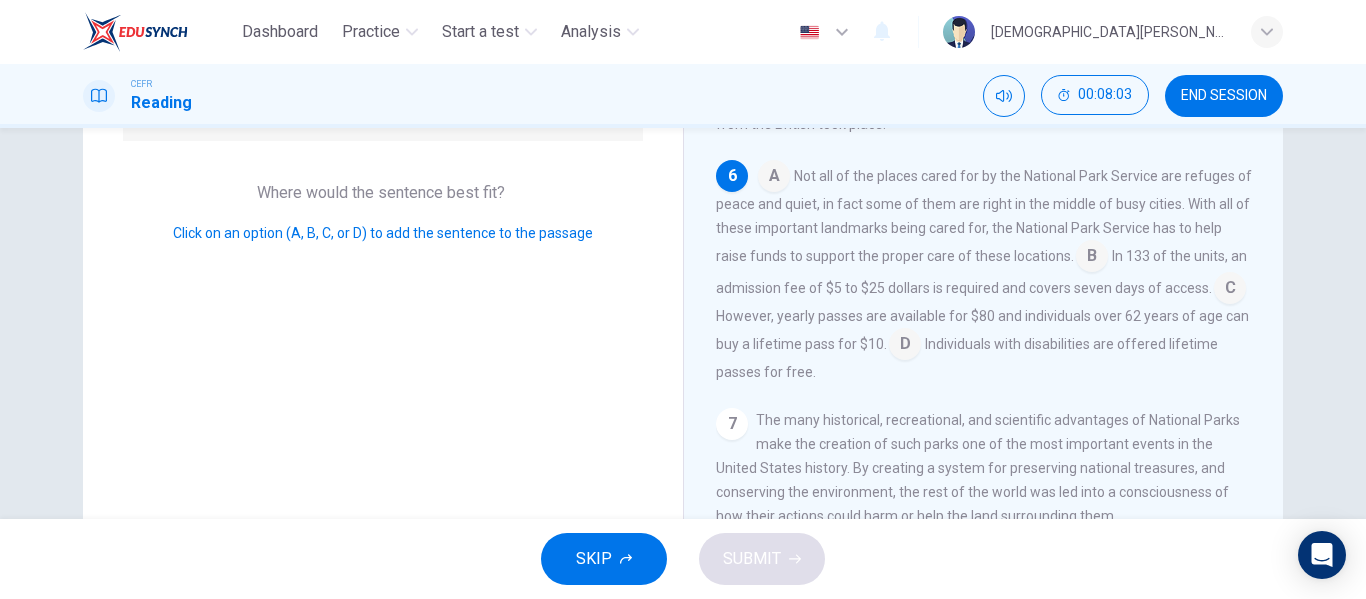 click at bounding box center [1092, 258] 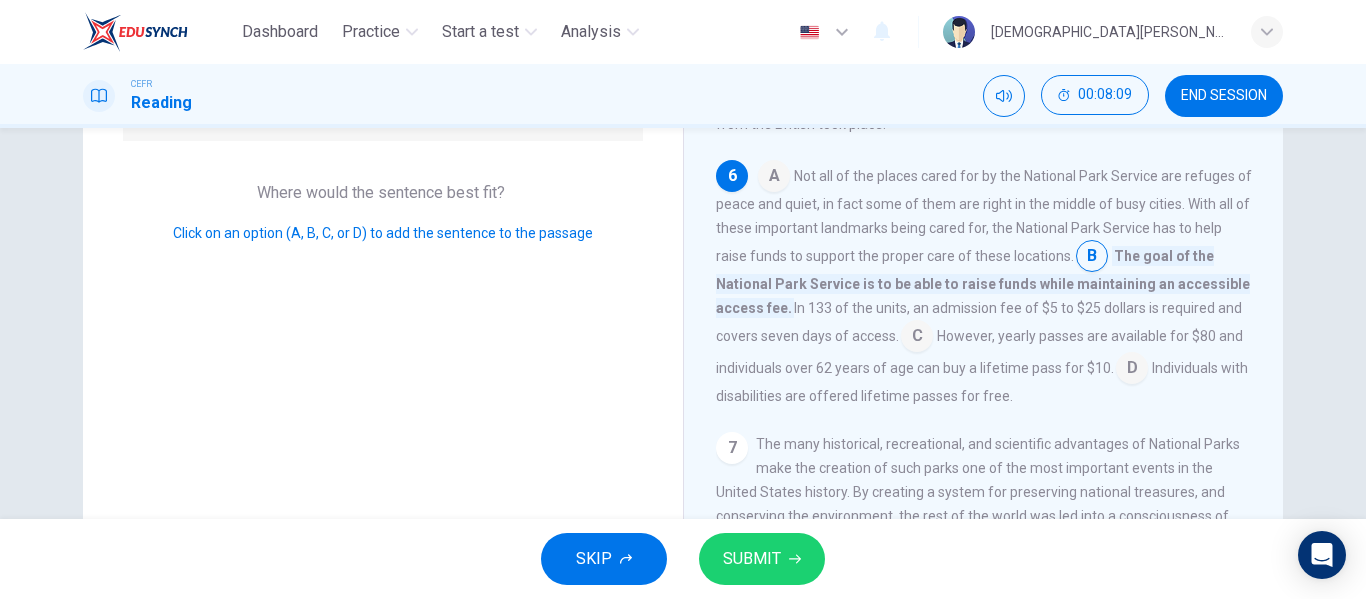 click on "SUBMIT" at bounding box center [762, 559] 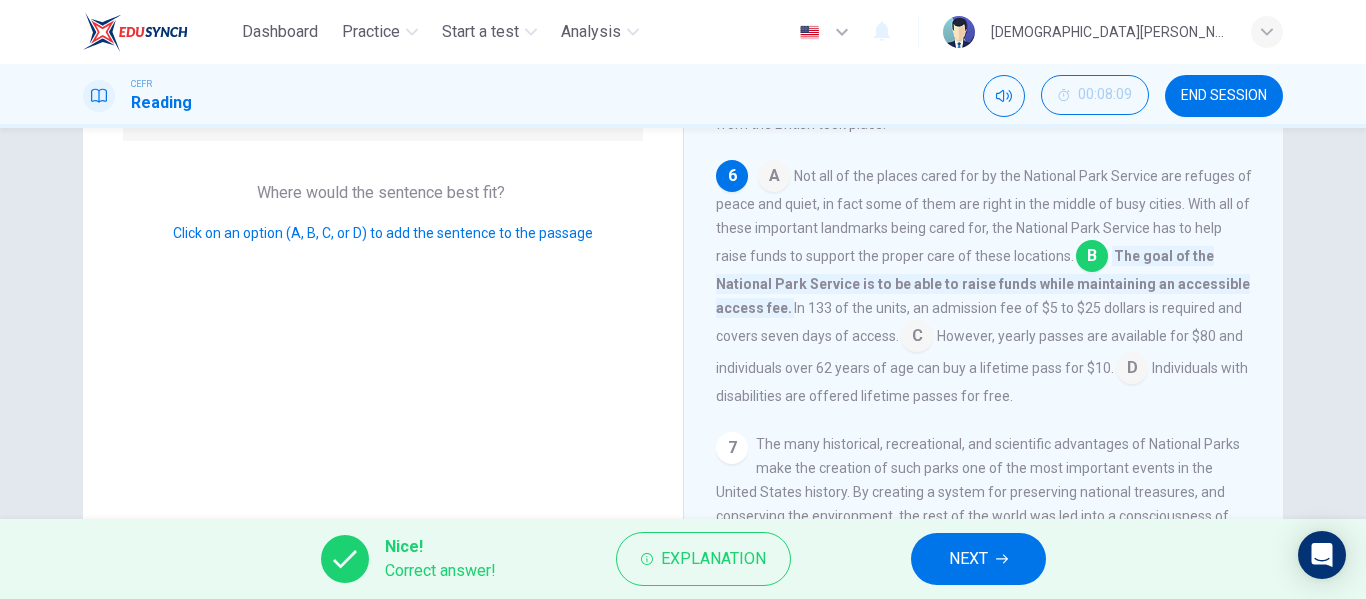 scroll, scrollTop: 592, scrollLeft: 0, axis: vertical 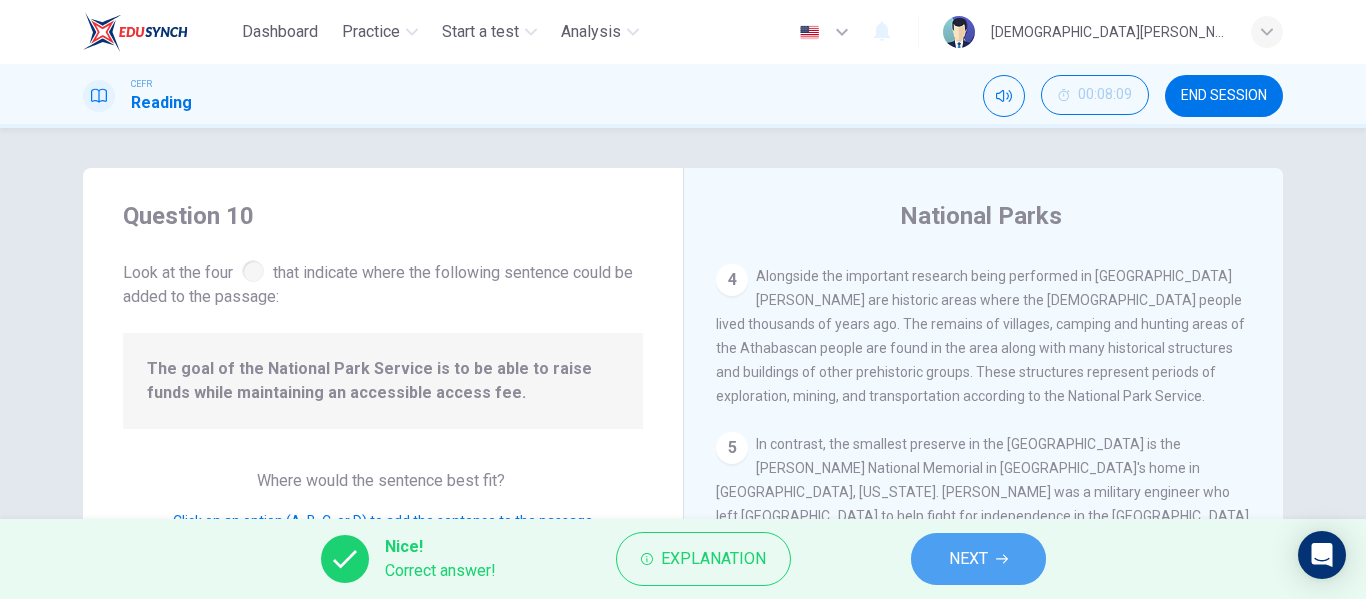click on "NEXT" at bounding box center [978, 559] 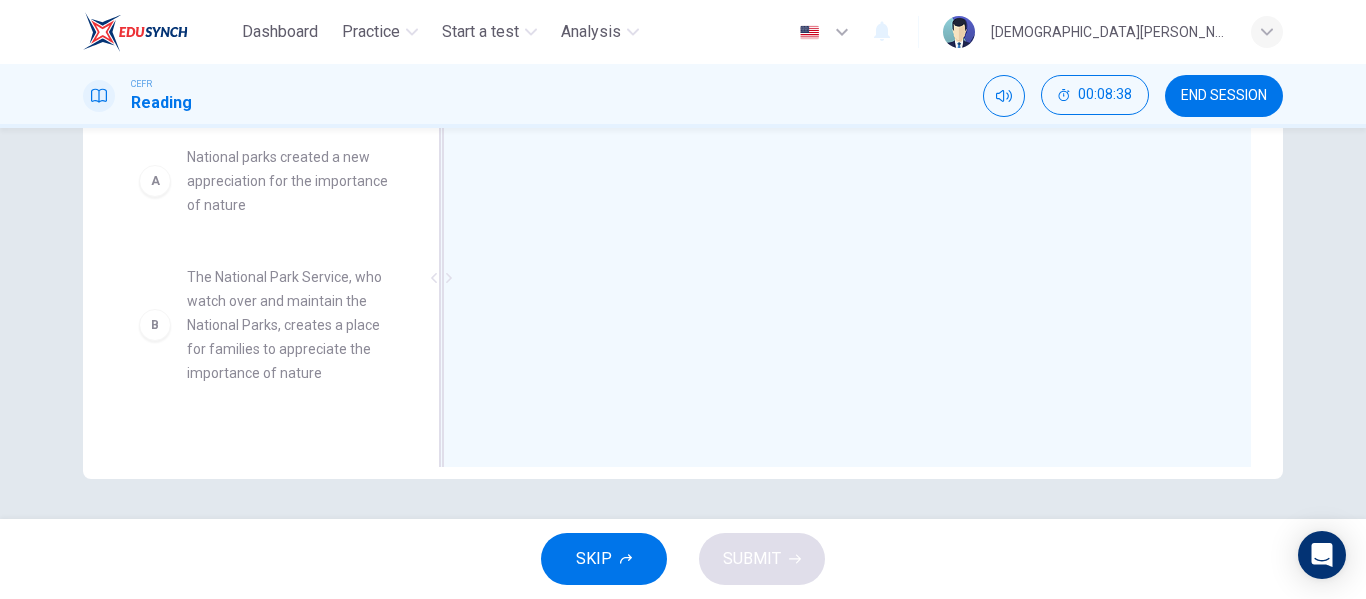 scroll, scrollTop: 184, scrollLeft: 0, axis: vertical 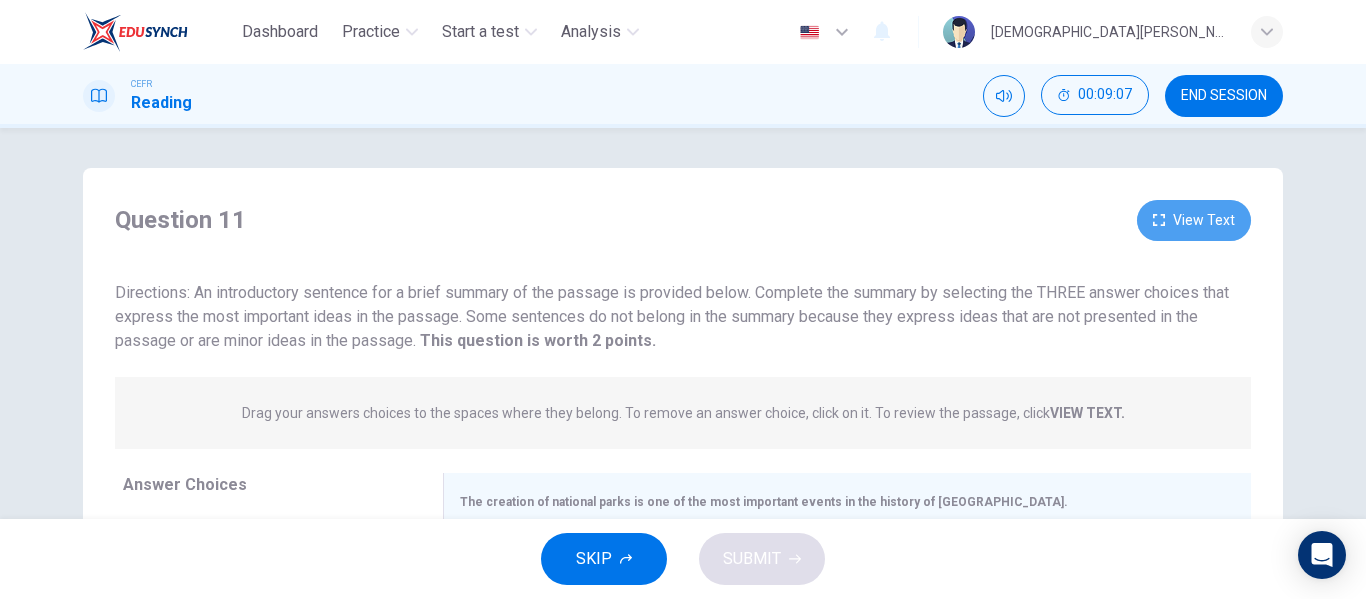 click on "View Text" at bounding box center [1194, 220] 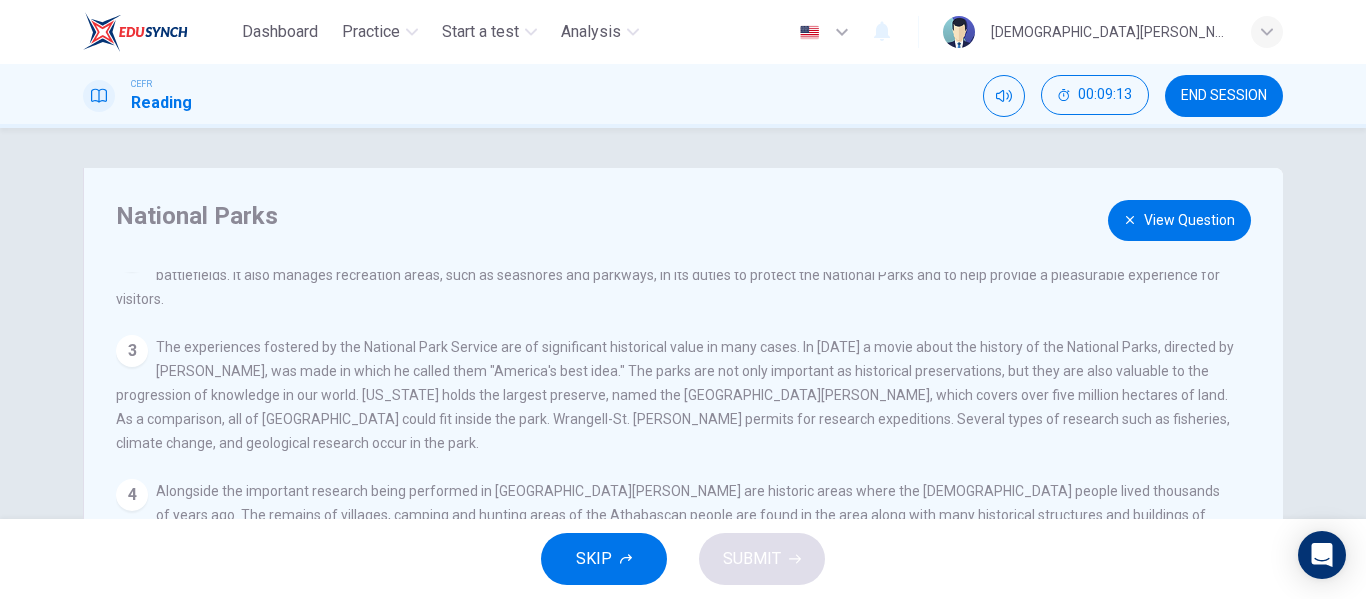 scroll, scrollTop: 168, scrollLeft: 0, axis: vertical 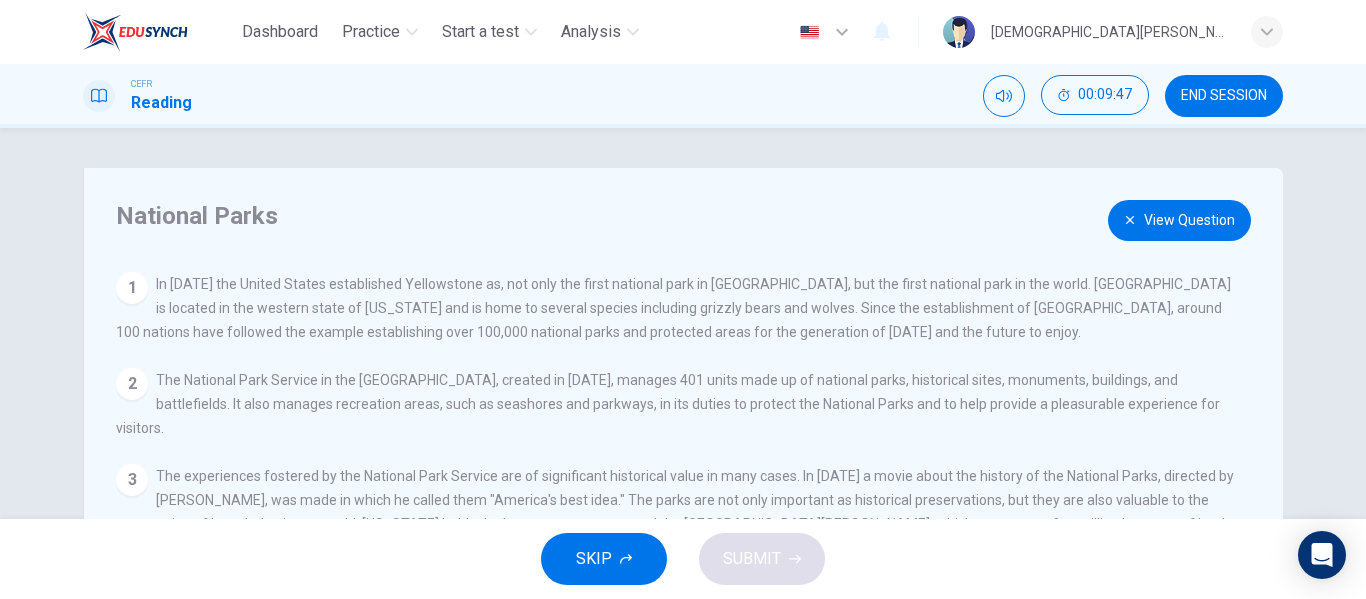click on "View Question" at bounding box center [1179, 220] 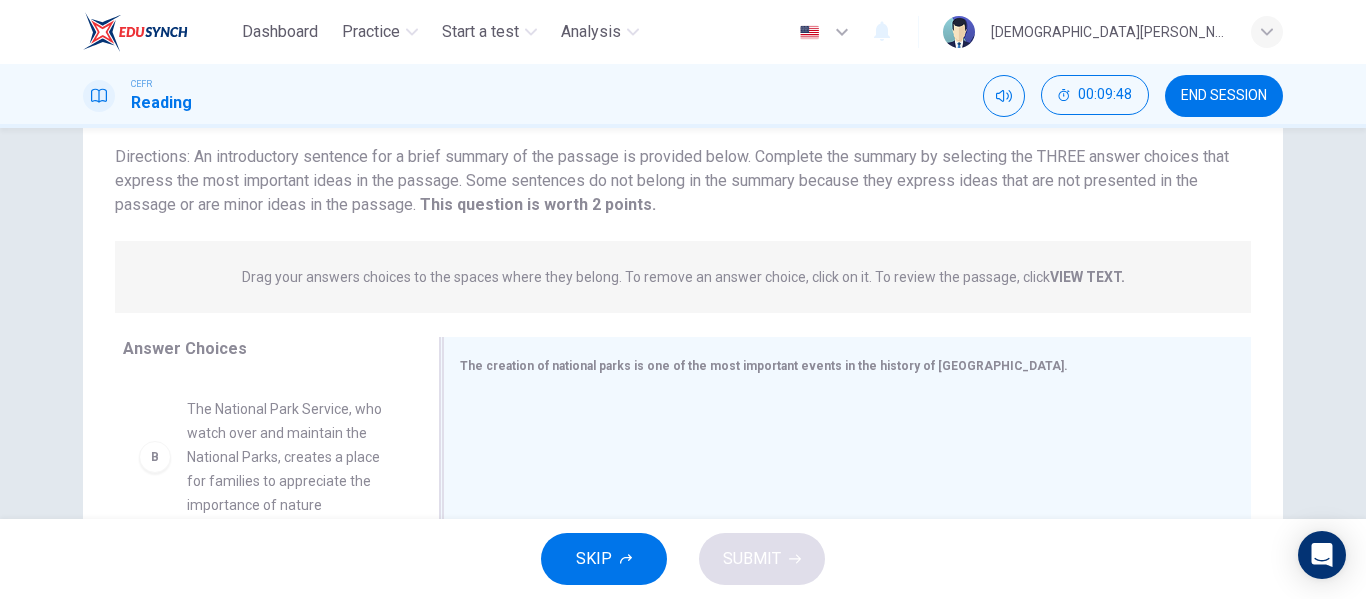 scroll, scrollTop: 200, scrollLeft: 0, axis: vertical 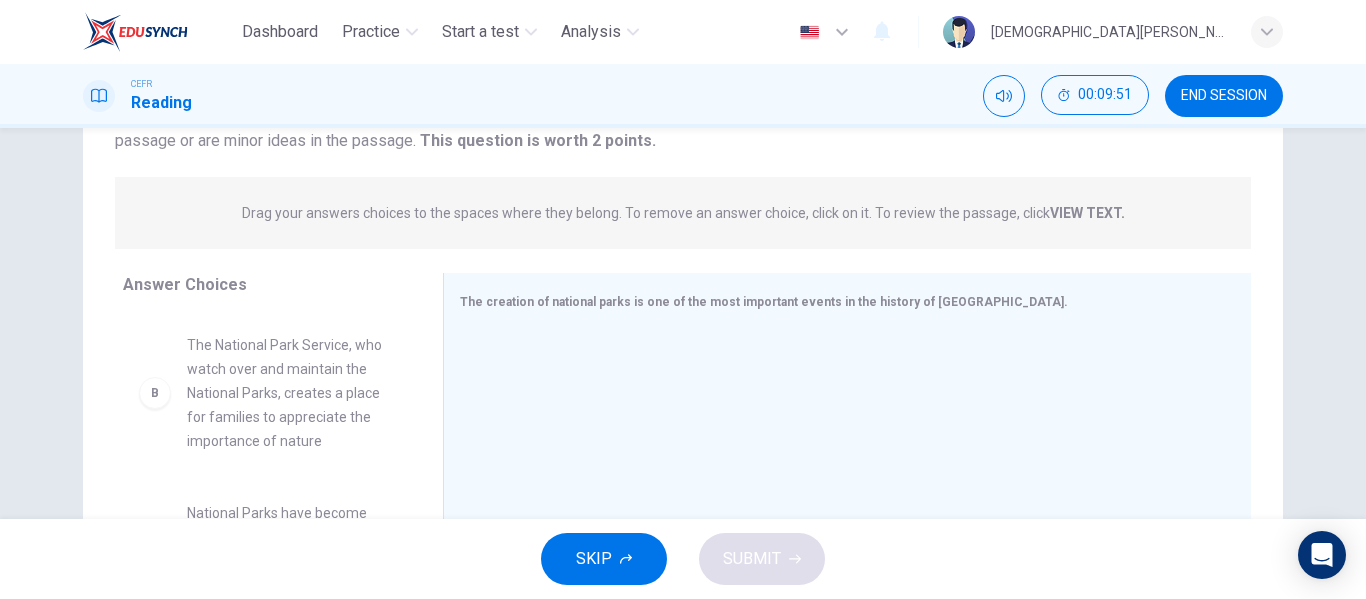 click on "The National Park Service, who watch over and maintain the National Parks, creates a place for families to appreciate the importance of nature" at bounding box center [291, 393] 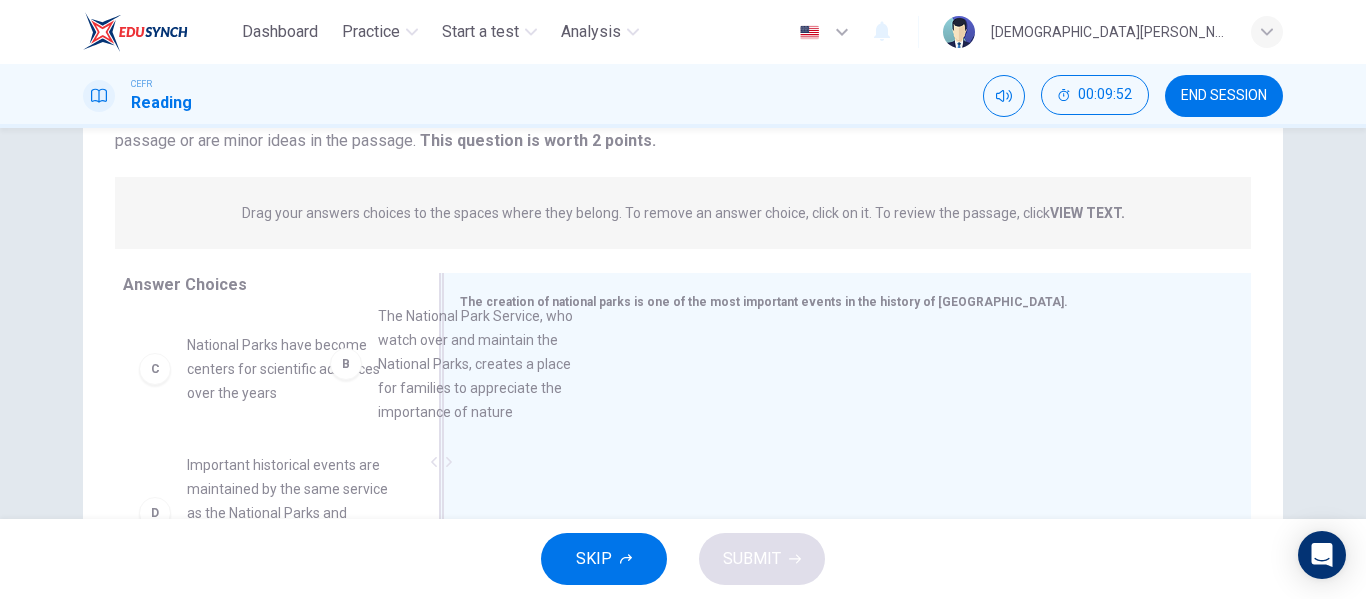 scroll, scrollTop: 108, scrollLeft: 0, axis: vertical 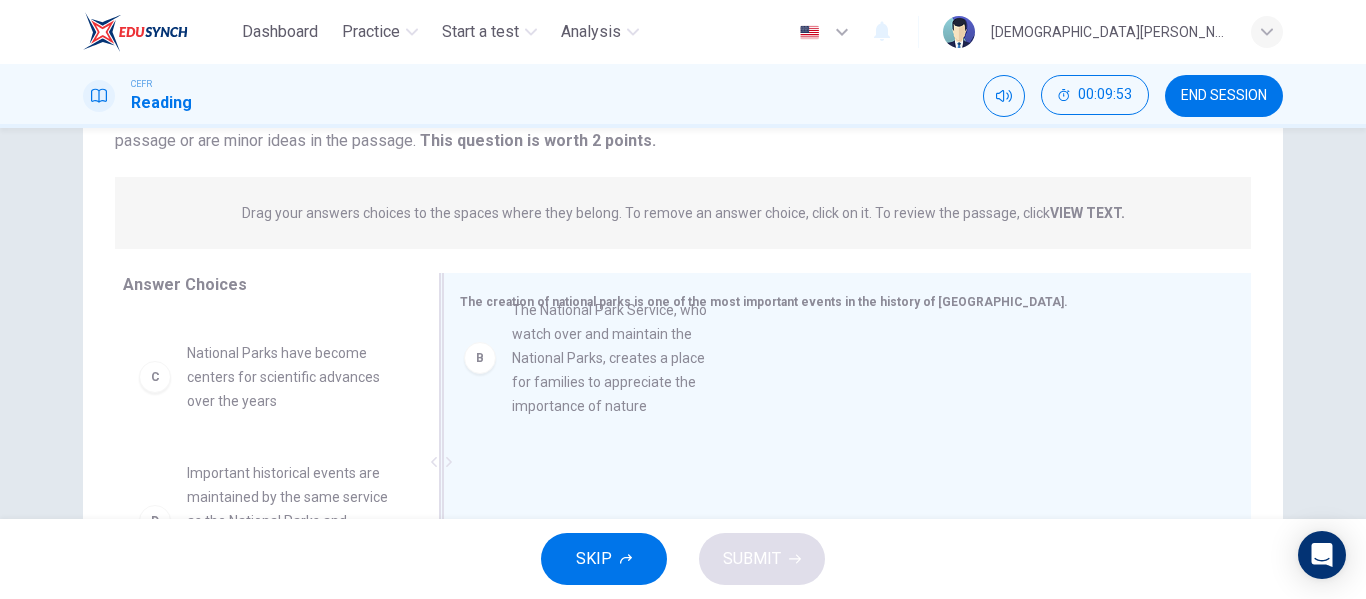 drag, startPoint x: 285, startPoint y: 420, endPoint x: 655, endPoint y: 391, distance: 371.13474 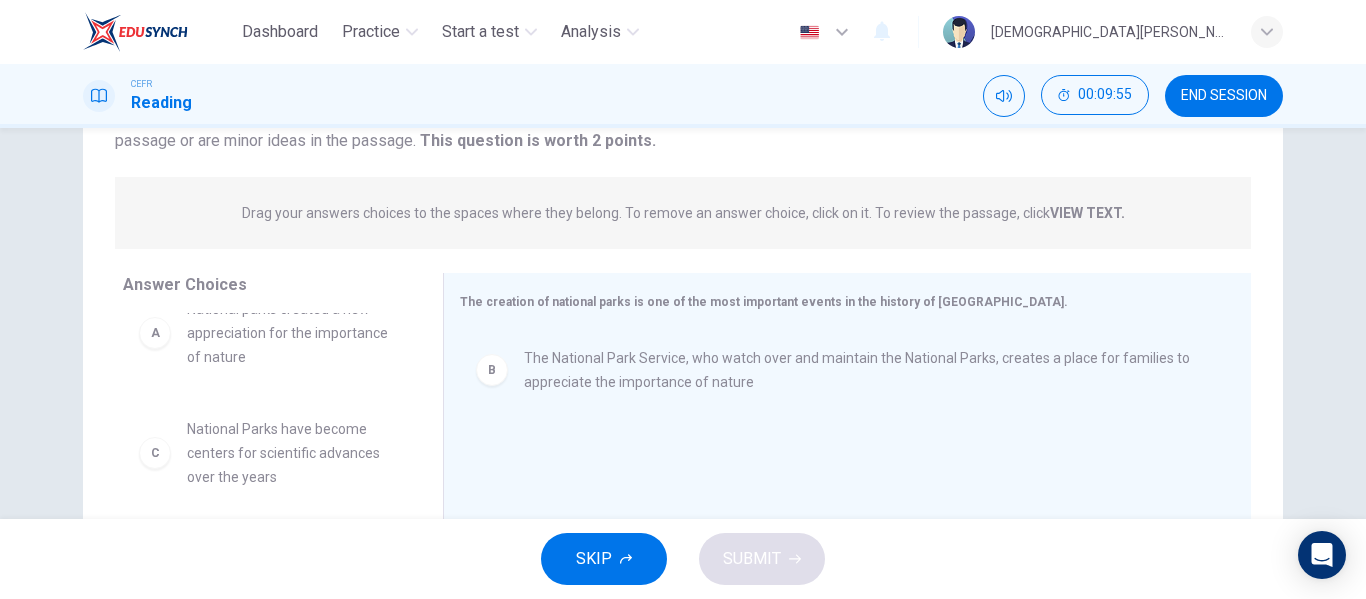 scroll, scrollTop: 0, scrollLeft: 0, axis: both 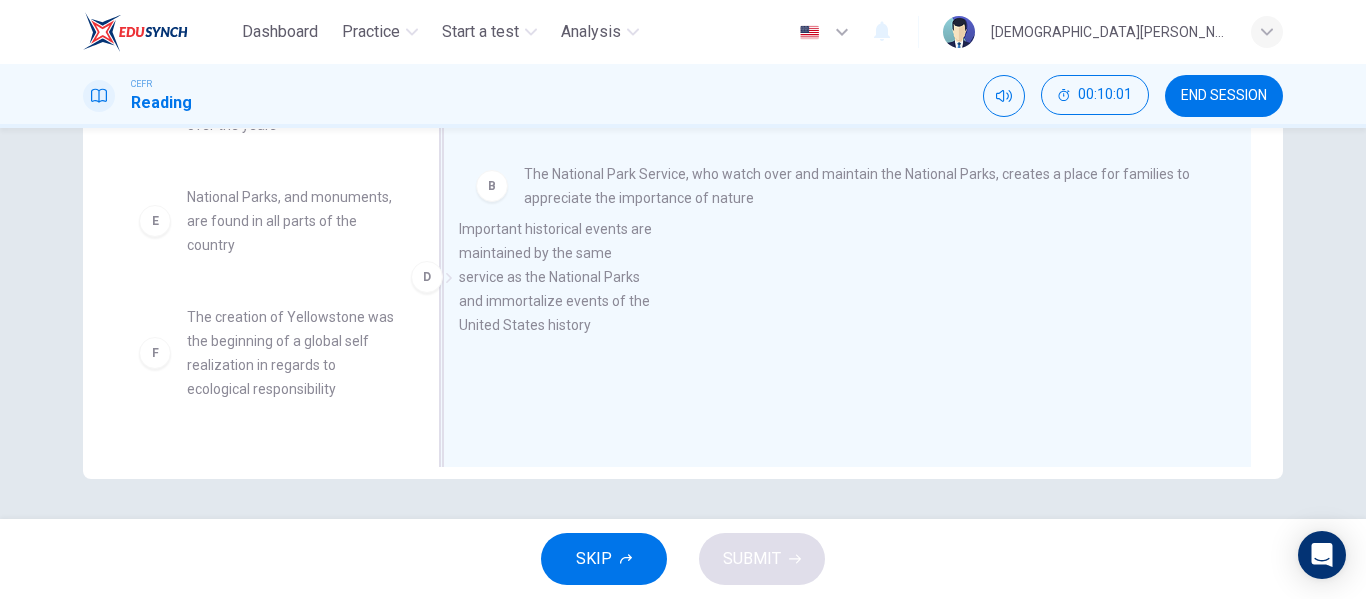 drag, startPoint x: 281, startPoint y: 259, endPoint x: 582, endPoint y: 298, distance: 303.51605 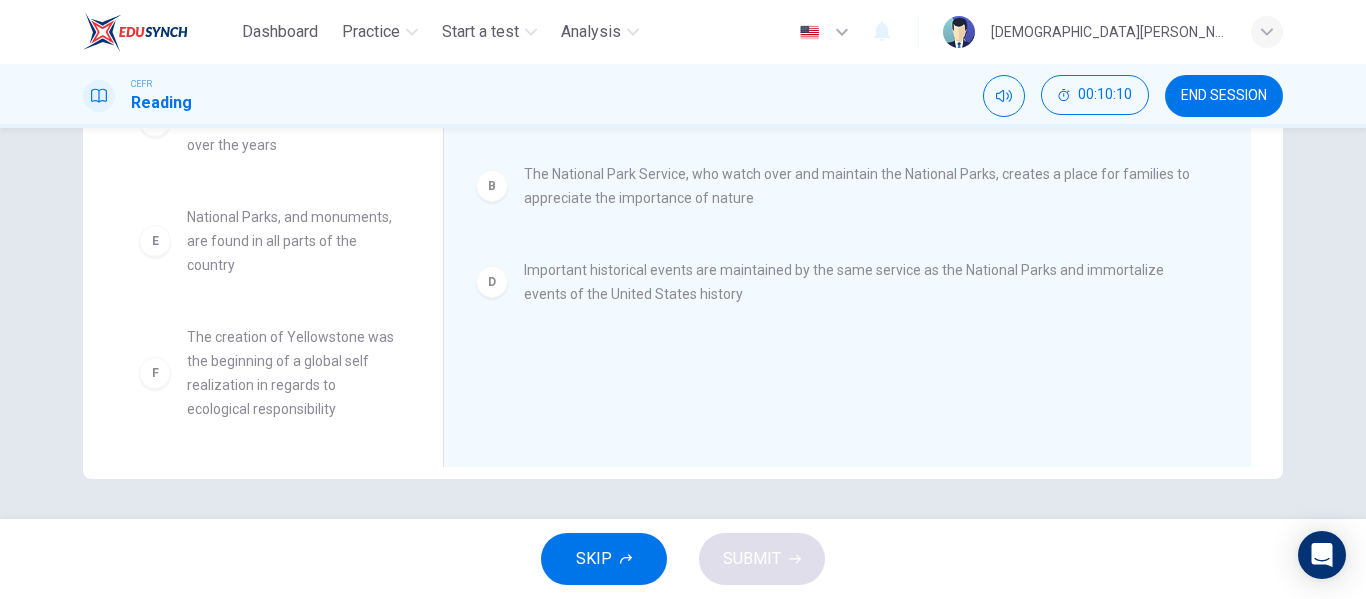 scroll, scrollTop: 0, scrollLeft: 0, axis: both 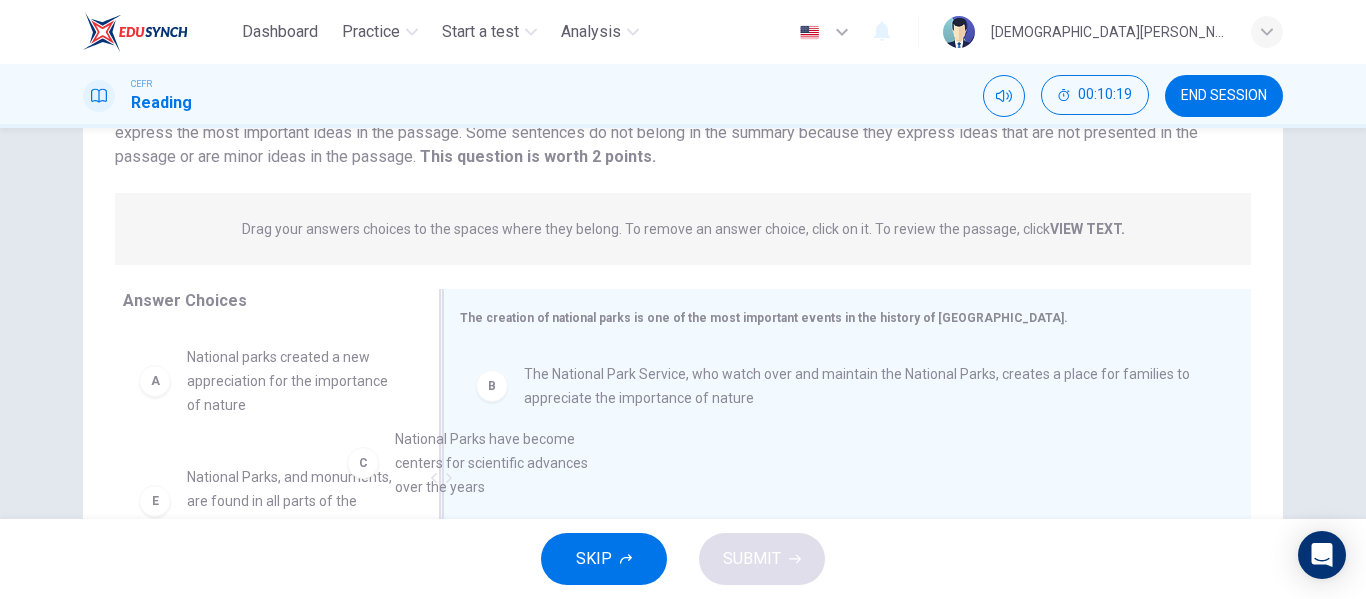 drag, startPoint x: 307, startPoint y: 501, endPoint x: 624, endPoint y: 453, distance: 320.61346 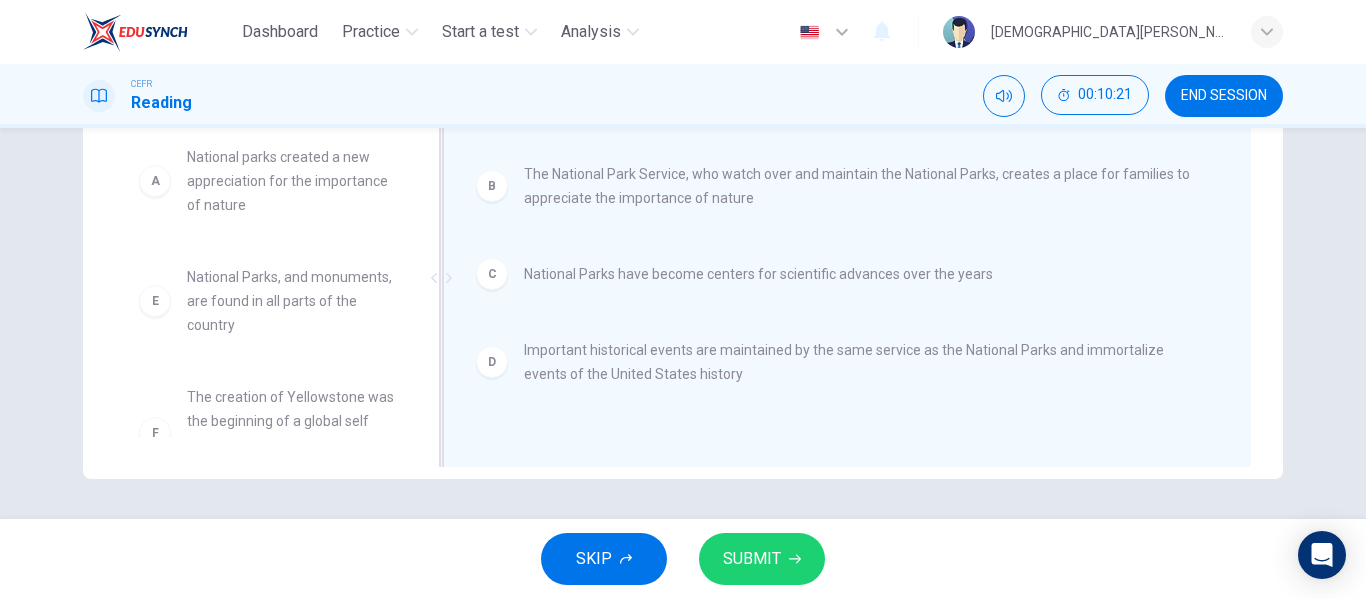 scroll, scrollTop: 0, scrollLeft: 0, axis: both 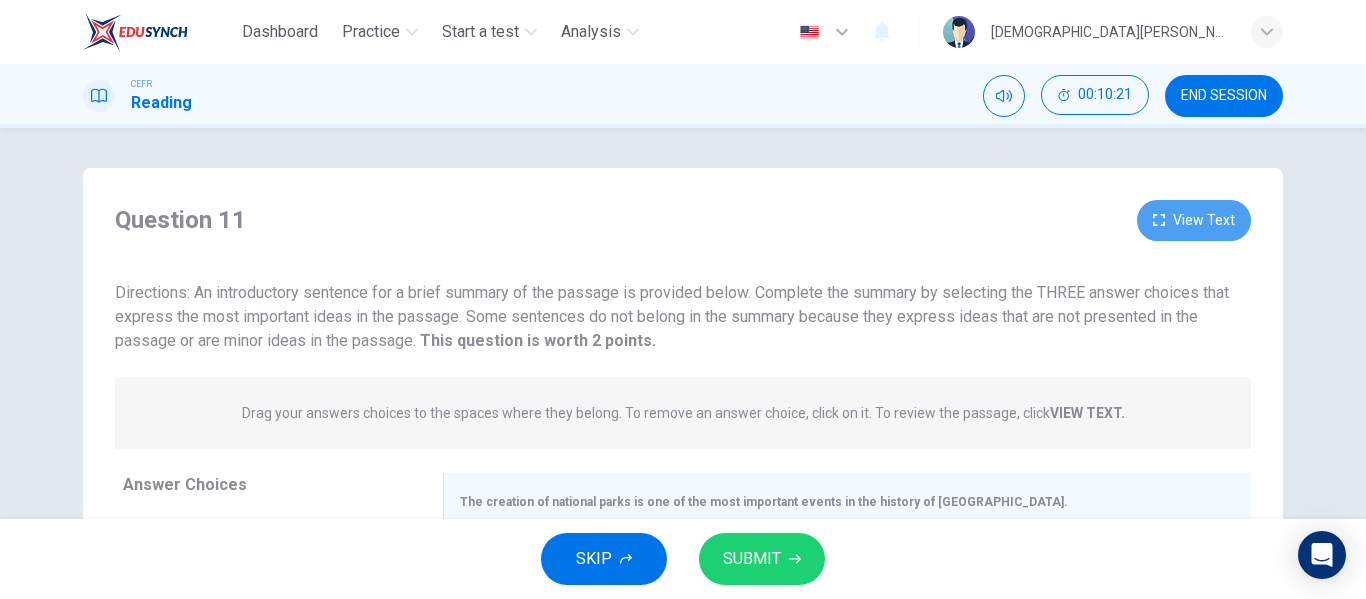 click on "View Text" at bounding box center (1194, 220) 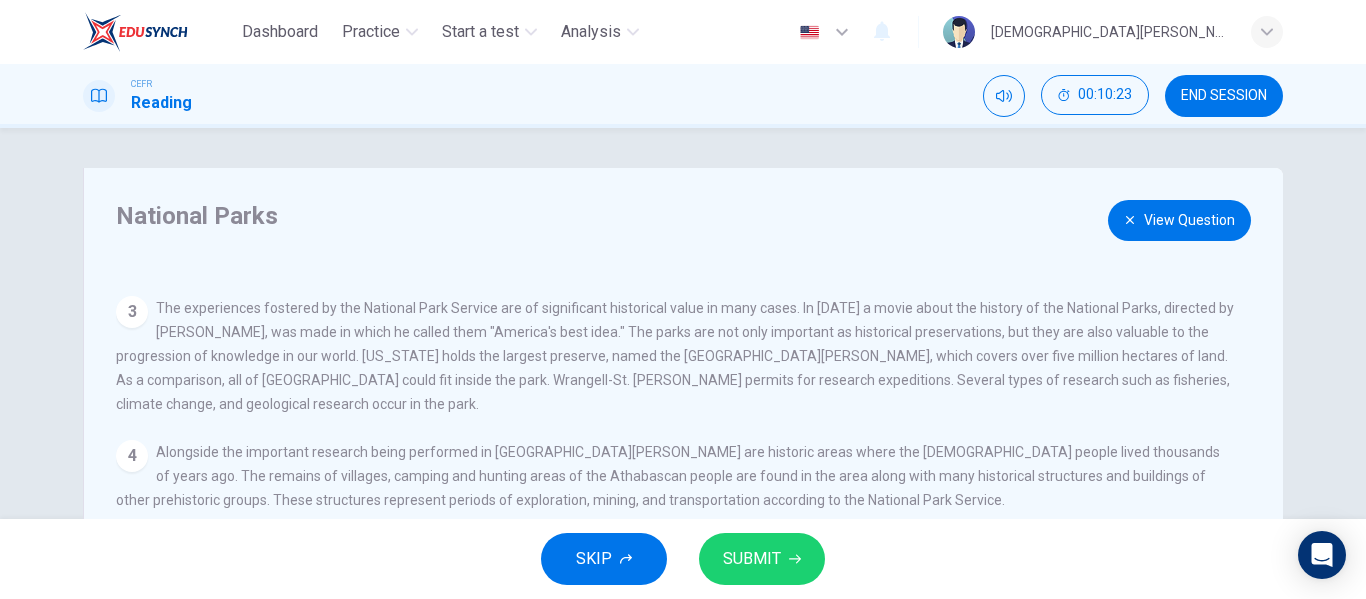 scroll, scrollTop: 0, scrollLeft: 0, axis: both 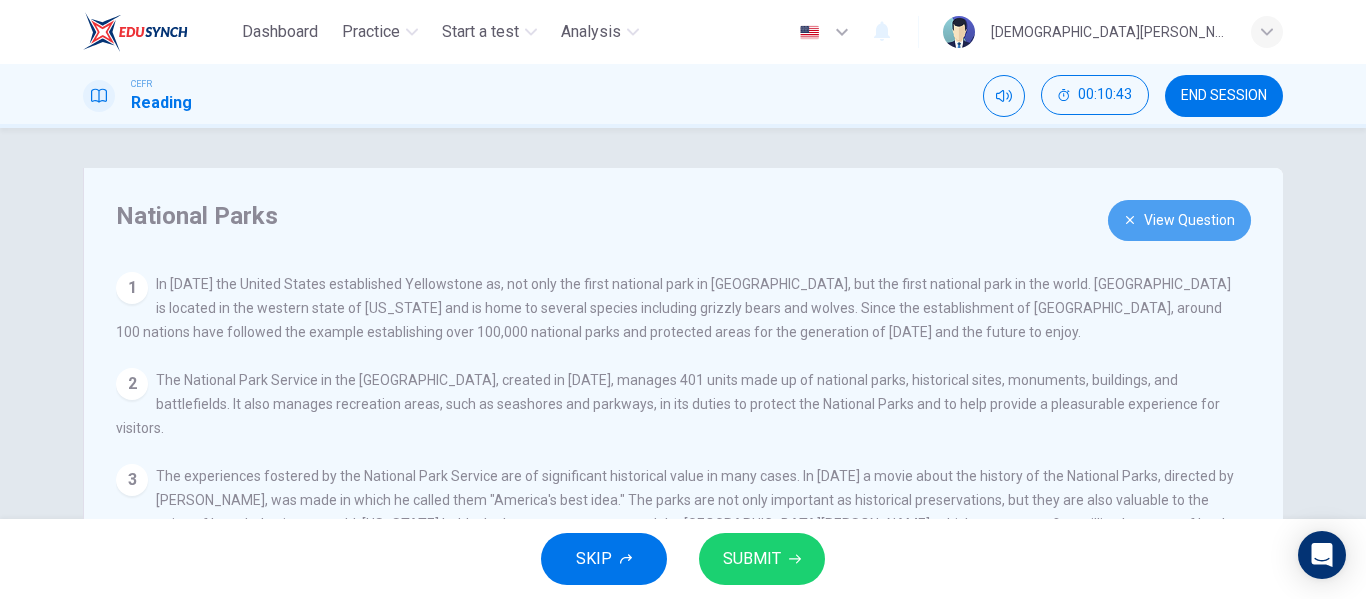 click on "View Question" at bounding box center [1179, 220] 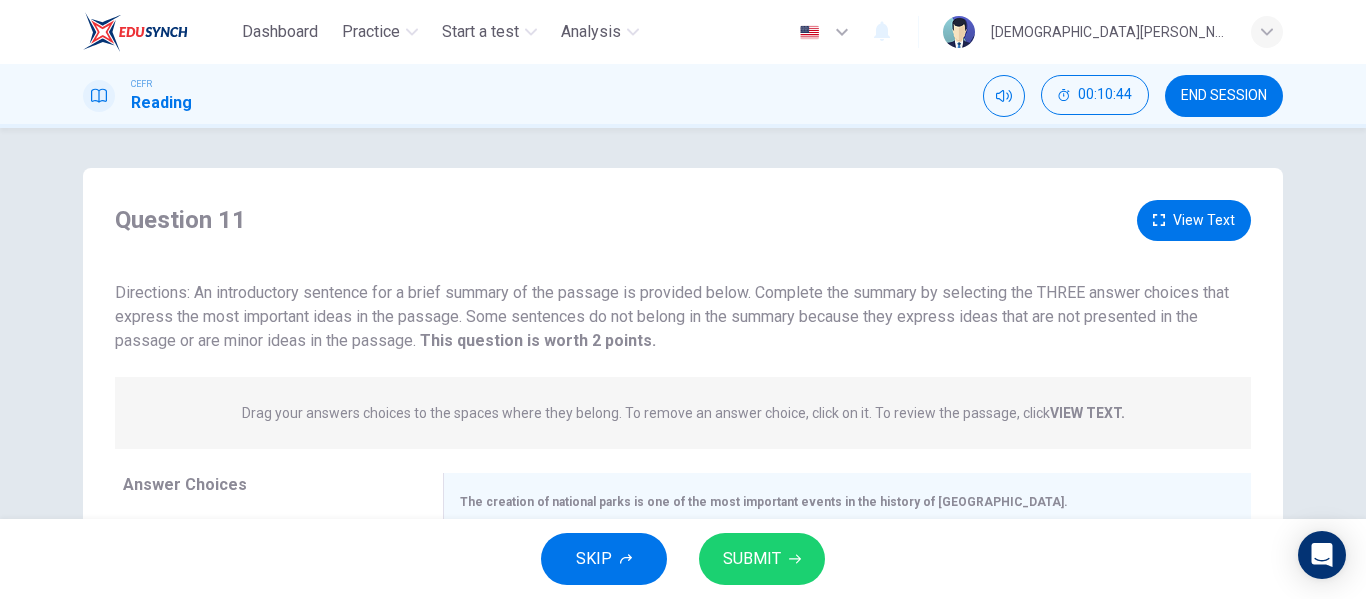 scroll, scrollTop: 384, scrollLeft: 0, axis: vertical 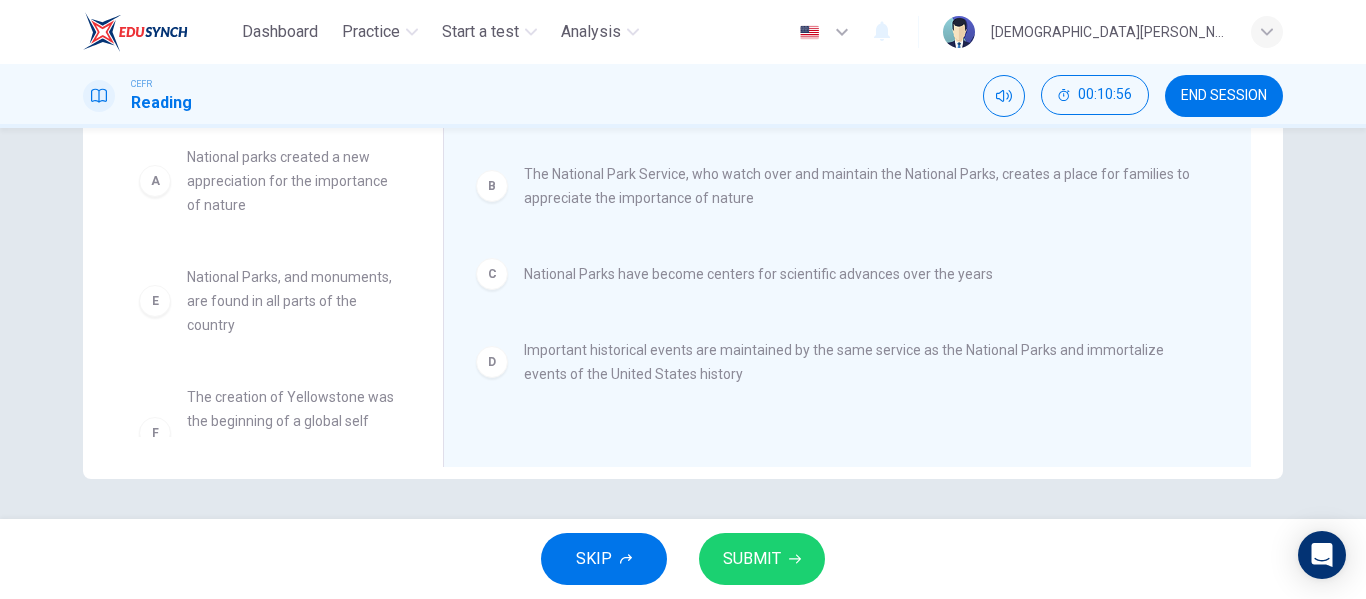 click on "SUBMIT" at bounding box center [752, 559] 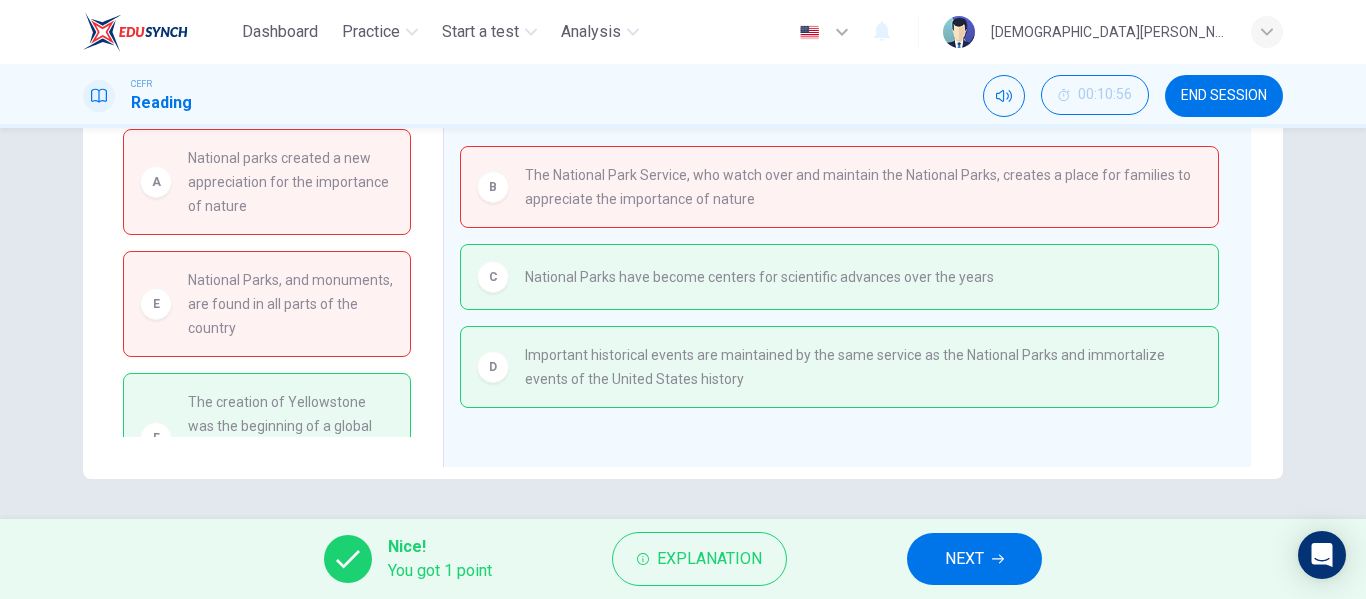 scroll, scrollTop: 66, scrollLeft: 0, axis: vertical 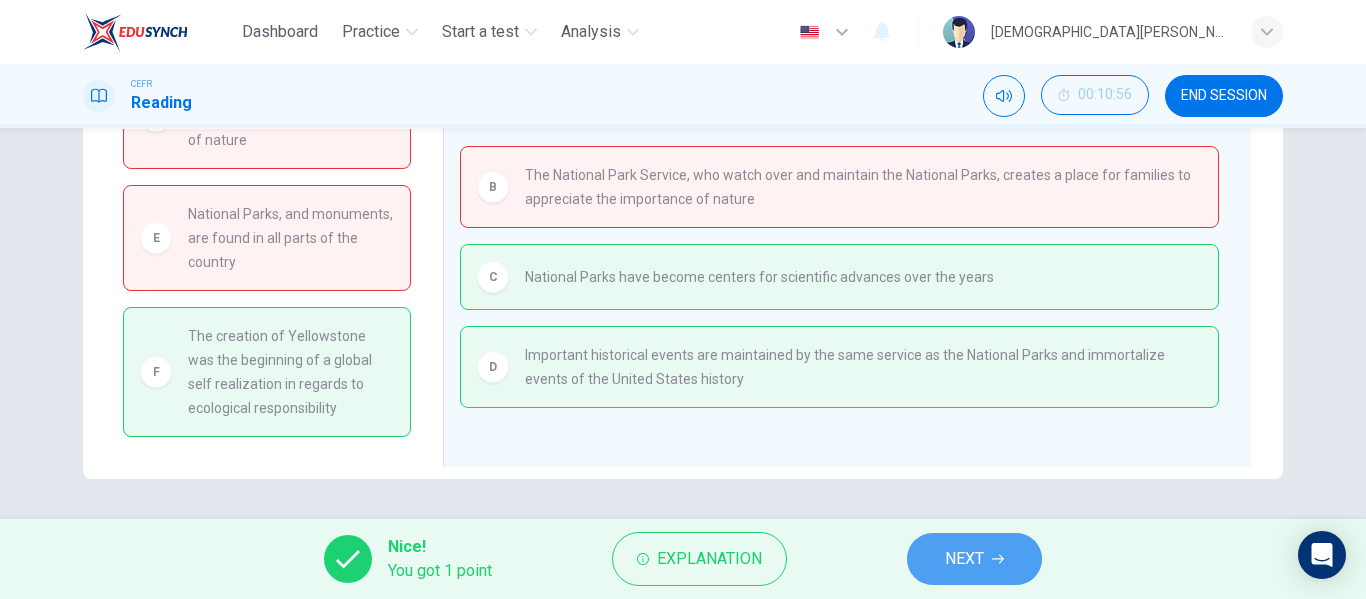 click on "NEXT" at bounding box center (964, 559) 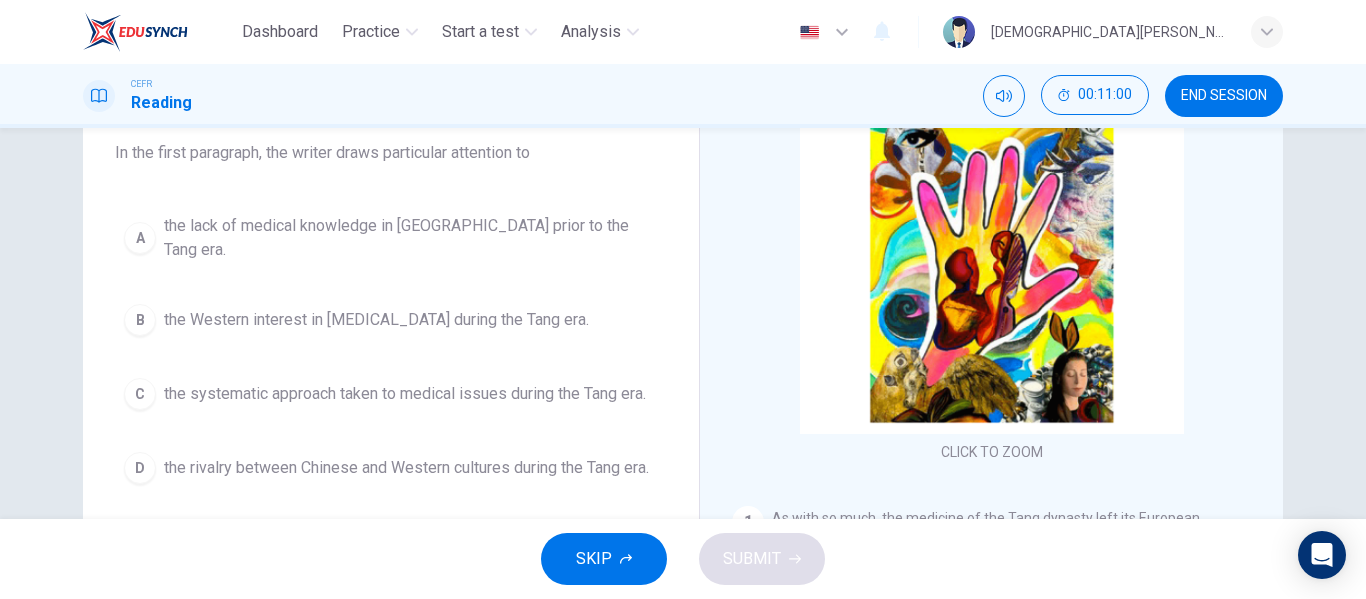 scroll, scrollTop: 79, scrollLeft: 0, axis: vertical 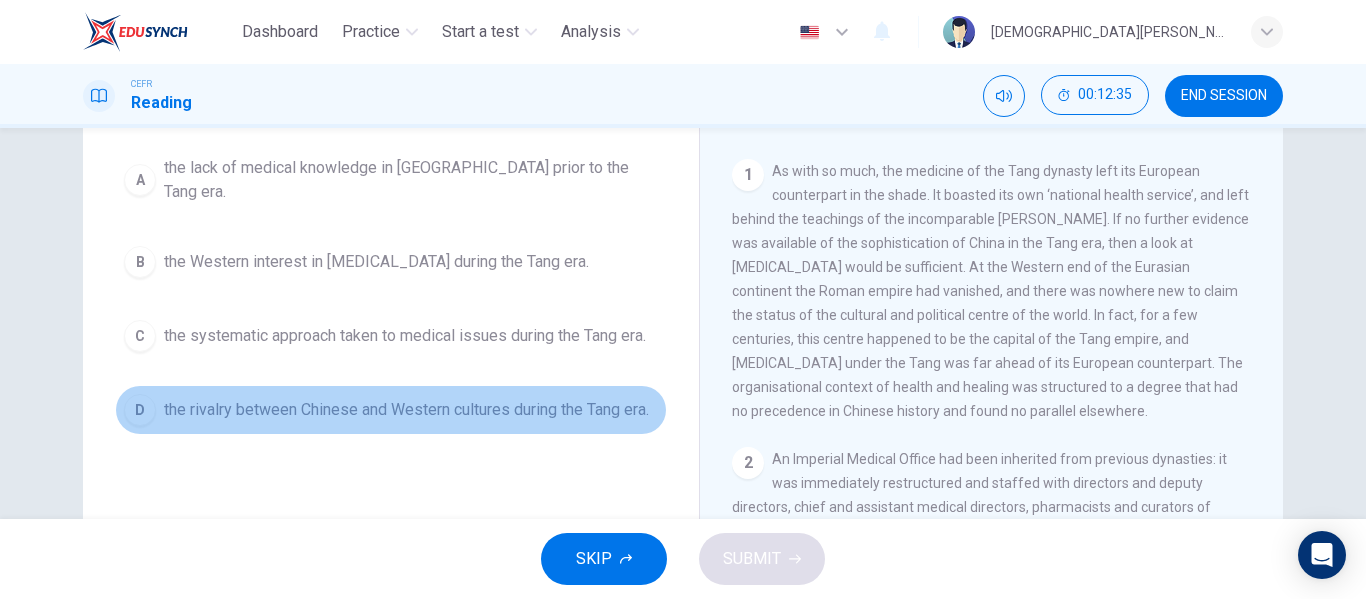 click on "the rivalry between Chinese and Western cultures during the Tang era." at bounding box center [406, 410] 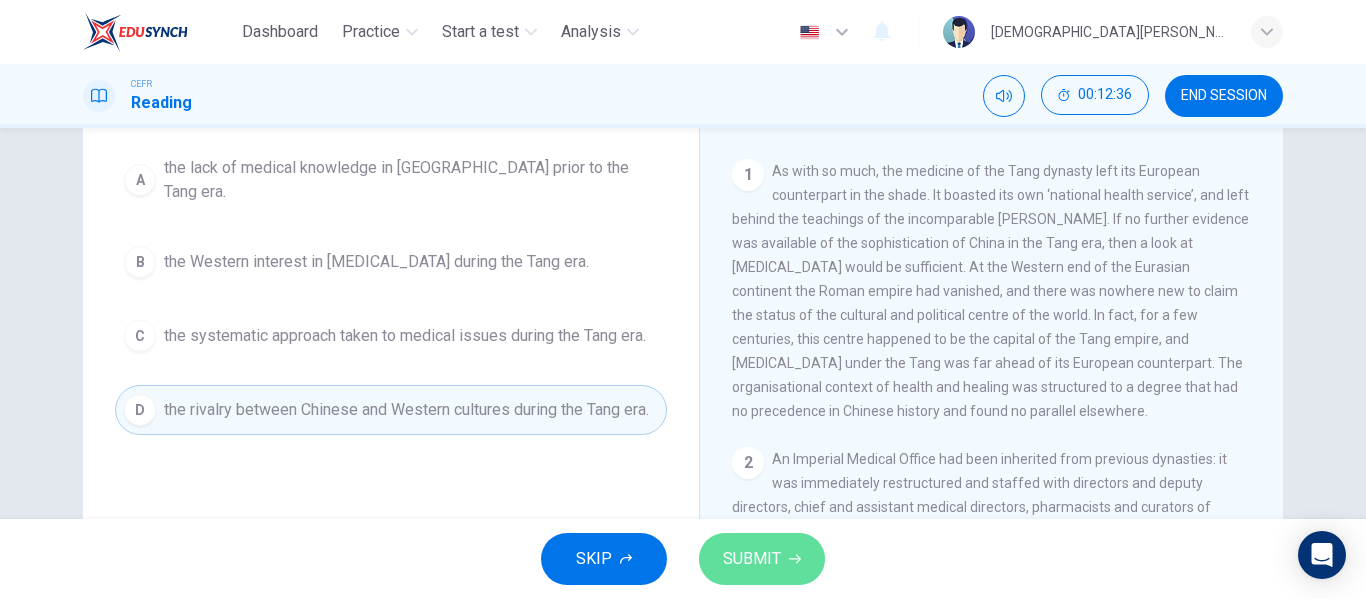 click on "SUBMIT" at bounding box center (752, 559) 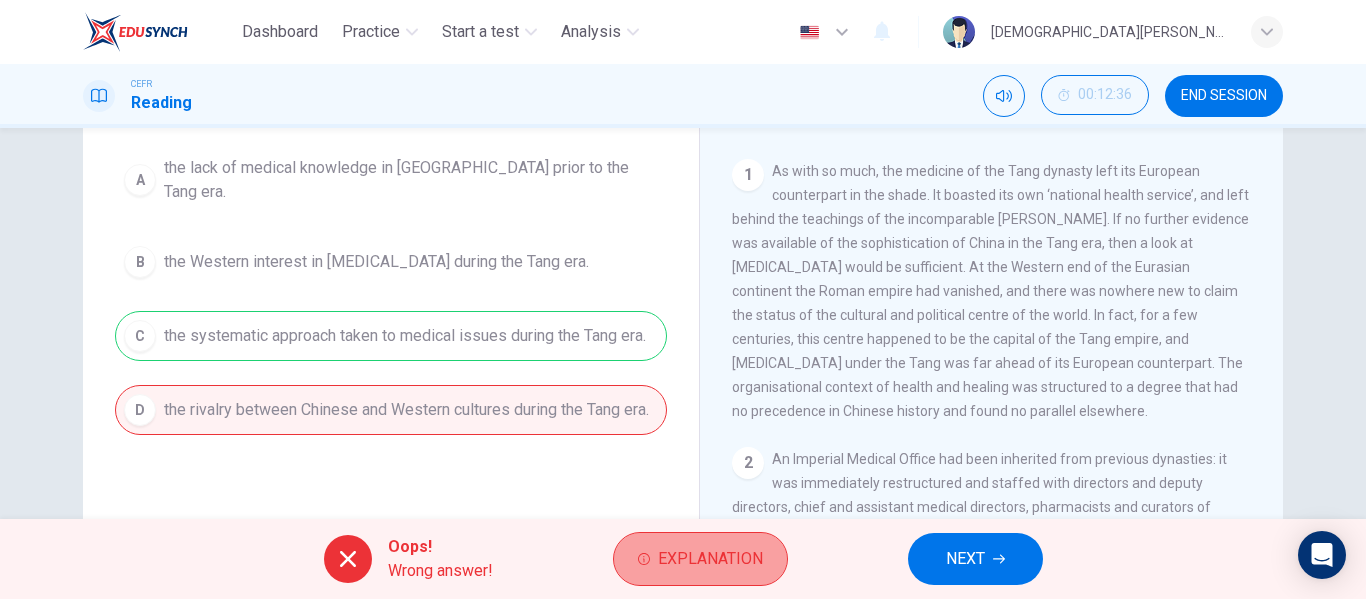 click on "Explanation" at bounding box center (710, 559) 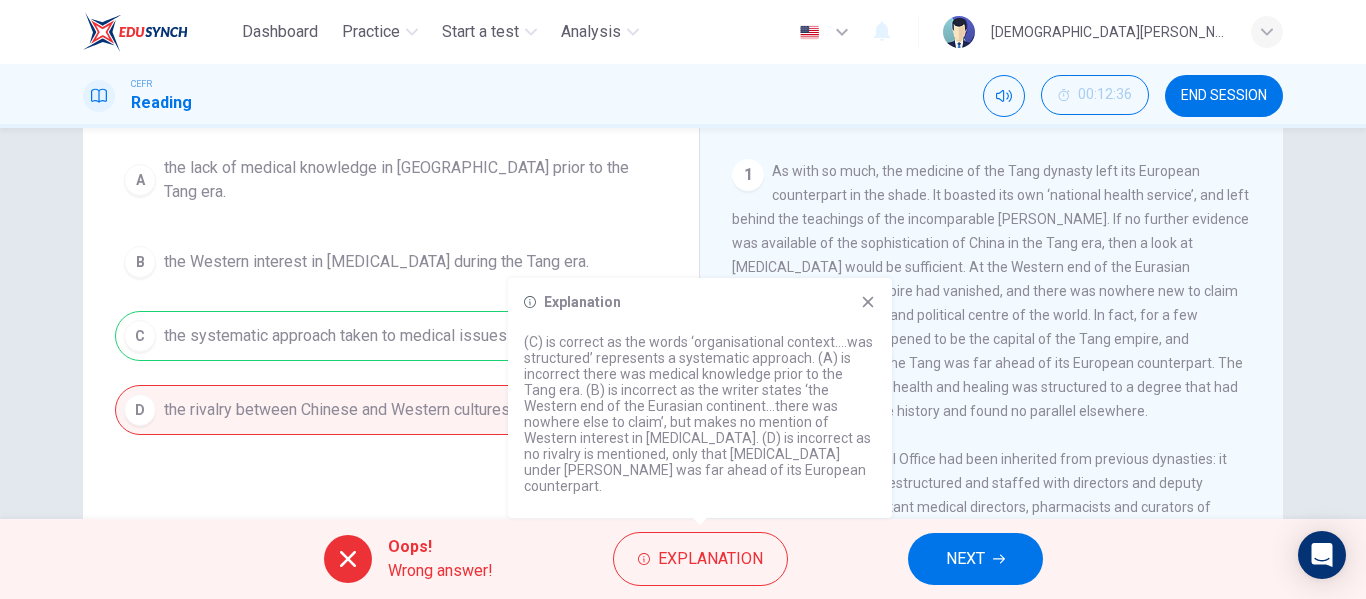 click on "Explanation (C) is correct as the words ‘organisational context….was structured’ represents a systematic approach. (A) is incorrect there was medical knowledge prior to the Tang era. (B) is incorrect as the writer states ‘the Western end of the Eurasian continent…there was nowhere else to claim’, but makes no mention of Western interest in [MEDICAL_DATA]. (D) is incorrect as no rivalry is mentioned, only that [MEDICAL_DATA] under [PERSON_NAME] was far ahead of its European counterpart." at bounding box center (700, 398) 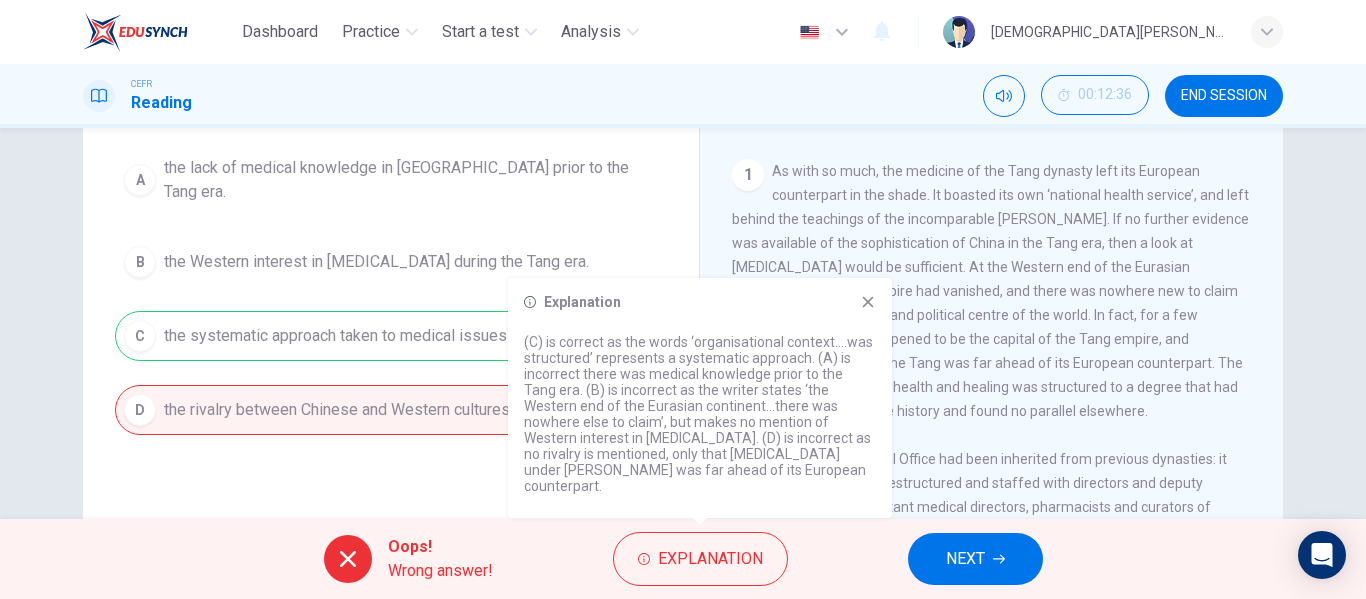 click on "Explanation (C) is correct as the words ‘organisational context….was structured’ represents a systematic approach. (A) is incorrect there was medical knowledge prior to the Tang era. (B) is incorrect as the writer states ‘the Western end of the Eurasian continent…there was nowhere else to claim’, but makes no mention of Western interest in [MEDICAL_DATA]. (D) is incorrect as no rivalry is mentioned, only that [MEDICAL_DATA] under [PERSON_NAME] was far ahead of its European counterpart." at bounding box center [700, 398] 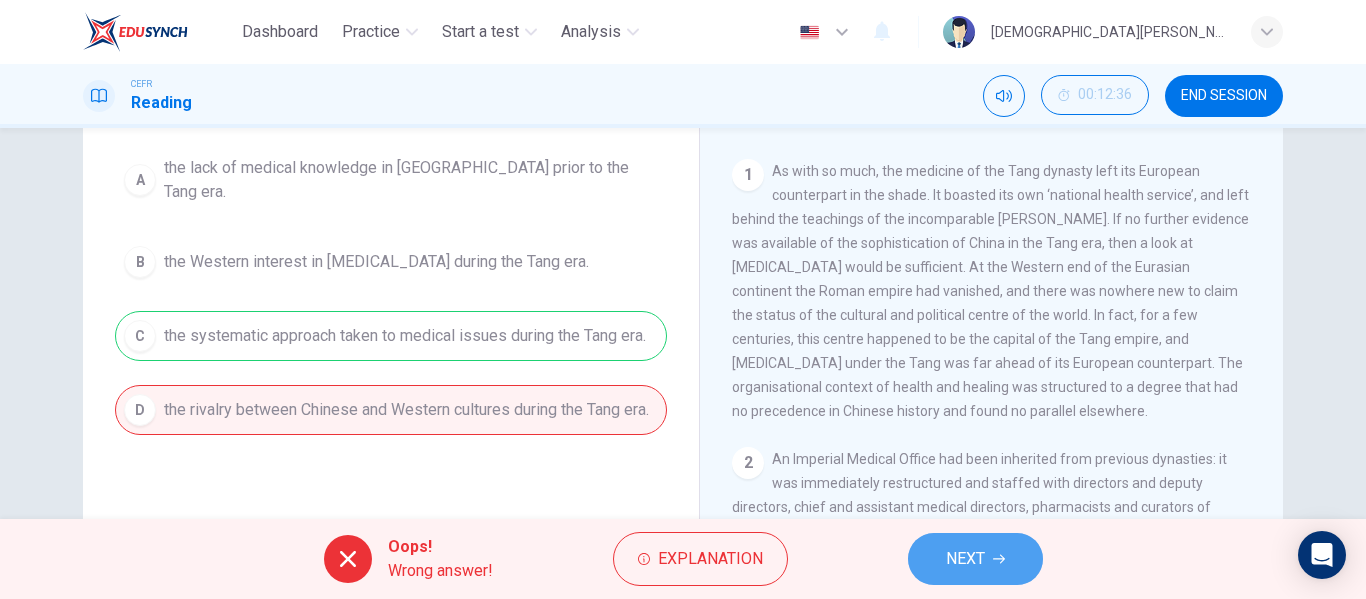 click on "NEXT" at bounding box center [975, 559] 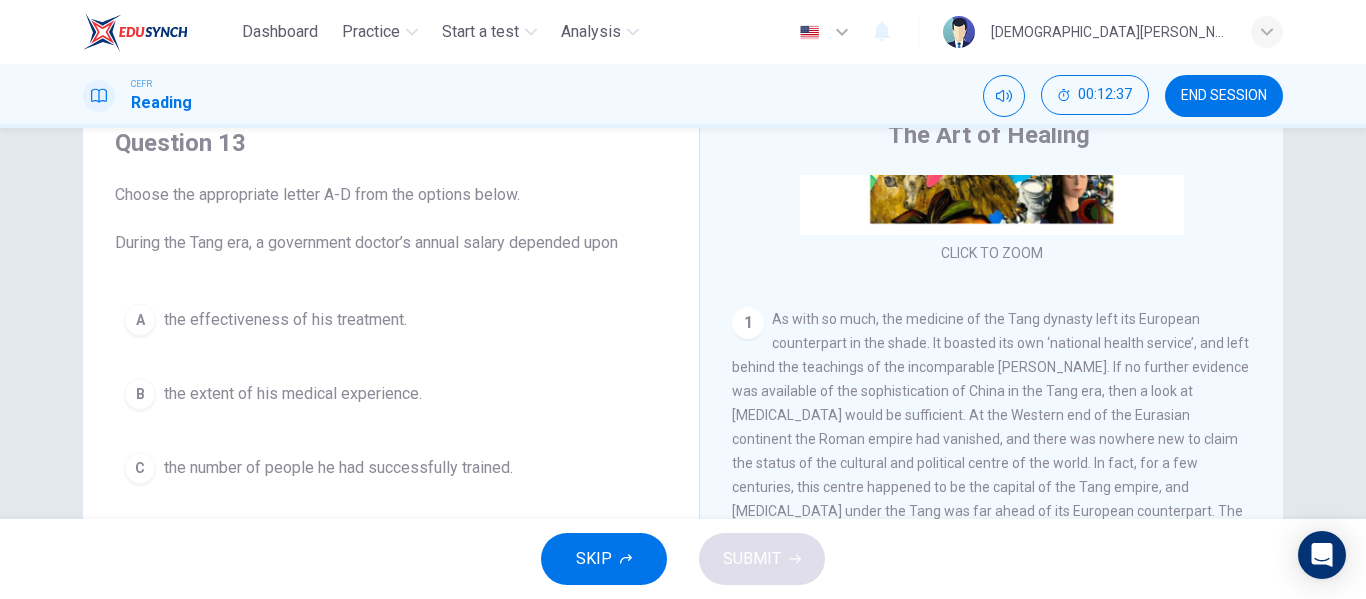 scroll, scrollTop: 80, scrollLeft: 0, axis: vertical 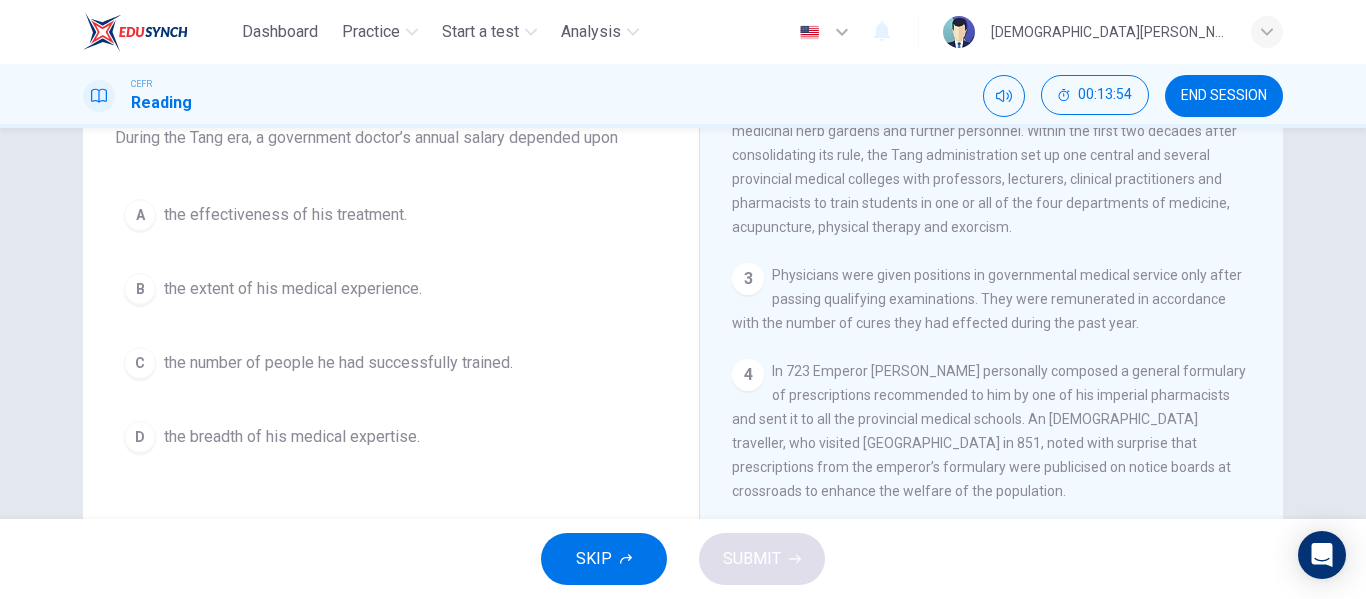 drag, startPoint x: 1002, startPoint y: 311, endPoint x: 870, endPoint y: 305, distance: 132.13629 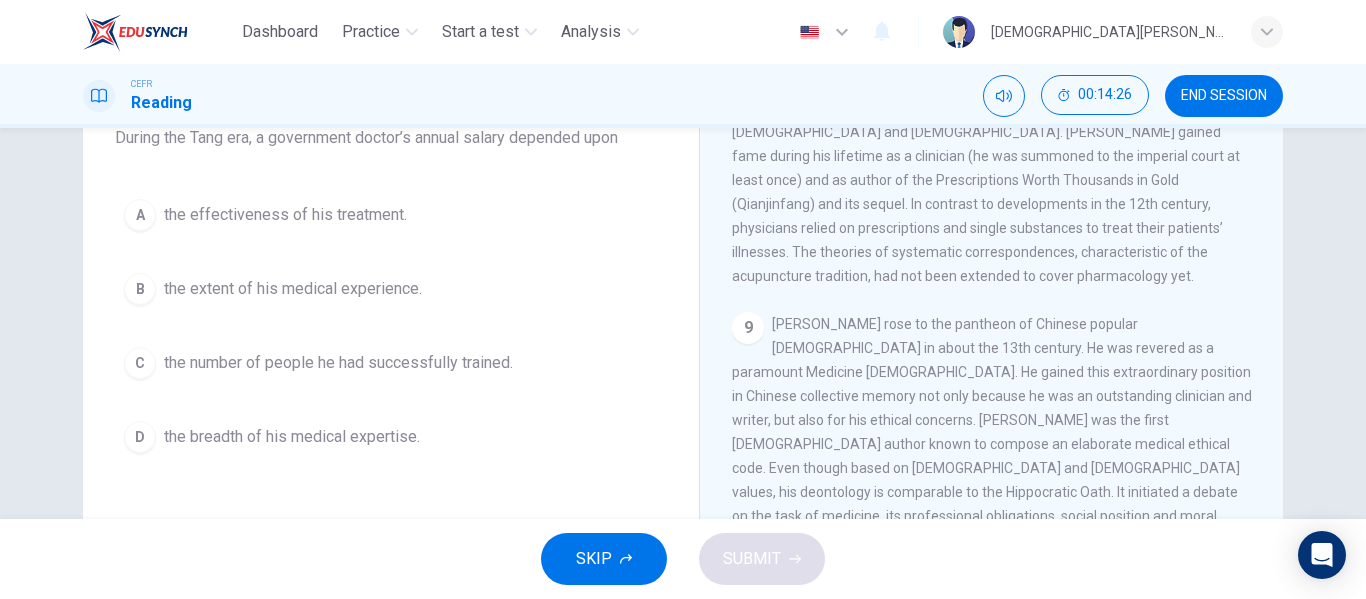 scroll, scrollTop: 2054, scrollLeft: 0, axis: vertical 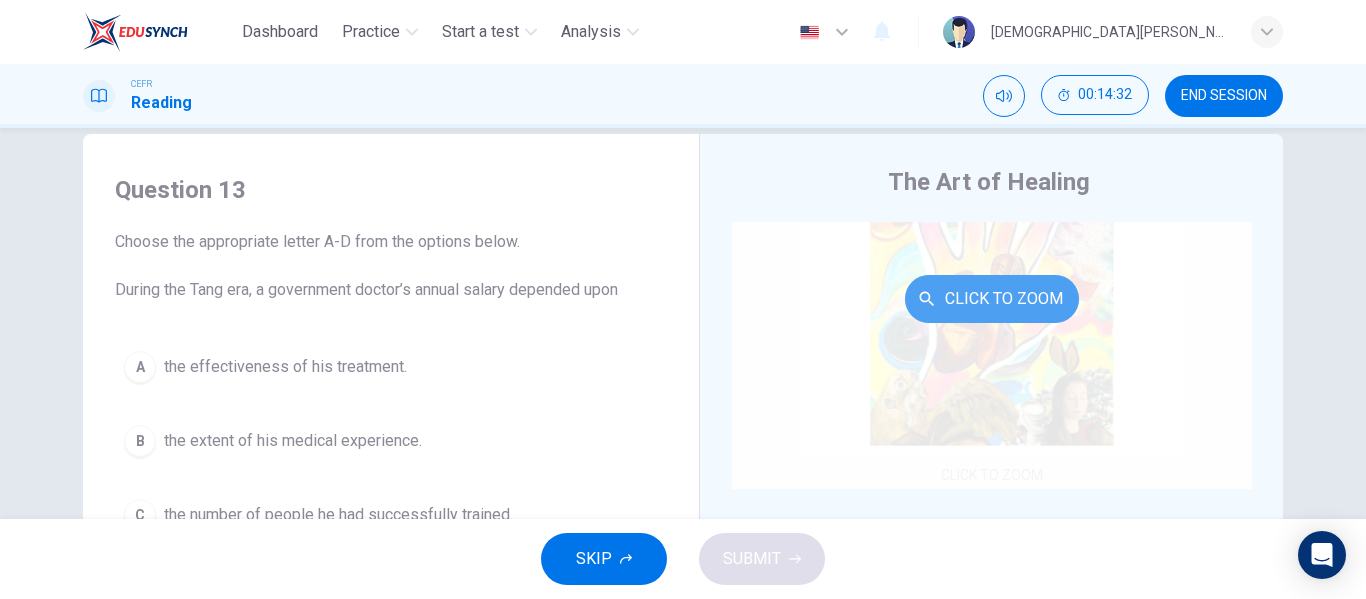 click on "Click to Zoom" at bounding box center [992, 299] 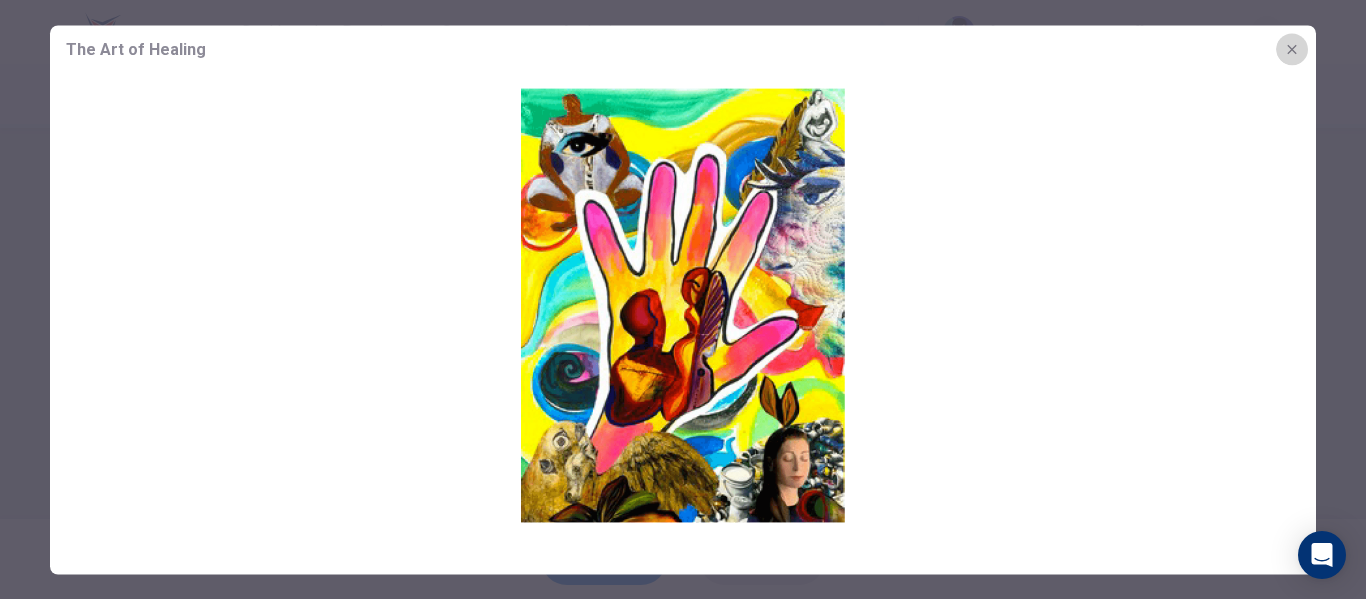 click 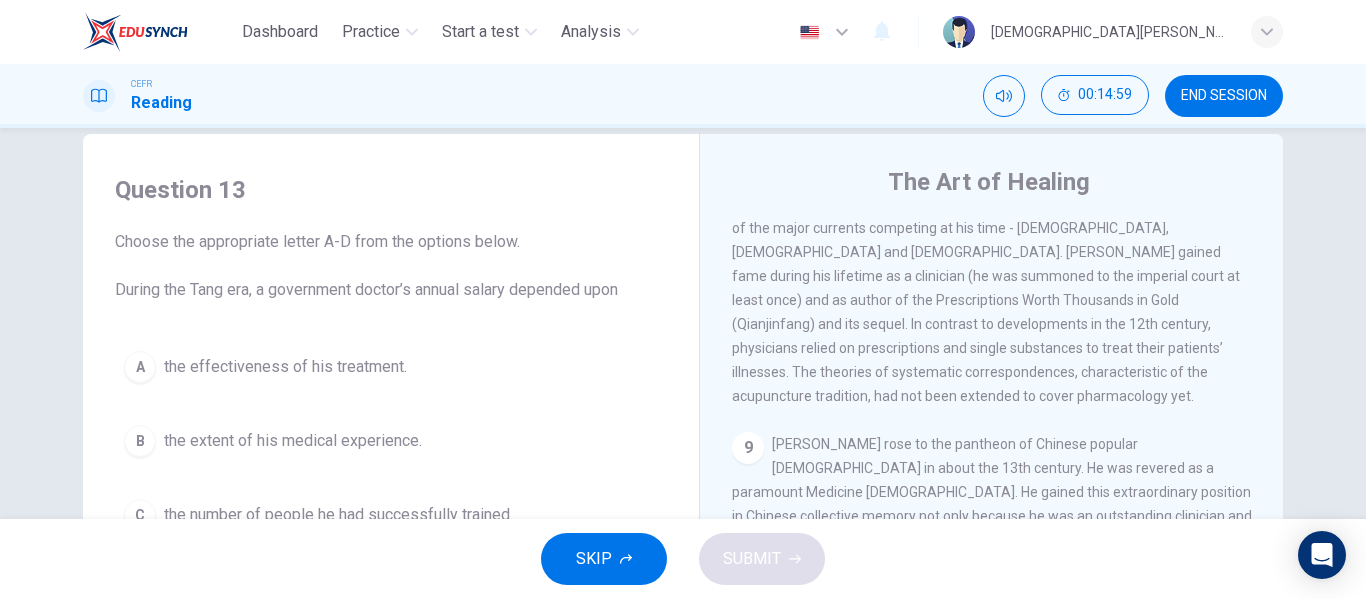 scroll, scrollTop: 2054, scrollLeft: 0, axis: vertical 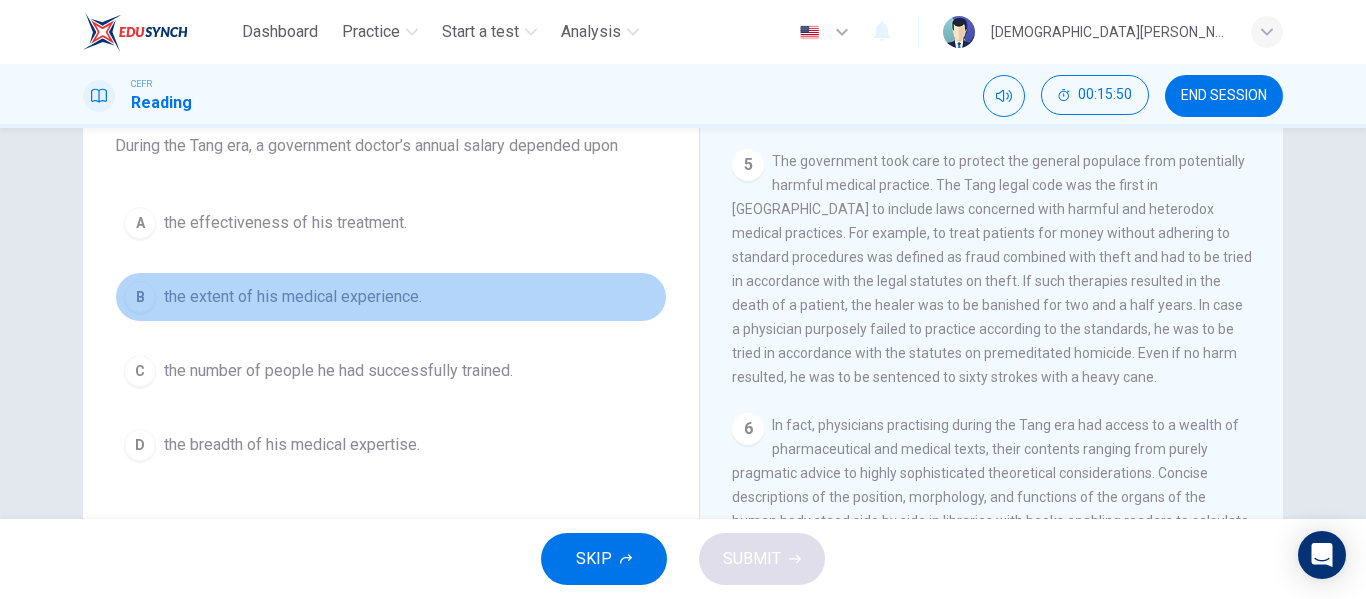 click on "B the extent of his medical experience." at bounding box center (391, 297) 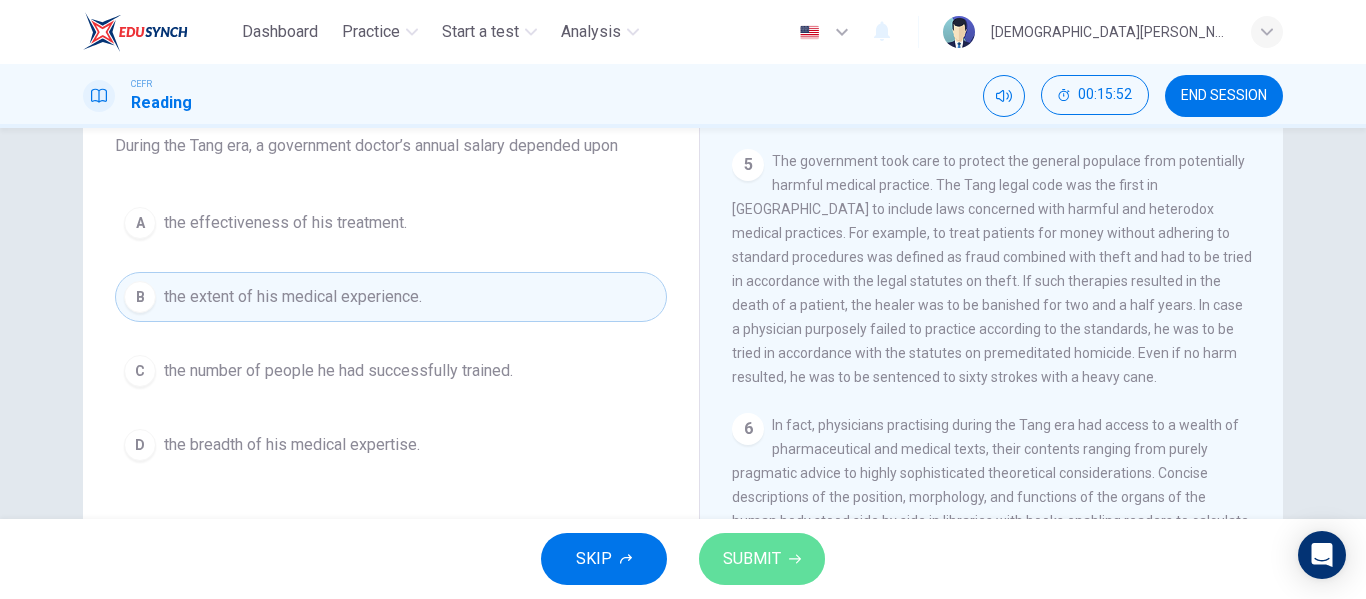 click on "SUBMIT" at bounding box center [762, 559] 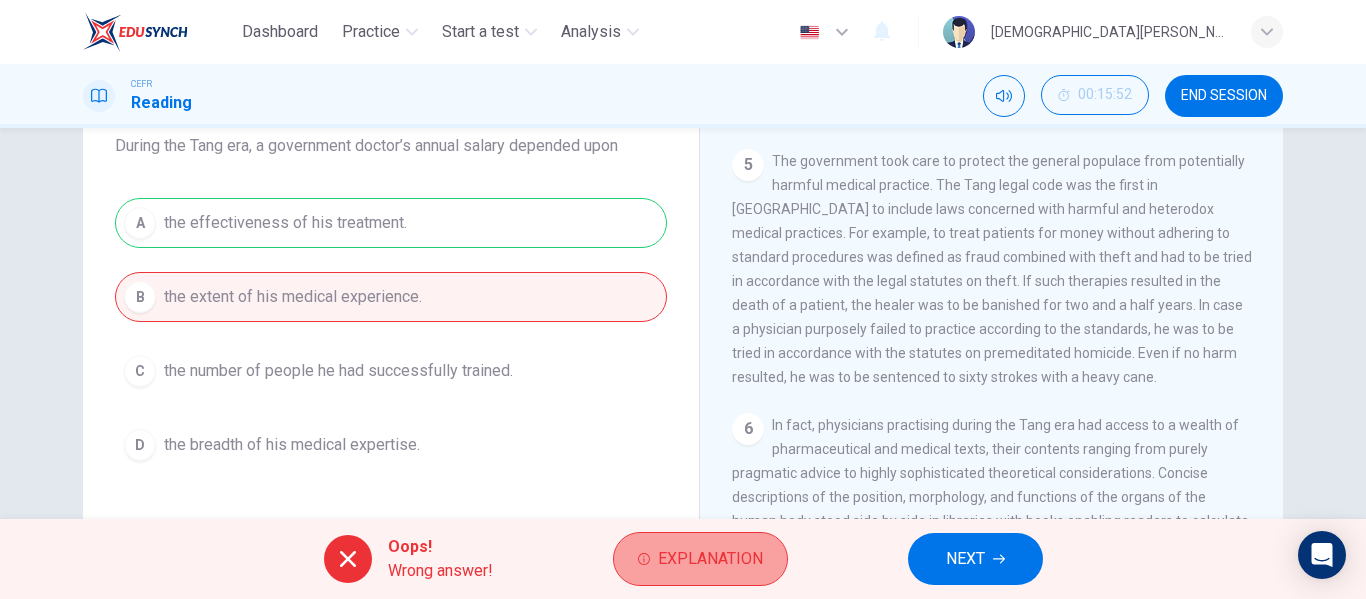 click on "Explanation" at bounding box center (710, 559) 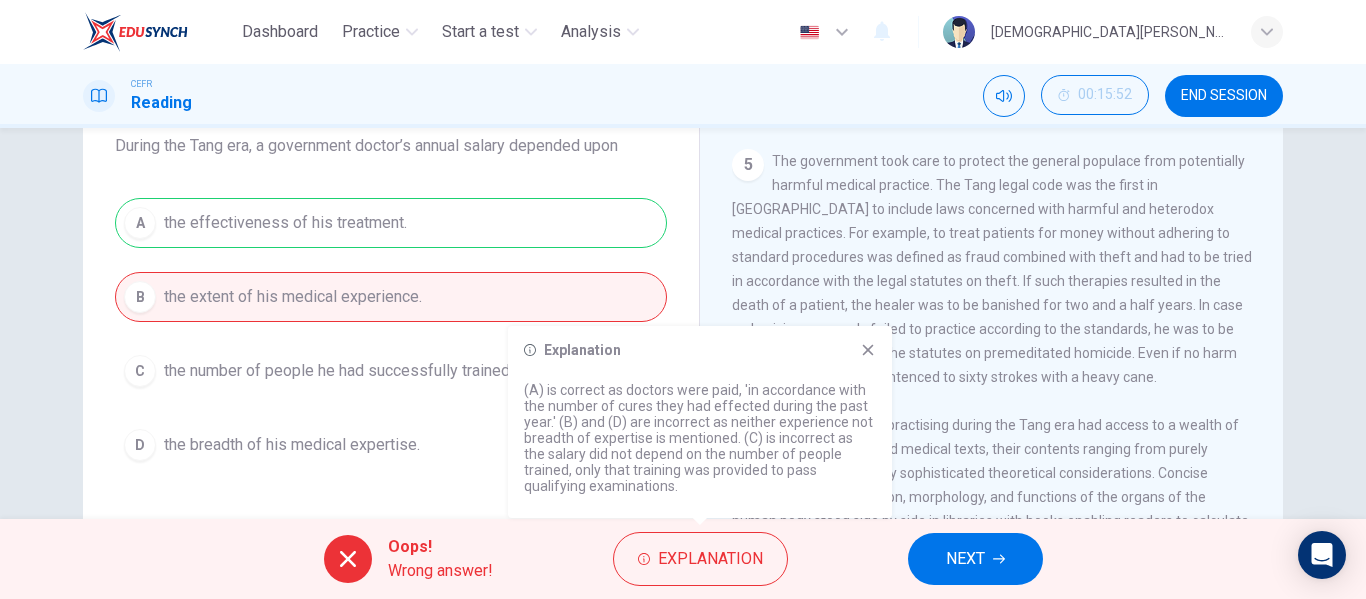 click on "Explanation" at bounding box center (700, 350) 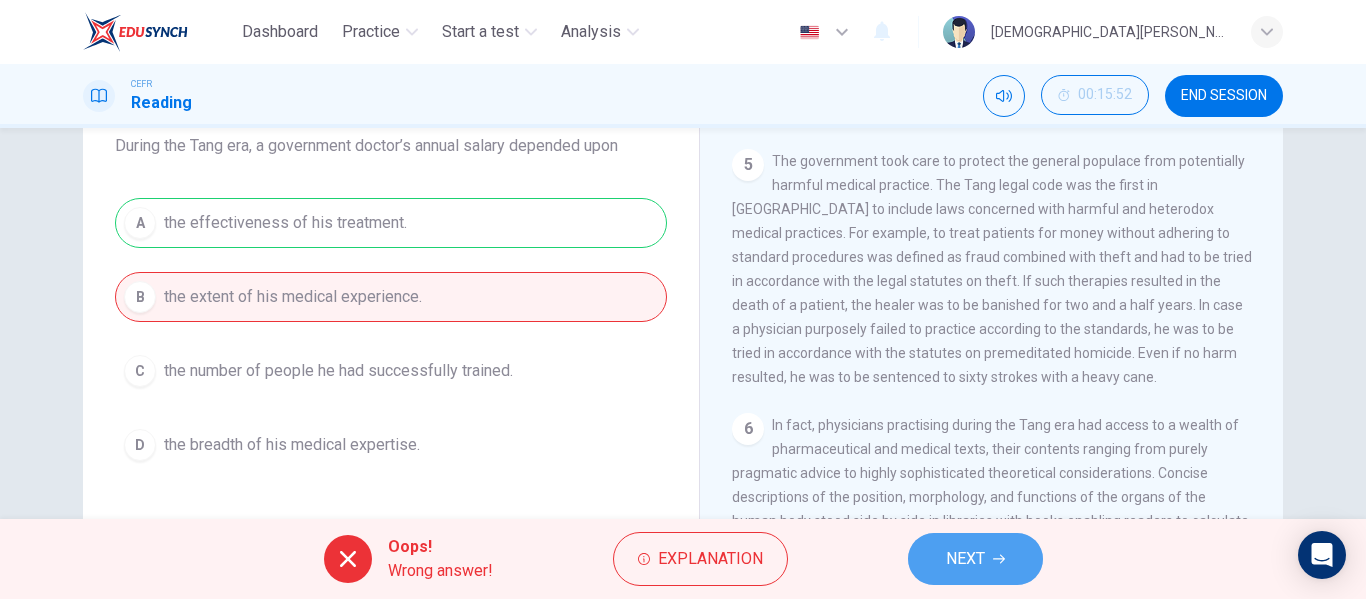 click on "NEXT" at bounding box center [965, 559] 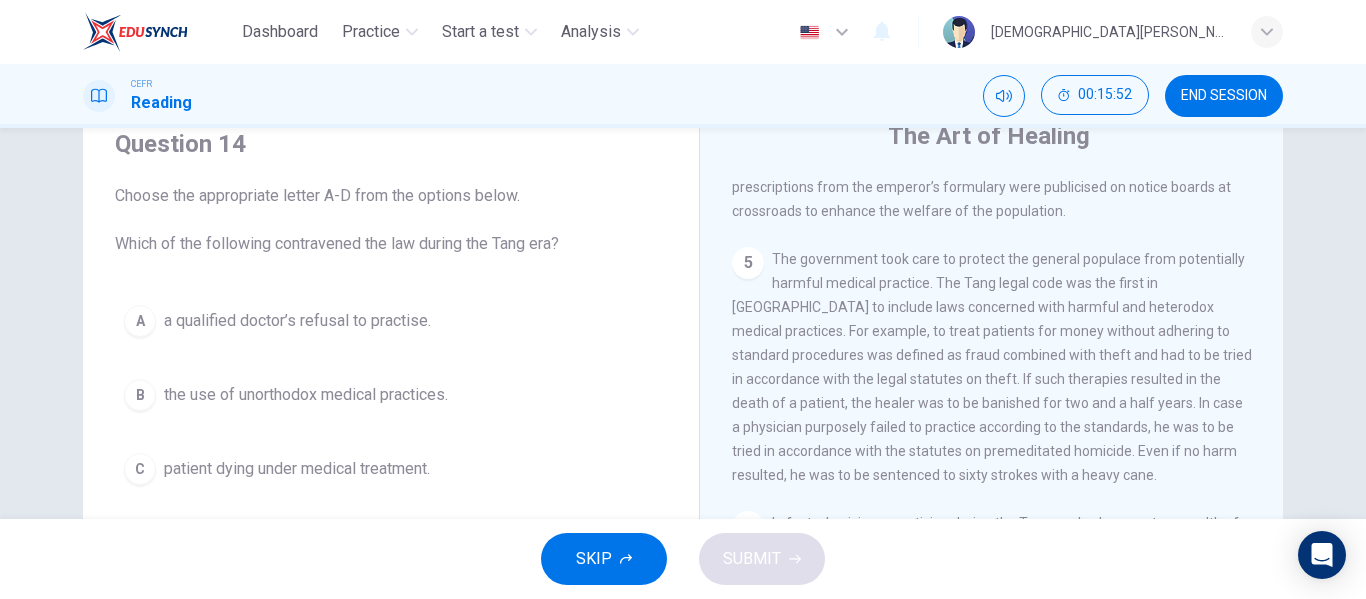 scroll, scrollTop: 53, scrollLeft: 0, axis: vertical 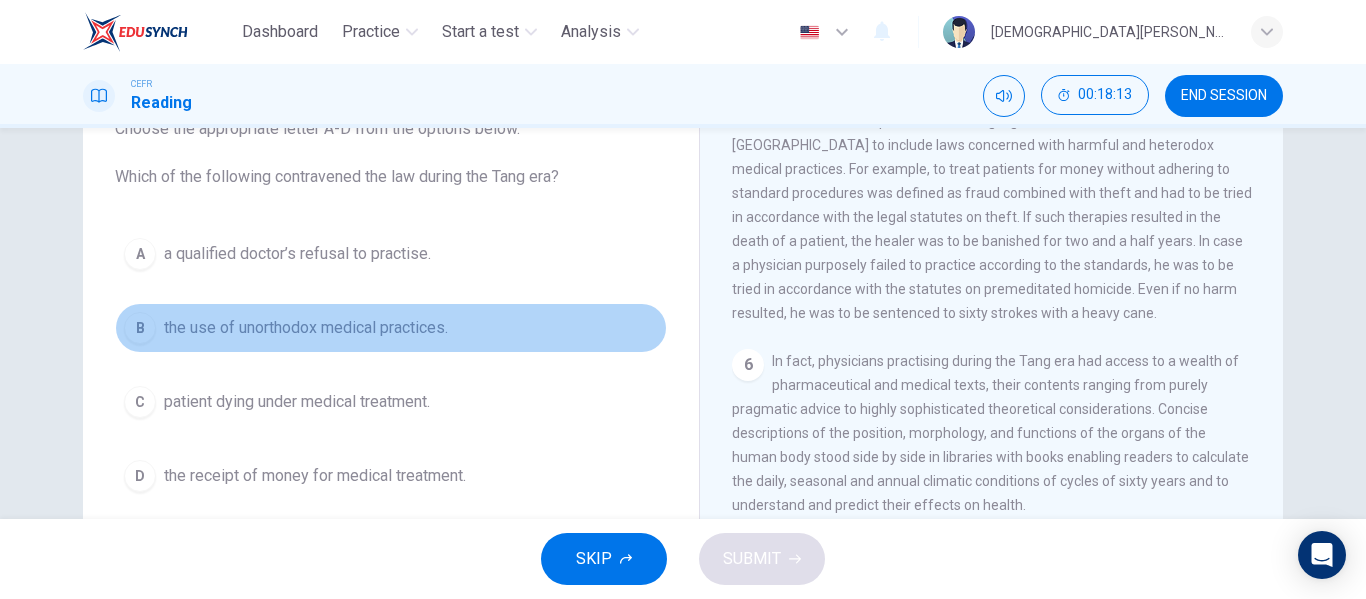 click on "the use of unorthodox medical practices." at bounding box center (306, 328) 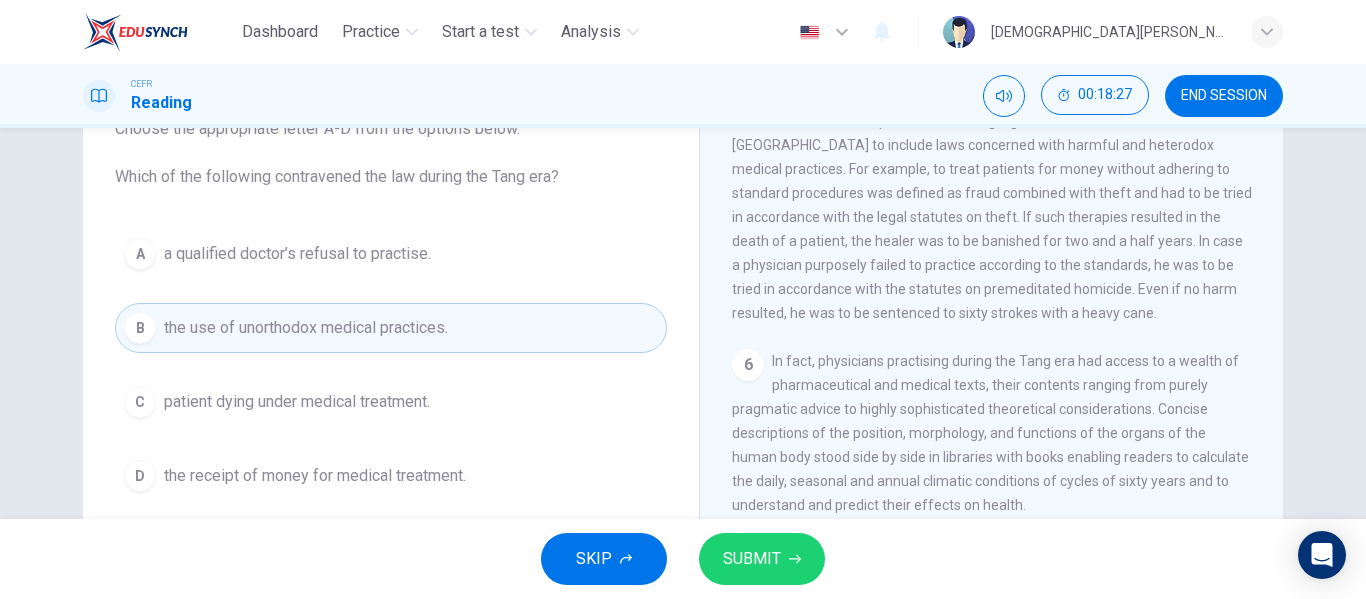 click on "5 The government took care to protect the general populace from potentially harmful medical practice. The Tang legal code was the first in [GEOGRAPHIC_DATA] to include laws concerned with harmful and heterodox medical practices. For example, to treat patients for money without adhering to standard procedures was defined as fraud combined with theft and had to be tried in accordance with the legal statutes on theft. If such therapies resulted in the death of a patient, the healer was to be banished for two and a half years. In case a physician purposely failed to practice according to the standards, he was to be tried in accordance with the statutes on premeditated homicide. Even if no harm resulted, he was
to be sentenced to sixty strokes with a heavy cane." at bounding box center [992, 205] 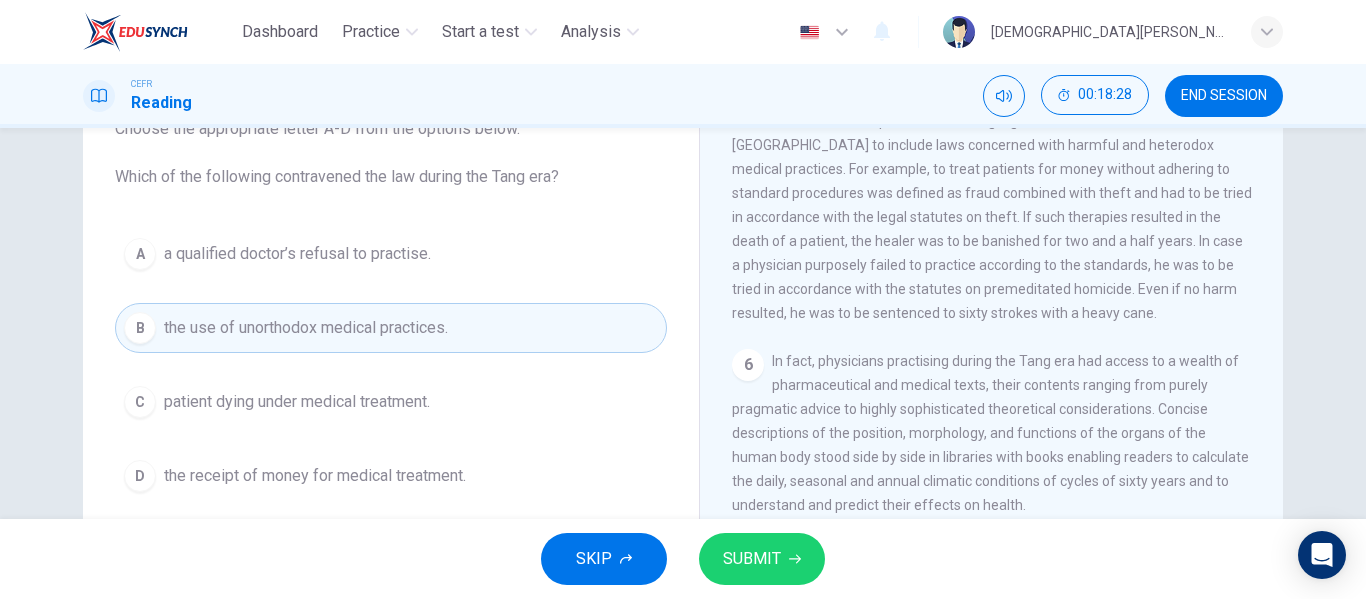 drag, startPoint x: 1006, startPoint y: 238, endPoint x: 981, endPoint y: 341, distance: 105.99056 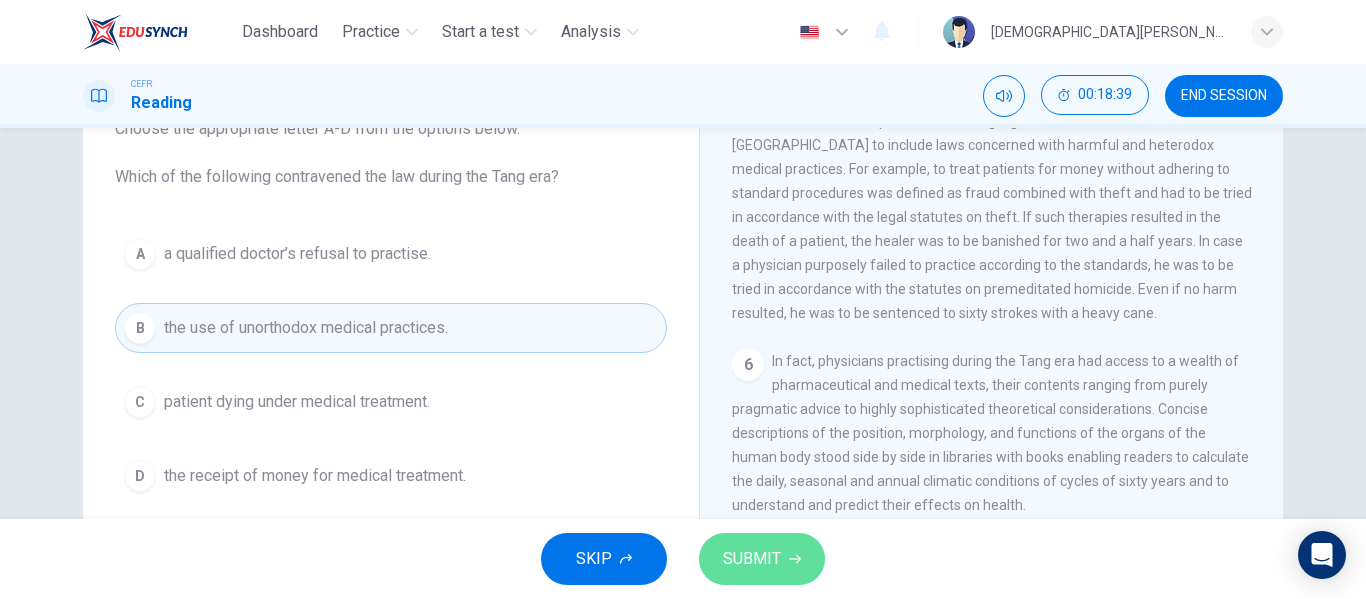 click on "SUBMIT" at bounding box center [762, 559] 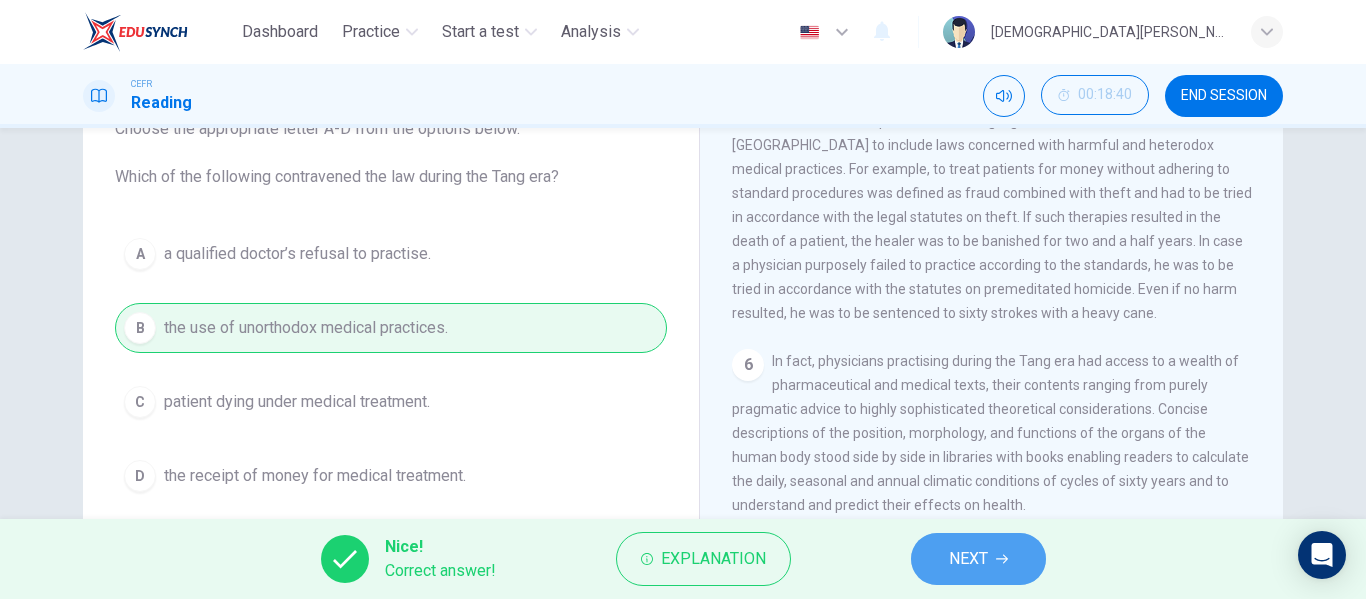 click on "NEXT" at bounding box center (968, 559) 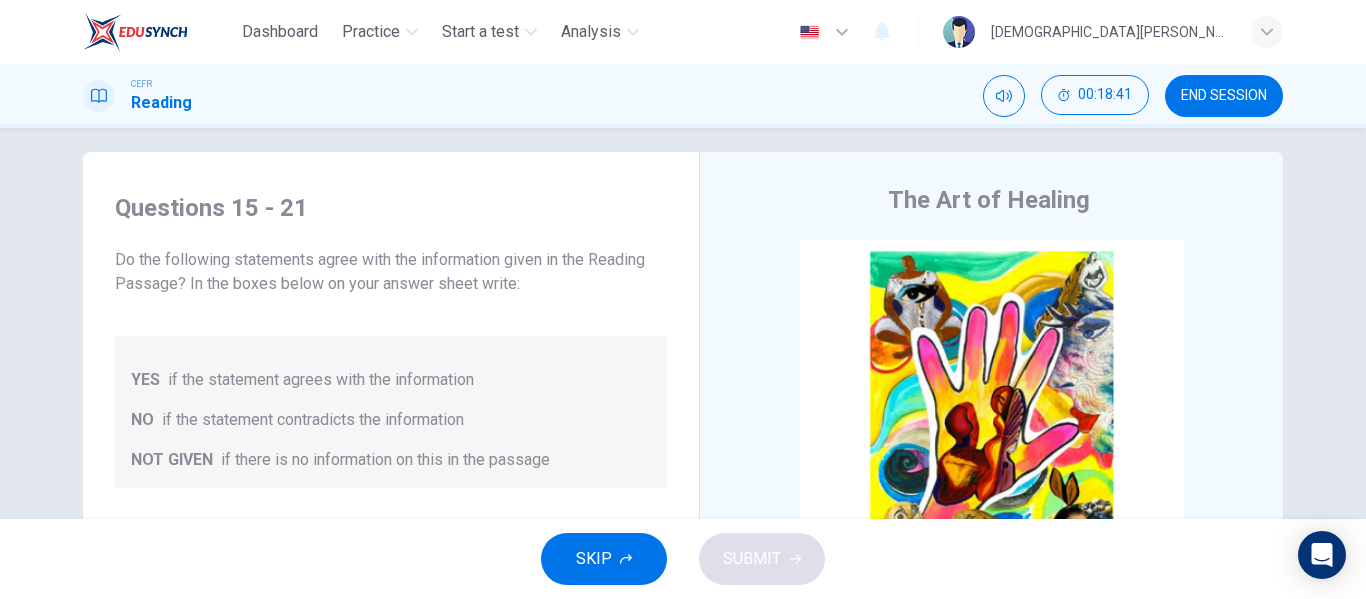 scroll, scrollTop: 15, scrollLeft: 0, axis: vertical 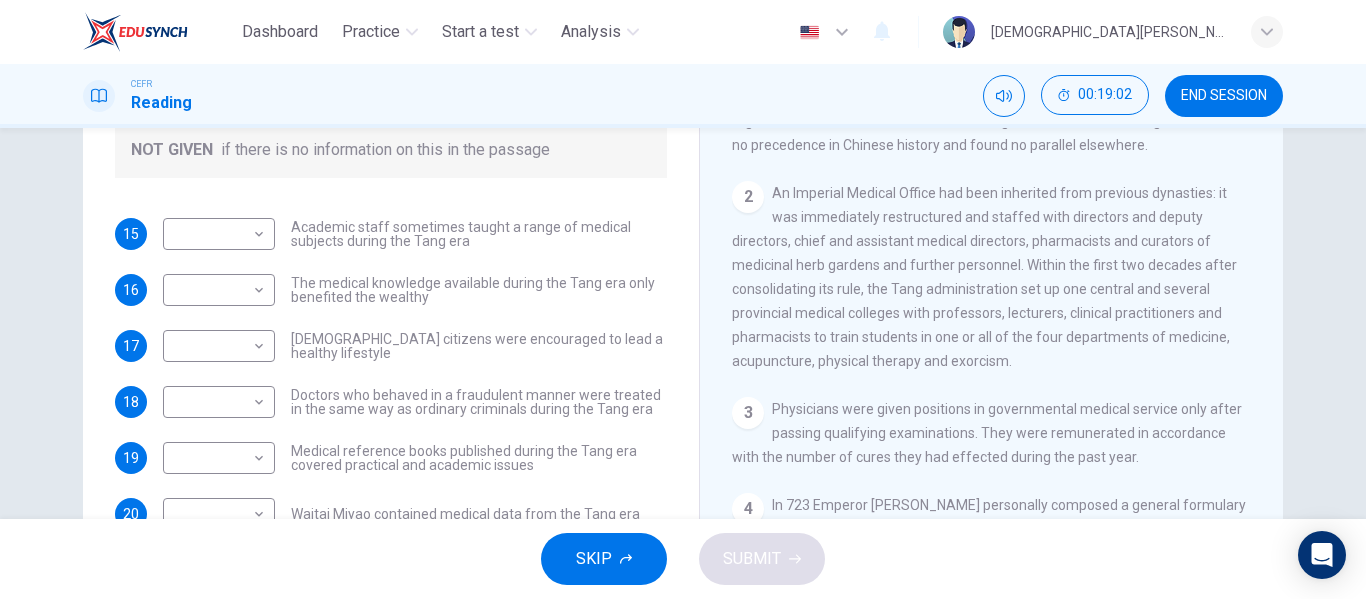 click on "2 An Imperial Medical Office had been inherited from previous dynasties: it was immediately restructured and staffed with directors and deputy directors, chief and assistant medical directors, pharmacists and curators of medicinal herb gardens and further personnel. Within the first two decades after consolidating its rule, the Tang administration set up one central and several provincial medical colleges with professors, lecturers, clinical practitioners and pharmacists to train students in one or all of the four departments of medicine, acupuncture, physical therapy and exorcism." at bounding box center (992, 277) 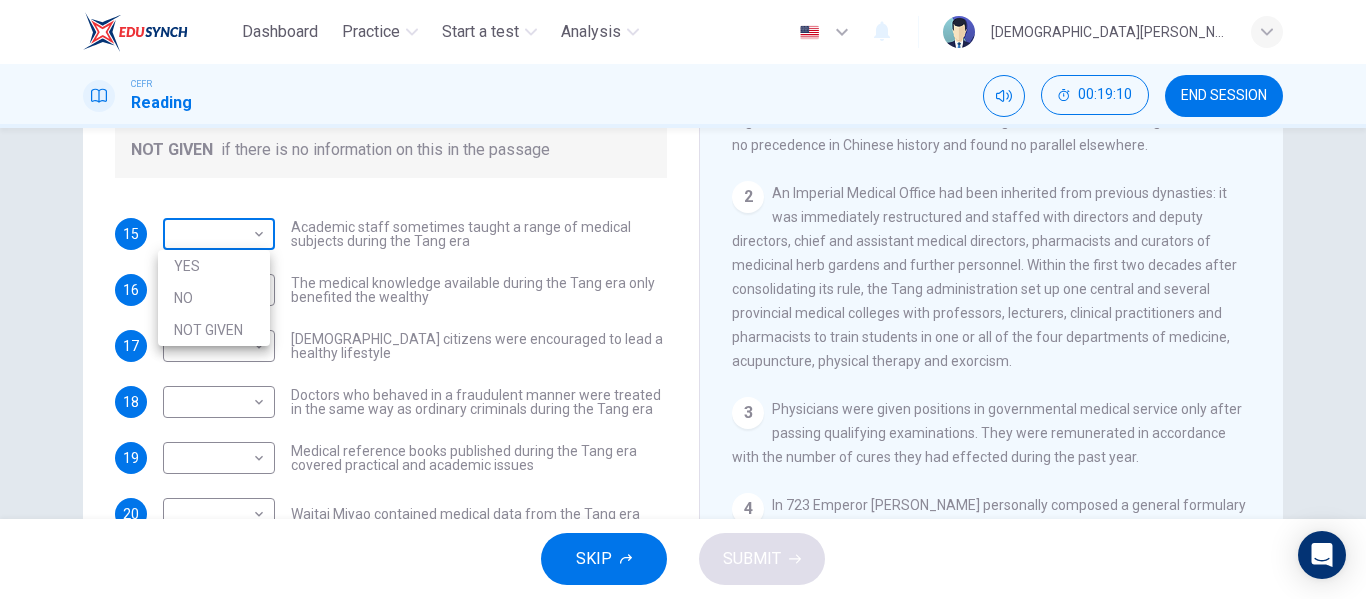 click on "Dashboard Practice Start a test Analysis English en ​ [DEMOGRAPHIC_DATA][PERSON_NAME] CEFR Reading 00:19:10 END SESSION Questions 15 - 21 Do the following statements agree with the information given in the Reading Passage?
In the boxes below on your answer sheet write: YES if the statement agrees with the information NO if the statement contradicts the information NOT GIVEN if there is no information on this in the passage 15 ​ ​ Academic staff sometimes taught a range of medical subjects during the Tang era 16 ​ ​ The medical knowledge available during the Tang era only benefited the wealthy 17 ​ ​ [DEMOGRAPHIC_DATA] citizens were encouraged to lead a healthy lifestyle 18 ​ ​ Doctors who behaved in a fraudulent manner were treated in the same way as ordinary criminals during the Tang era 19 ​ ​ Medical reference books published during the Tang era covered practical and academic issues 20 ​ ​ Waitai Miyao contained medical data from the Tang era 21 ​ ​ The Art of Healing CLICK TO ZOOM 1 2 3 4 5 6" at bounding box center (683, 299) 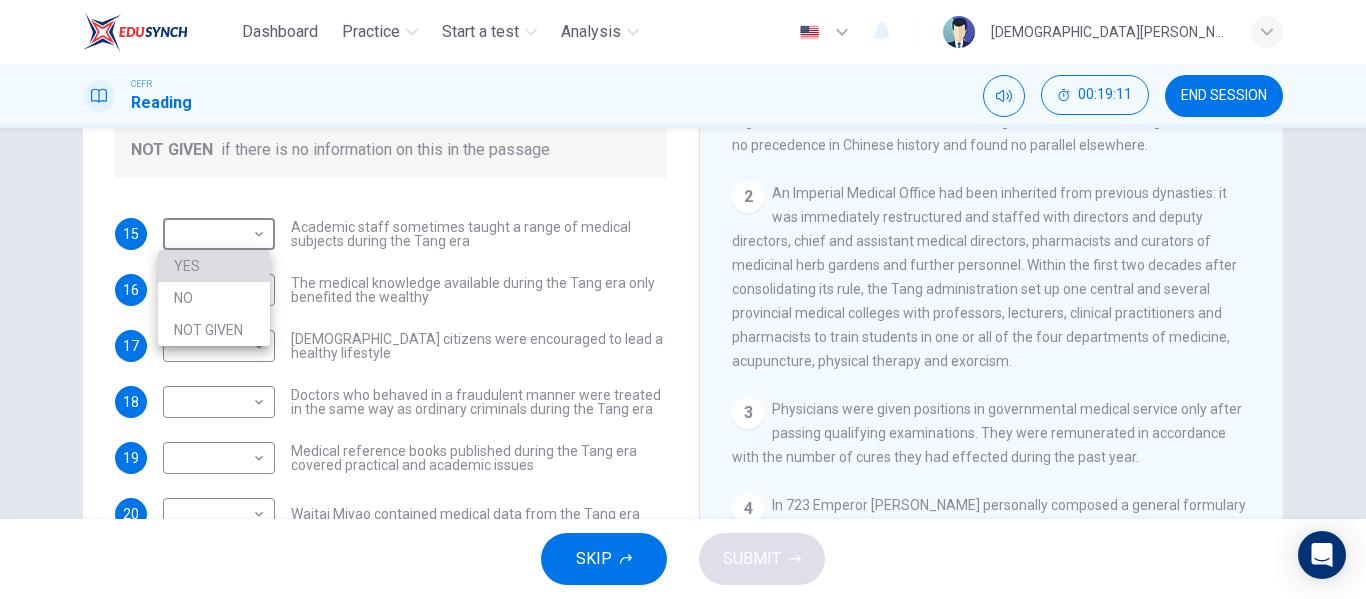 click on "YES" at bounding box center (214, 266) 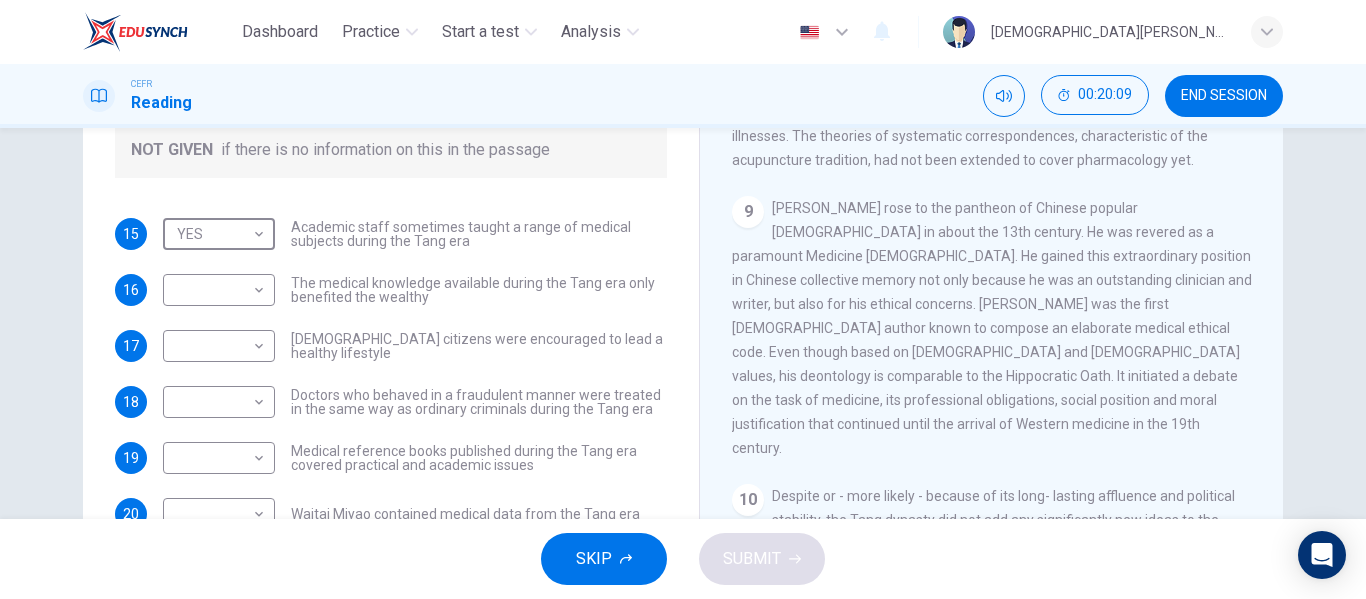 scroll, scrollTop: 2054, scrollLeft: 0, axis: vertical 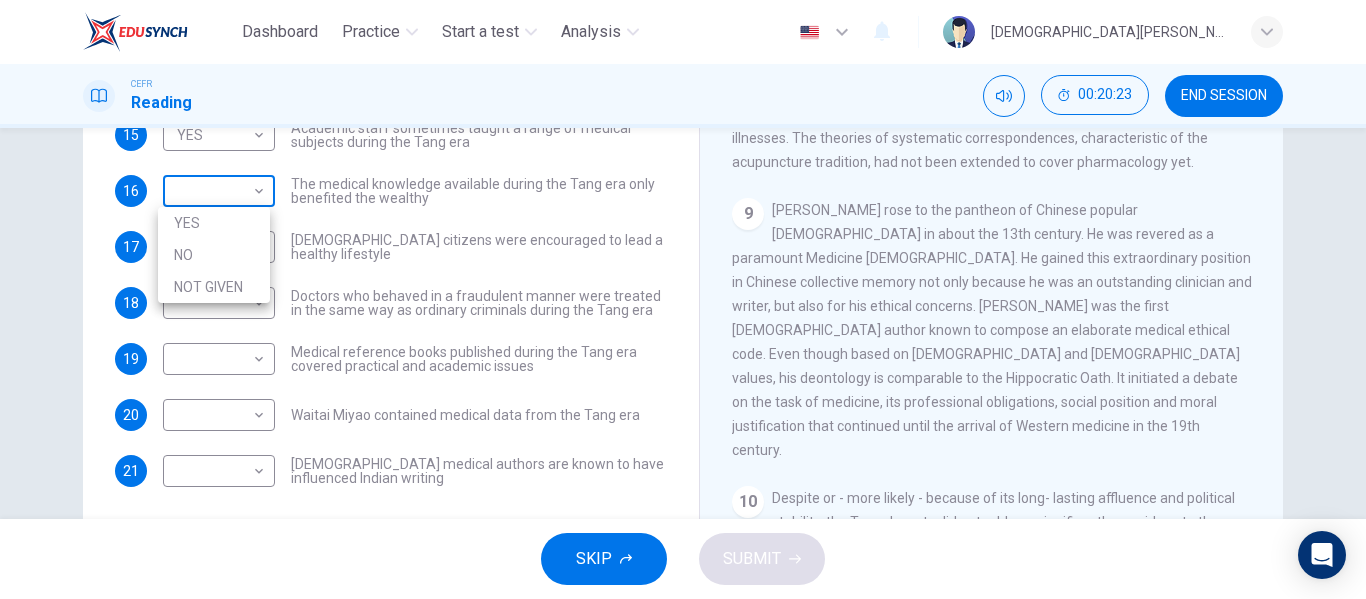 click on "Dashboard Practice Start a test Analysis English en ​ [DEMOGRAPHIC_DATA][PERSON_NAME] CEFR Reading 00:20:23 END SESSION Questions 15 - 21 Do the following statements agree with the information given in the Reading Passage?
In the boxes below on your answer sheet write: YES if the statement agrees with the information NO if the statement contradicts the information NOT GIVEN if there is no information on this in the passage 15 YES YES ​ Academic staff sometimes taught a range of medical subjects during the Tang era 16 ​ ​ The medical knowledge available during the Tang era only benefited the wealthy 17 ​ ​ [DEMOGRAPHIC_DATA] citizens were encouraged to lead a healthy lifestyle 18 ​ ​ Doctors who behaved in a fraudulent manner were treated in the same way as ordinary criminals during the Tang era 19 ​ ​ Medical reference books published during the Tang era covered practical and academic issues 20 ​ ​ Waitai Miyao contained medical data from the Tang era 21 ​ ​ The Art of Healing CLICK TO ZOOM 1 2 3 4" at bounding box center (683, 299) 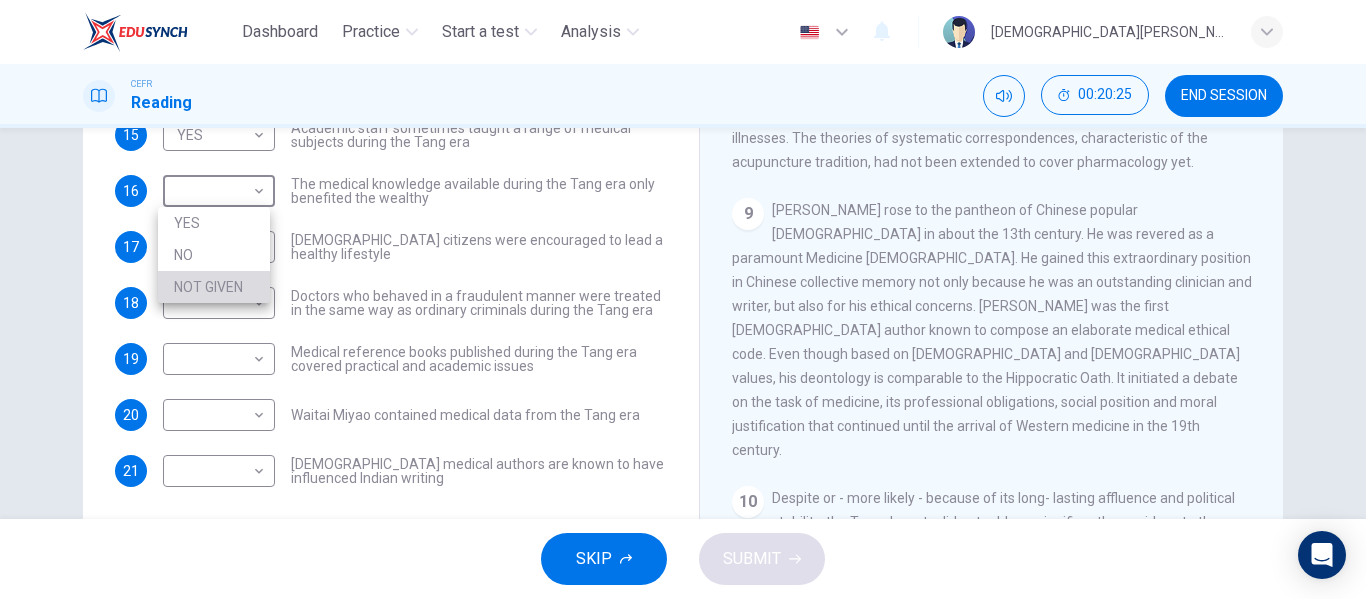 click on "NOT GIVEN" at bounding box center (214, 287) 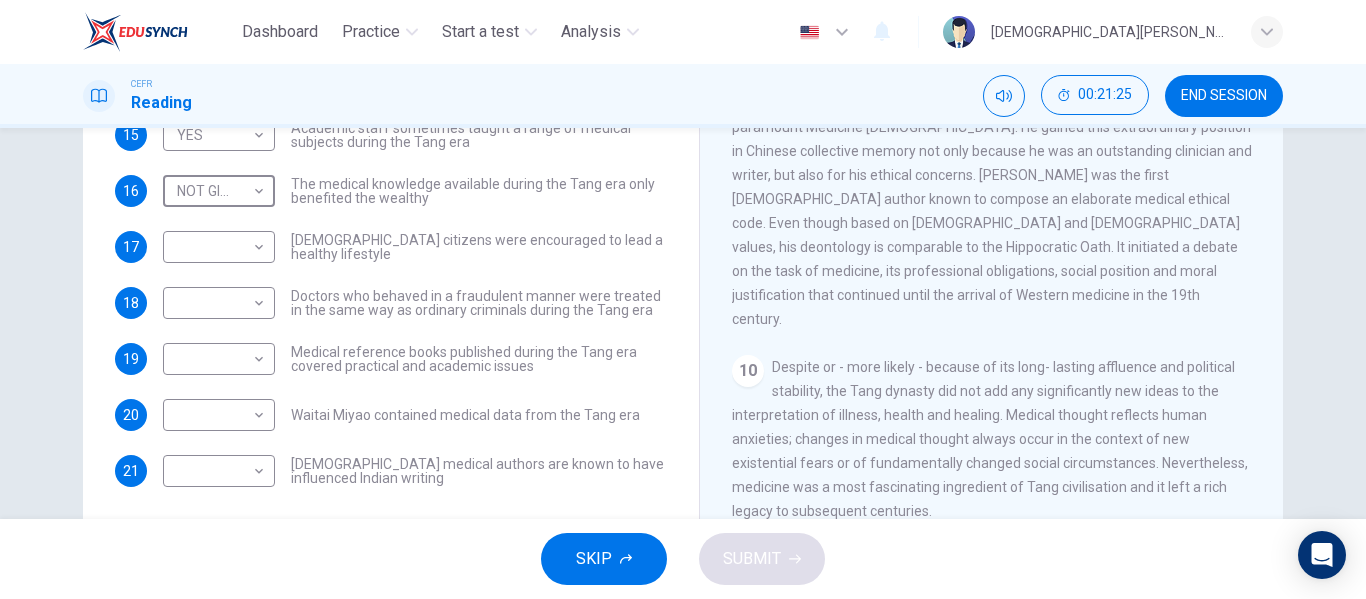 scroll, scrollTop: 2054, scrollLeft: 0, axis: vertical 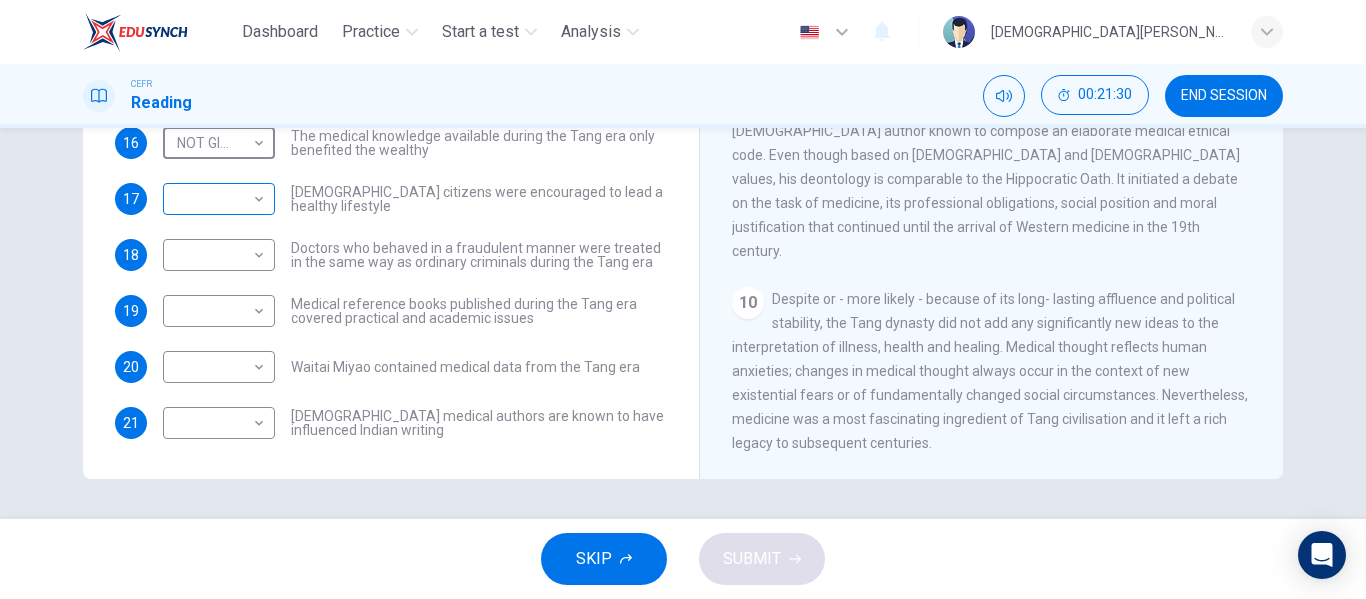 click on "Dashboard Practice Start a test Analysis English en ​ [PERSON_NAME] CEFR Reading 00:21:30 END SESSION Questions 15 - 21 Do the following statements agree with the information given in the Reading Passage?
In the boxes below on your answer sheet write: YES if the statement agrees with the information NO if the statement contradicts the information NOT GIVEN if there is no information on this in the passage 15 YES YES ​ Academic staff sometimes taught a range of medical subjects during the Tang era 16 NOT GIVEN NOT GIVEN ​ The medical knowledge available during the Tang era only benefited the wealthy 17 ​ ​ [DEMOGRAPHIC_DATA] citizens were encouraged to lead a healthy lifestyle 18 ​ ​ Doctors who behaved in a fraudulent manner were treated in the same way as ordinary criminals during the Tang era 19 ​ ​ Medical reference books published during the Tang era covered practical and academic issues 20 ​ ​ Waitai Miyao contained medical data from the Tang era 21 ​ ​ The Art of Healing 1 2 3" at bounding box center (683, 299) 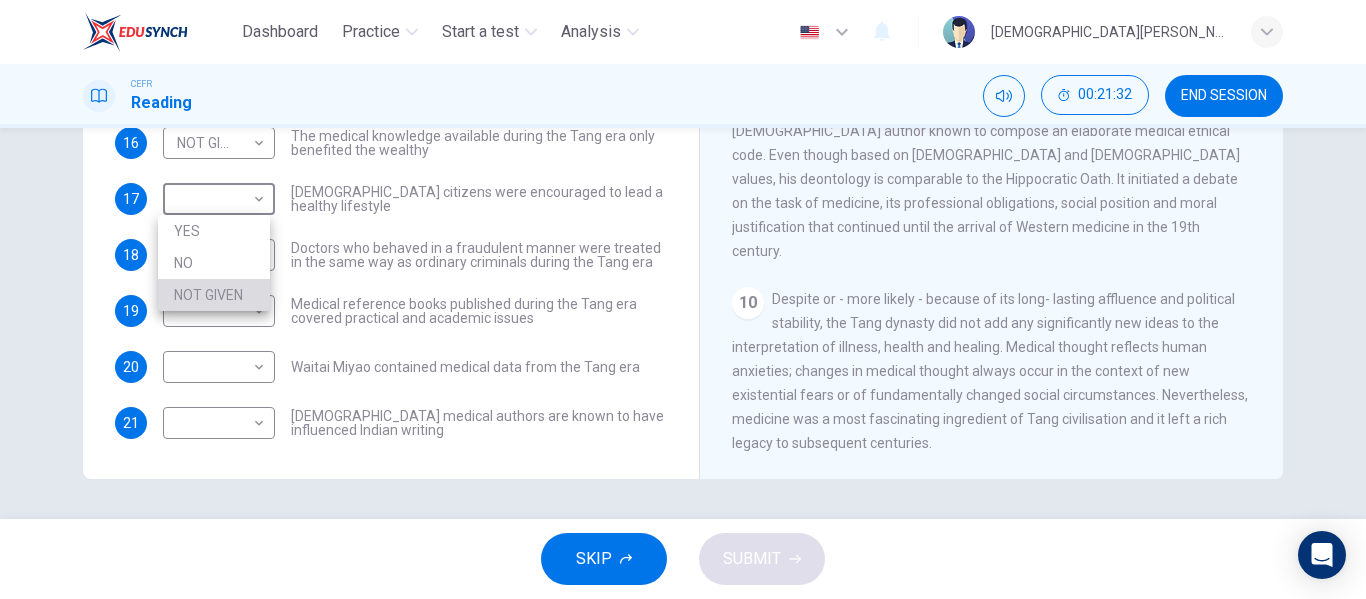 click on "NOT GIVEN" at bounding box center [214, 295] 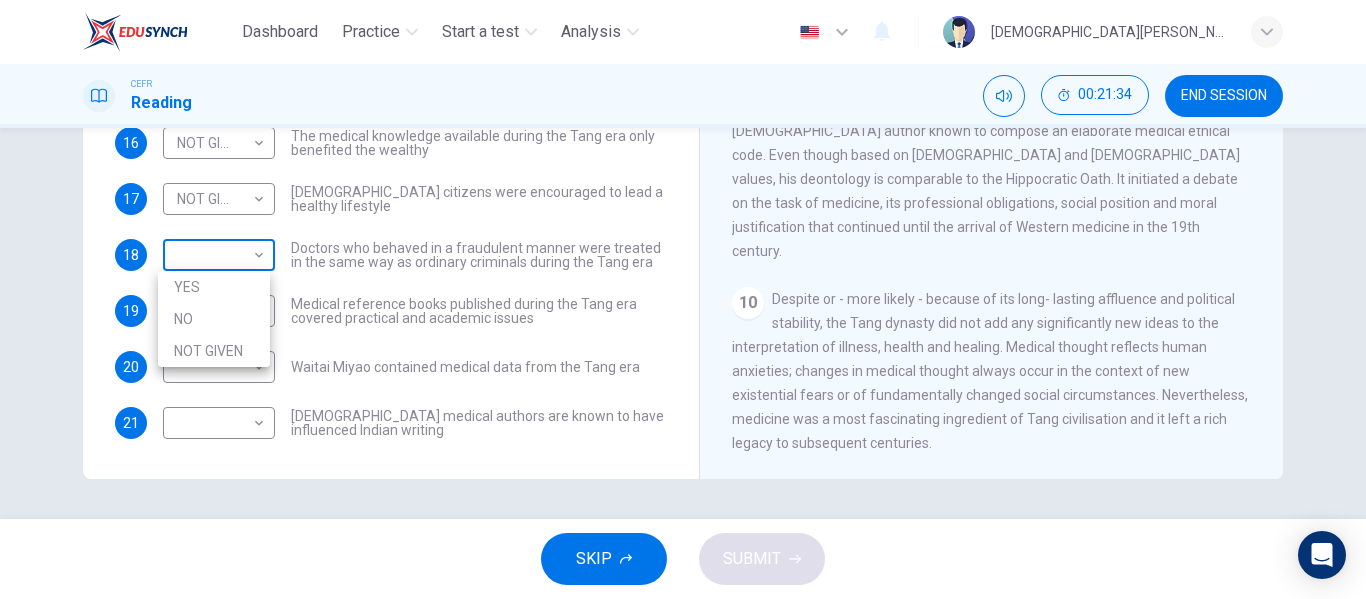 click on "Dashboard Practice Start a test Analysis English en ​ [DEMOGRAPHIC_DATA][PERSON_NAME] CEFR Reading 00:21:34 END SESSION Questions 15 - 21 Do the following statements agree with the information given in the Reading Passage?
In the boxes below on your answer sheet write: YES if the statement agrees with the information NO if the statement contradicts the information NOT GIVEN if there is no information on this in the passage 15 YES YES ​ Academic staff sometimes taught a range of medical subjects during the Tang era 16 NOT GIVEN NOT GIVEN ​ The medical knowledge available during the Tang era only benefited the wealthy 17 NOT GIVEN NOT GIVEN ​ [DEMOGRAPHIC_DATA] citizens were encouraged to lead a healthy lifestyle 18 ​ ​ Doctors who behaved in a fraudulent manner were treated in the same way as ordinary criminals during the Tang era 19 ​ ​ Medical reference books published during the Tang era covered practical and academic issues 20 ​ ​ Waitai Miyao contained medical data from the Tang era 21 ​ ​ 1 2 3 4" at bounding box center (683, 299) 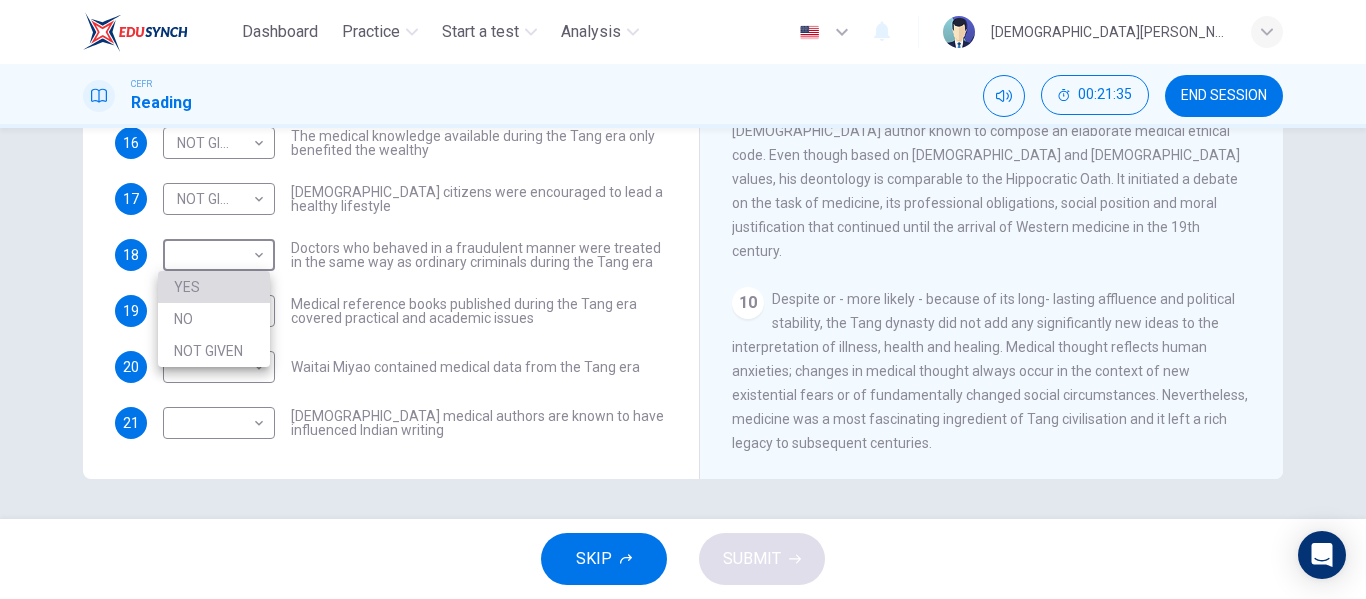 click on "YES" at bounding box center [214, 287] 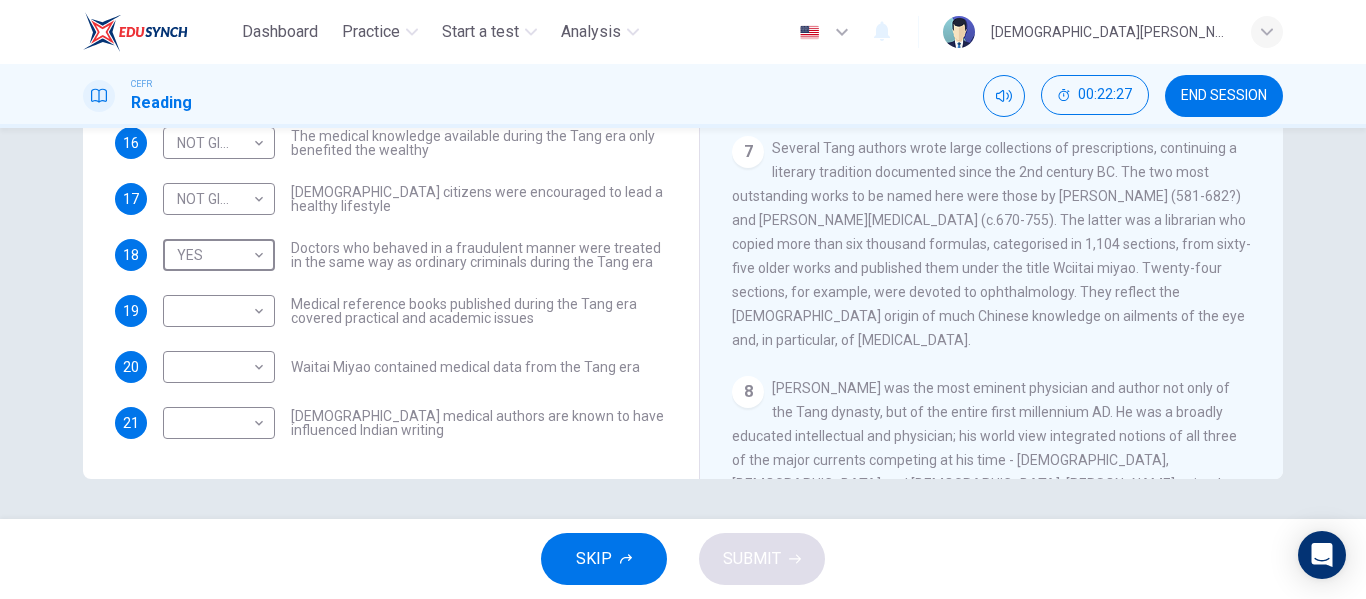 scroll, scrollTop: 1358, scrollLeft: 0, axis: vertical 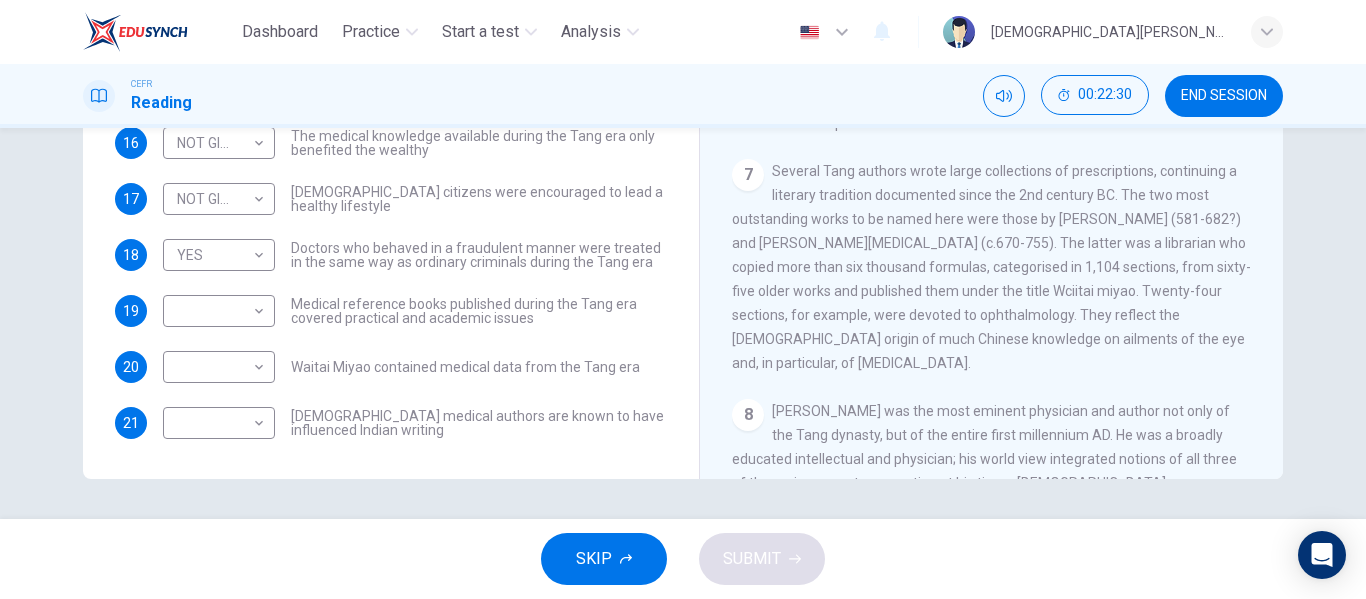 drag, startPoint x: 1123, startPoint y: 383, endPoint x: 600, endPoint y: 343, distance: 524.5274 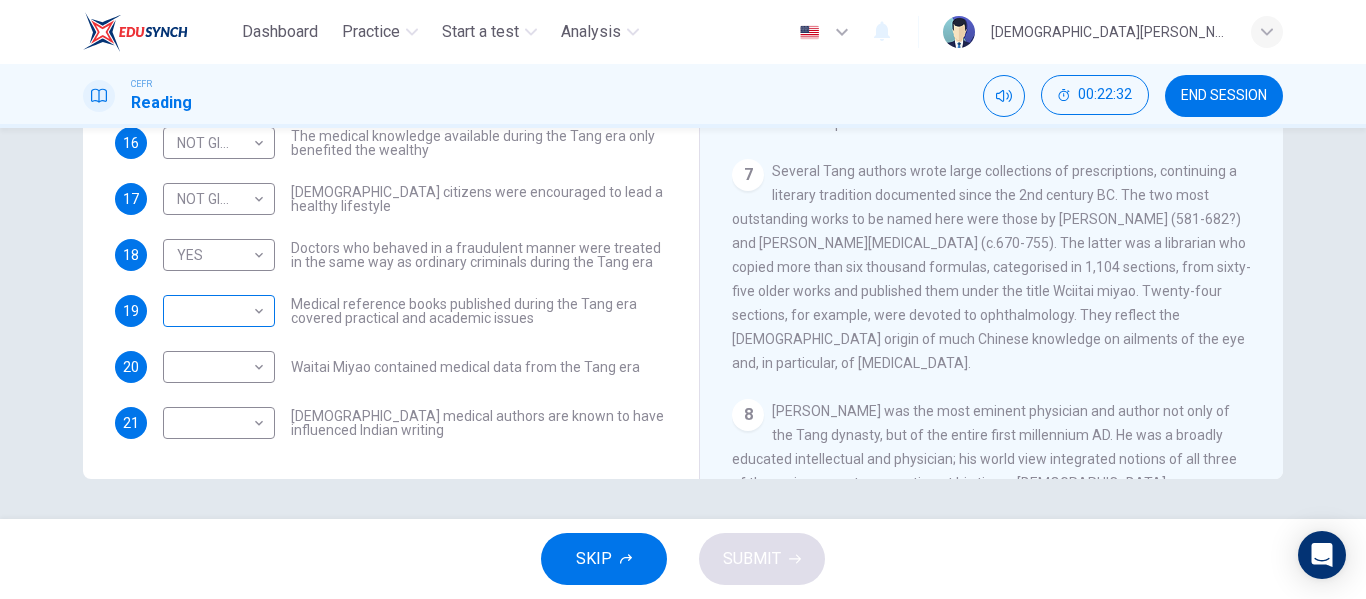 click on "​ ​" at bounding box center (219, 311) 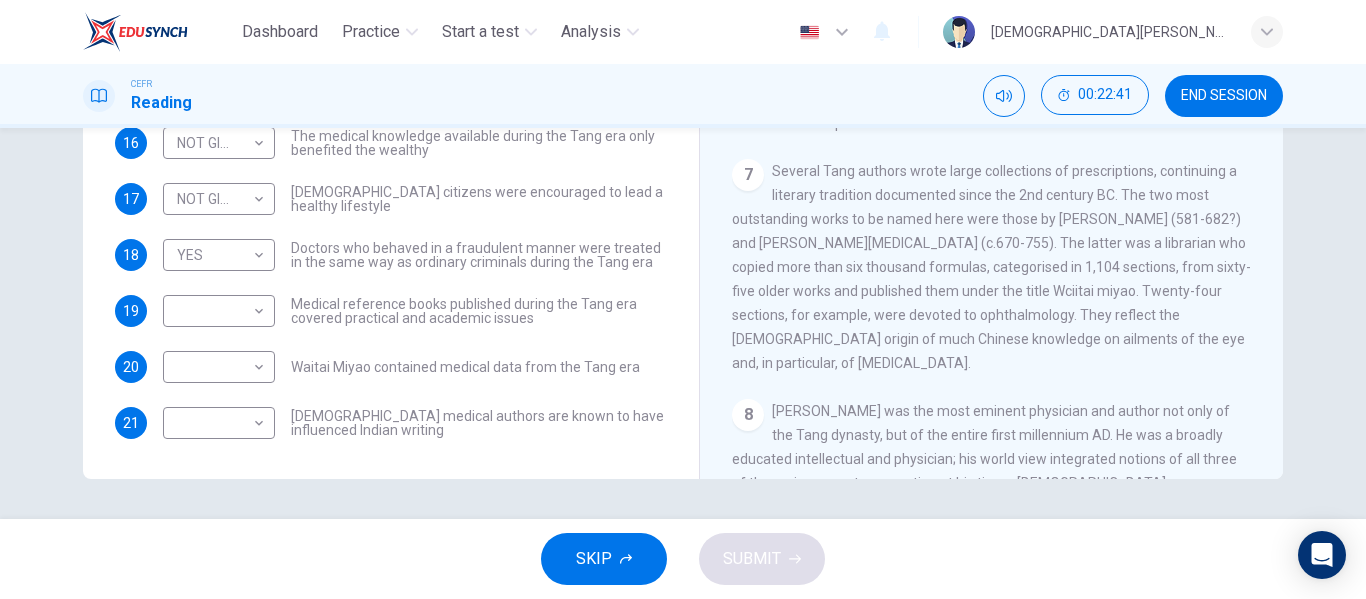 click on "Several Tang authors wrote large collections of prescriptions, continuing a literary tradition documented since the 2nd century BC. The two most outstanding works to be named here were those by [PERSON_NAME] (581-682?) and [PERSON_NAME][MEDICAL_DATA] (c.670-755). The latter was a librarian who copied more than six thousand formulas, categorised in 1,104 sections, from sixty-five older works and published them under the title Wciitai miyao. Twenty-four sections, for example, were devoted to ophthalmology. They reflect the [DEMOGRAPHIC_DATA] origin of much Chinese knowledge on ailments of the eye and, in particular, of [MEDICAL_DATA]." at bounding box center [991, 267] 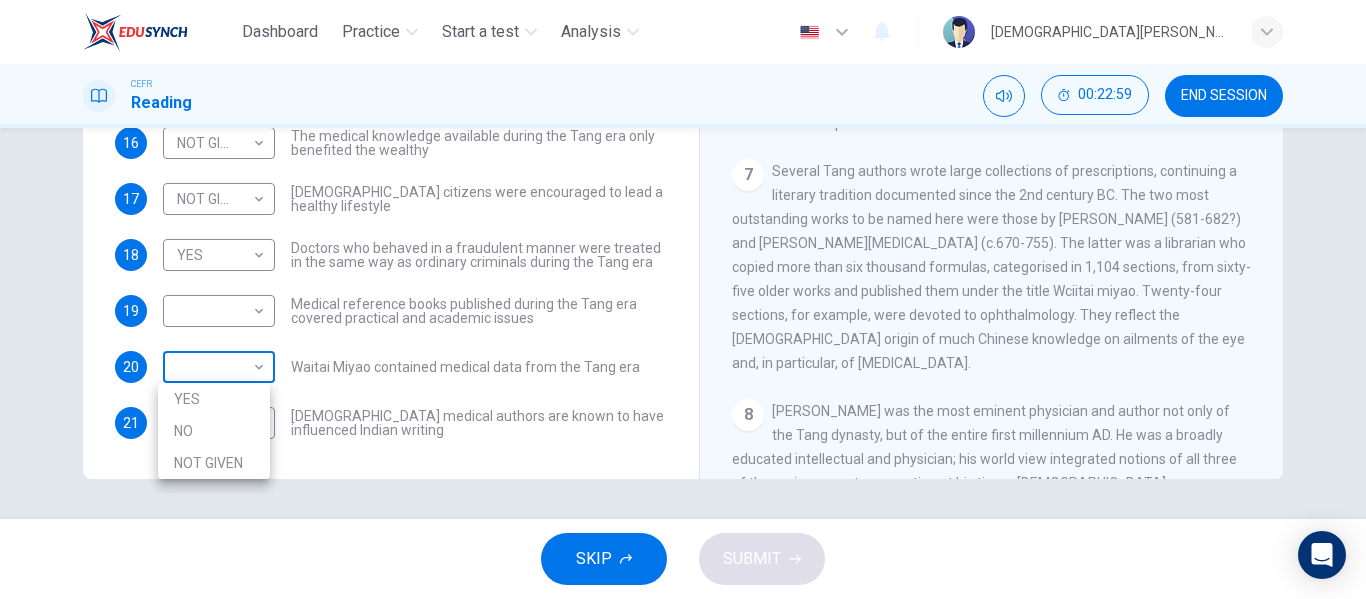 click on "Dashboard Practice Start a test Analysis English en ​ [DEMOGRAPHIC_DATA][PERSON_NAME] CEFR Reading 00:22:59 END SESSION Questions 15 - 21 Do the following statements agree with the information given in the Reading Passage?
In the boxes below on your answer sheet write: YES if the statement agrees with the information NO if the statement contradicts the information NOT GIVEN if there is no information on this in the passage 15 YES YES ​ Academic staff sometimes taught a range of medical subjects during the Tang era 16 NOT GIVEN NOT GIVEN ​ The medical knowledge available during the Tang era only benefited the wealthy 17 NOT GIVEN NOT GIVEN ​ [DEMOGRAPHIC_DATA] citizens were encouraged to lead a healthy lifestyle 18 YES YES ​ Doctors who behaved in a fraudulent manner were treated in the same way as ordinary criminals during the Tang era 19 ​ ​ Medical reference books published during the Tang era covered practical and academic issues 20 ​ ​ Waitai Miyao contained medical data from the Tang era 21 ​ ​ 1 2" at bounding box center [683, 299] 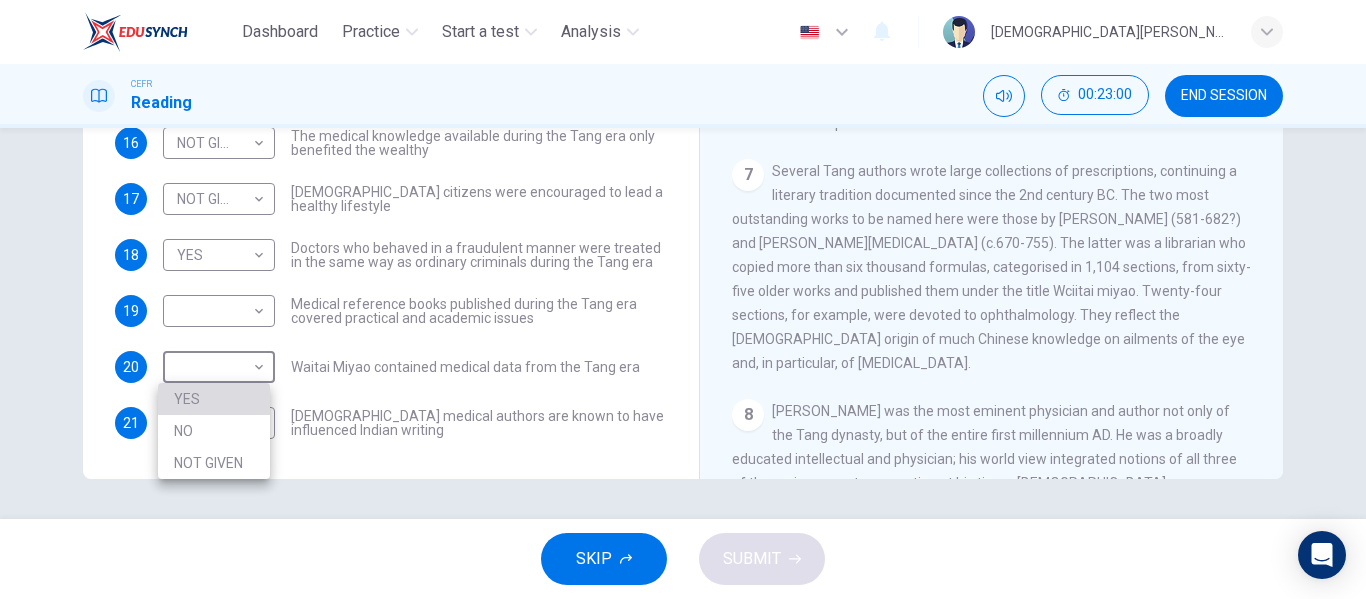 click on "YES" at bounding box center [214, 399] 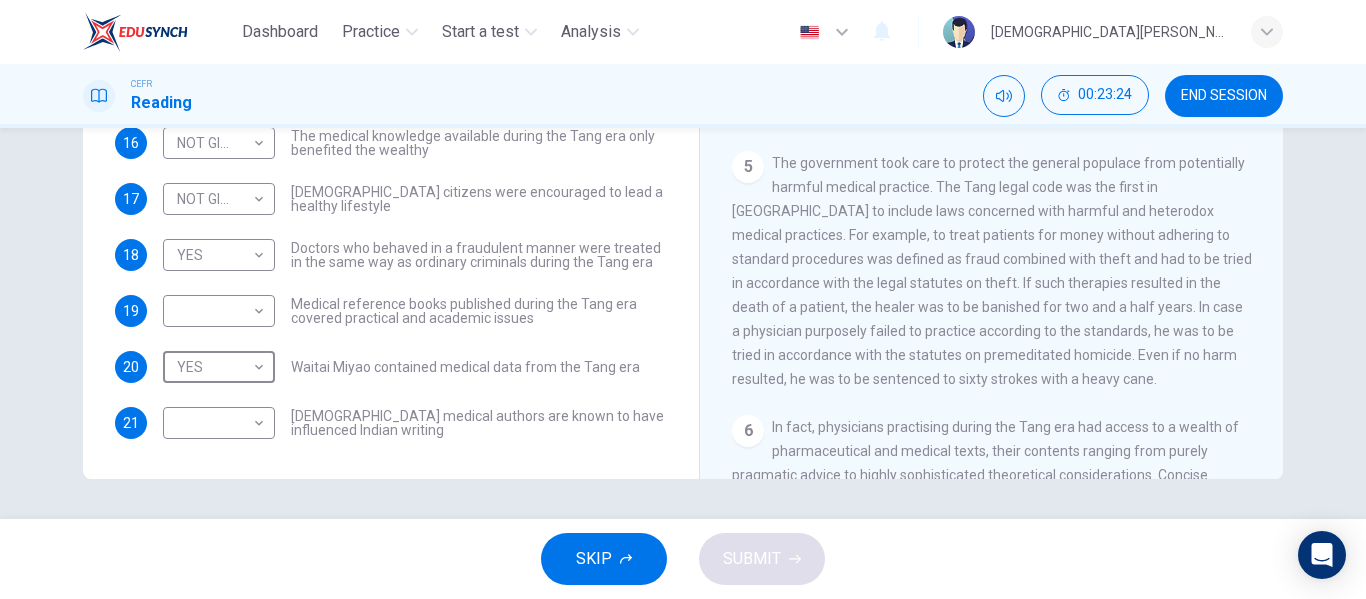 scroll, scrollTop: 911, scrollLeft: 0, axis: vertical 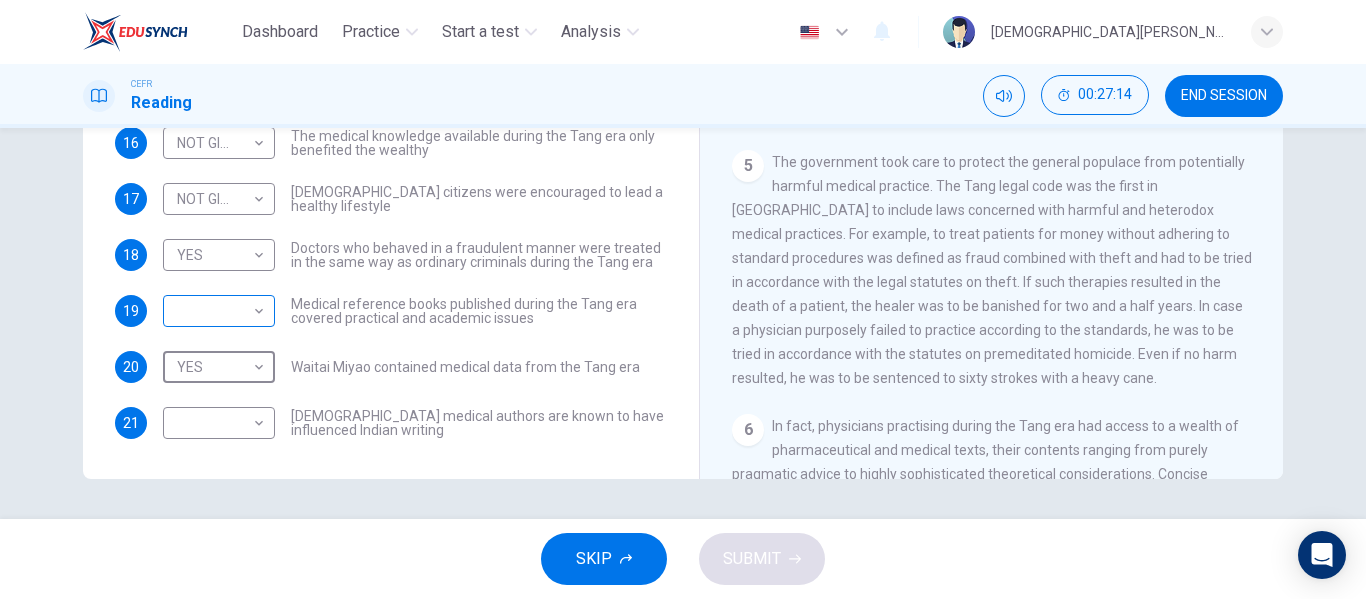 click on "Dashboard Practice Start a test Analysis English en ​ [PERSON_NAME] CEFR Reading 00:27:14 END SESSION Questions 15 - 21 Do the following statements agree with the information given in the Reading Passage?
In the boxes below on your answer sheet write: YES if the statement agrees with the information NO if the statement contradicts the information NOT GIVEN if there is no information on this in the passage 15 YES YES ​ Academic staff sometimes taught a range of medical subjects during the Tang era 16 NOT GIVEN NOT GIVEN ​ The medical knowledge available during the Tang era only benefited the wealthy 17 NOT GIVEN NOT GIVEN ​ [DEMOGRAPHIC_DATA] citizens were encouraged to lead a healthy lifestyle 18 YES YES ​ Doctors who behaved in a fraudulent manner were treated in the same way as ordinary criminals during the Tang era 19 ​ ​ Medical reference books published during the Tang era covered practical and academic issues 20 YES YES ​ Waitai Miyao contained medical data from the Tang era 21 ​ ​" at bounding box center (683, 299) 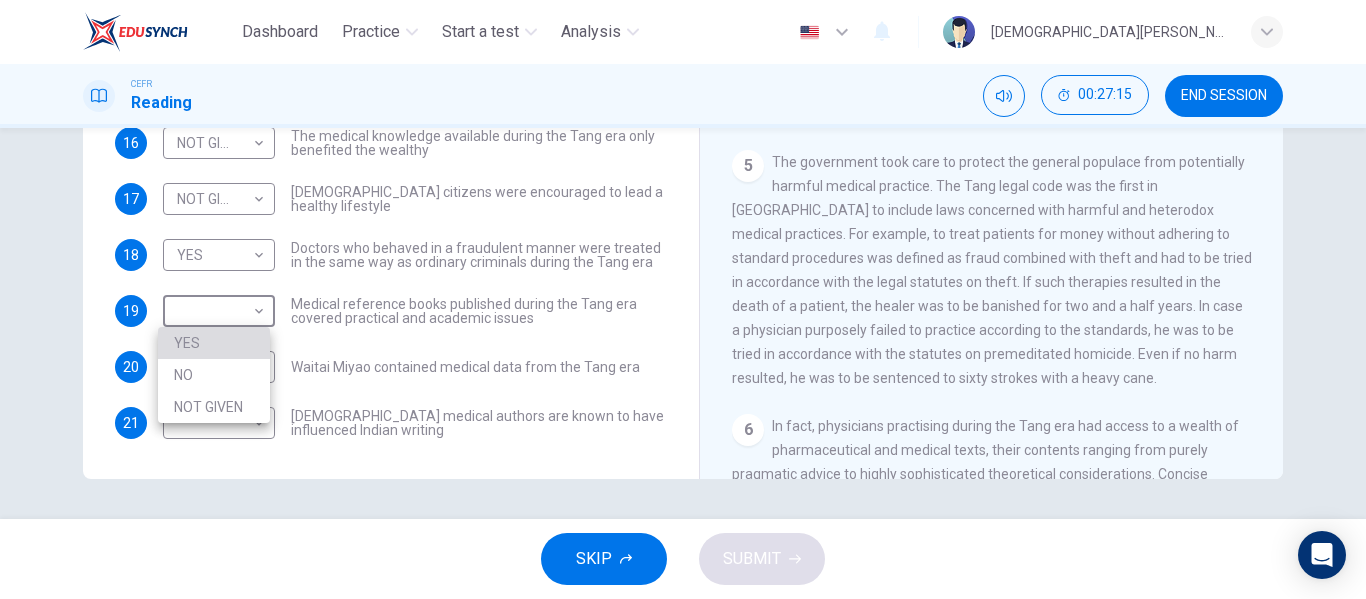 click on "YES" at bounding box center [214, 343] 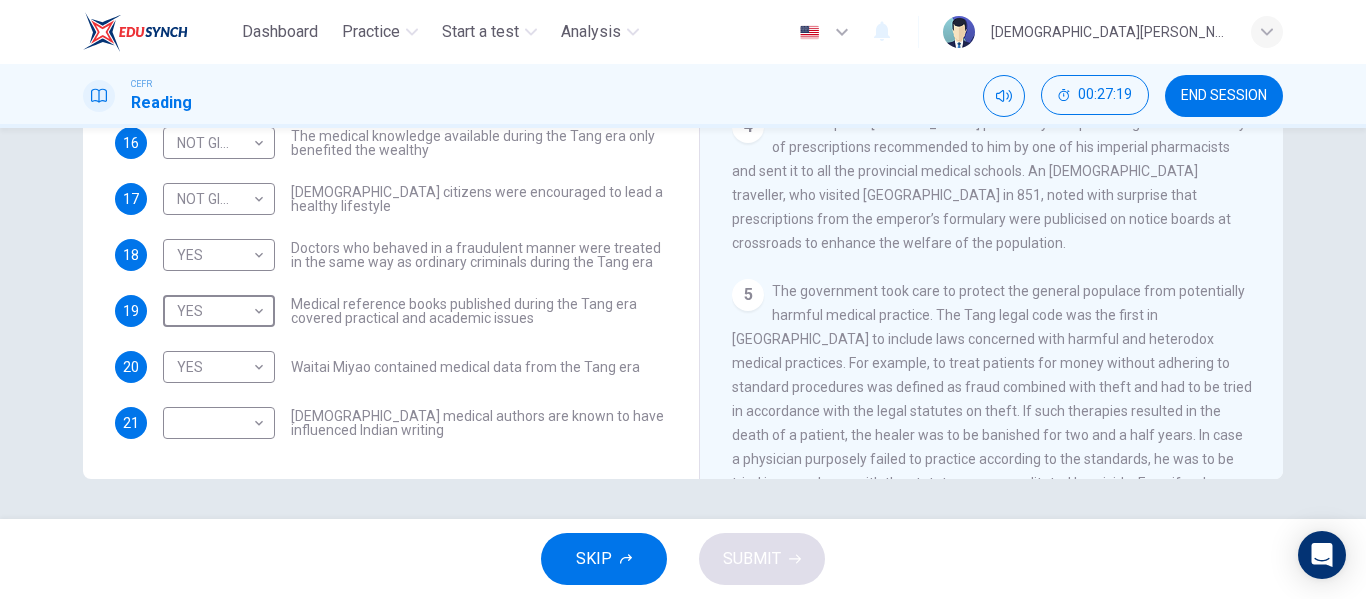 scroll, scrollTop: 777, scrollLeft: 0, axis: vertical 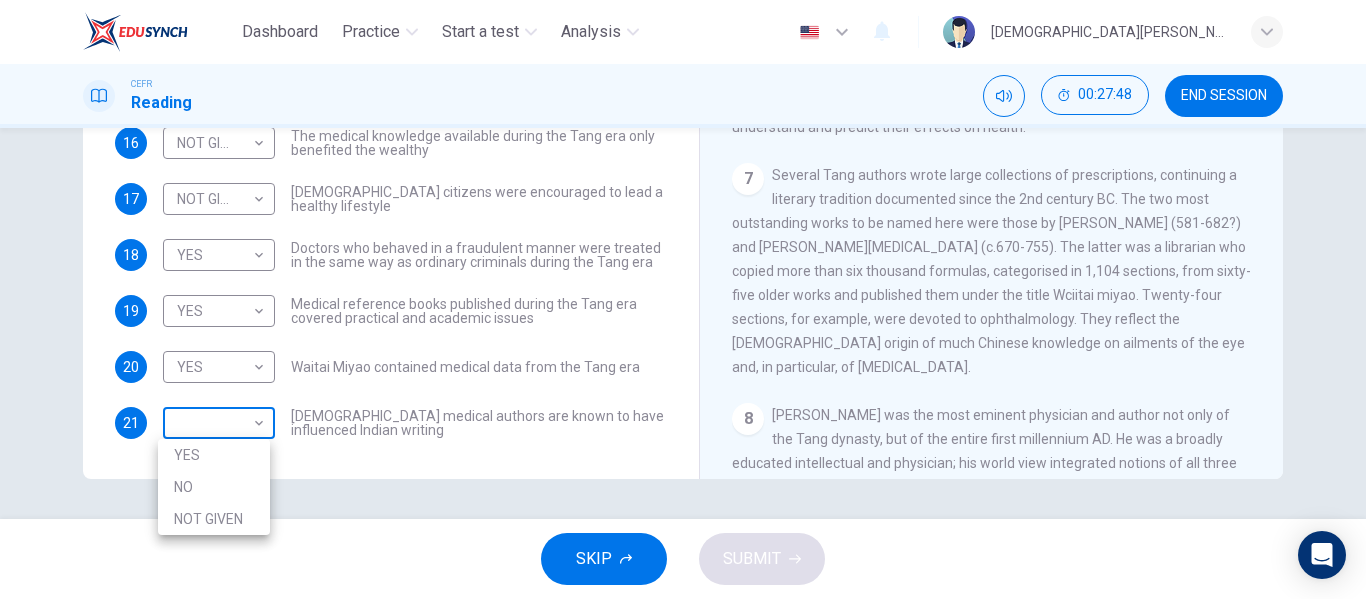 click on "Dashboard Practice Start a test Analysis English en ​ [PERSON_NAME] CEFR Reading 00:27:48 END SESSION Questions 15 - 21 Do the following statements agree with the information given in the Reading Passage?
In the boxes below on your answer sheet write: YES if the statement agrees with the information NO if the statement contradicts the information NOT GIVEN if there is no information on this in the passage 15 YES YES ​ Academic staff sometimes taught a range of medical subjects during the Tang era 16 NOT GIVEN NOT GIVEN ​ The medical knowledge available during the Tang era only benefited the wealthy 17 NOT GIVEN NOT GIVEN ​ [DEMOGRAPHIC_DATA] citizens were encouraged to lead a healthy lifestyle 18 YES YES ​ Doctors who behaved in a fraudulent manner were treated in the same way as ordinary criminals during the Tang era 19 YES YES ​ Medical reference books published during the Tang era covered practical and academic issues 20 YES YES ​ Waitai Miyao contained medical data from the Tang era 21 ​" at bounding box center [683, 299] 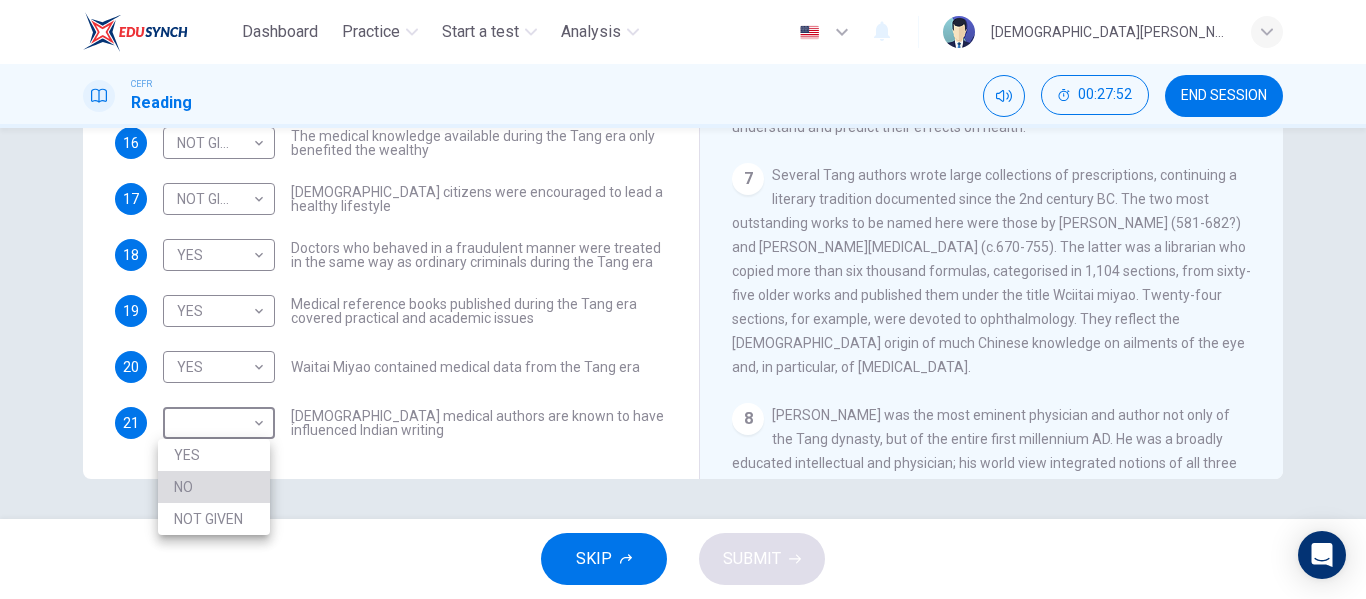 click on "NO" at bounding box center (214, 487) 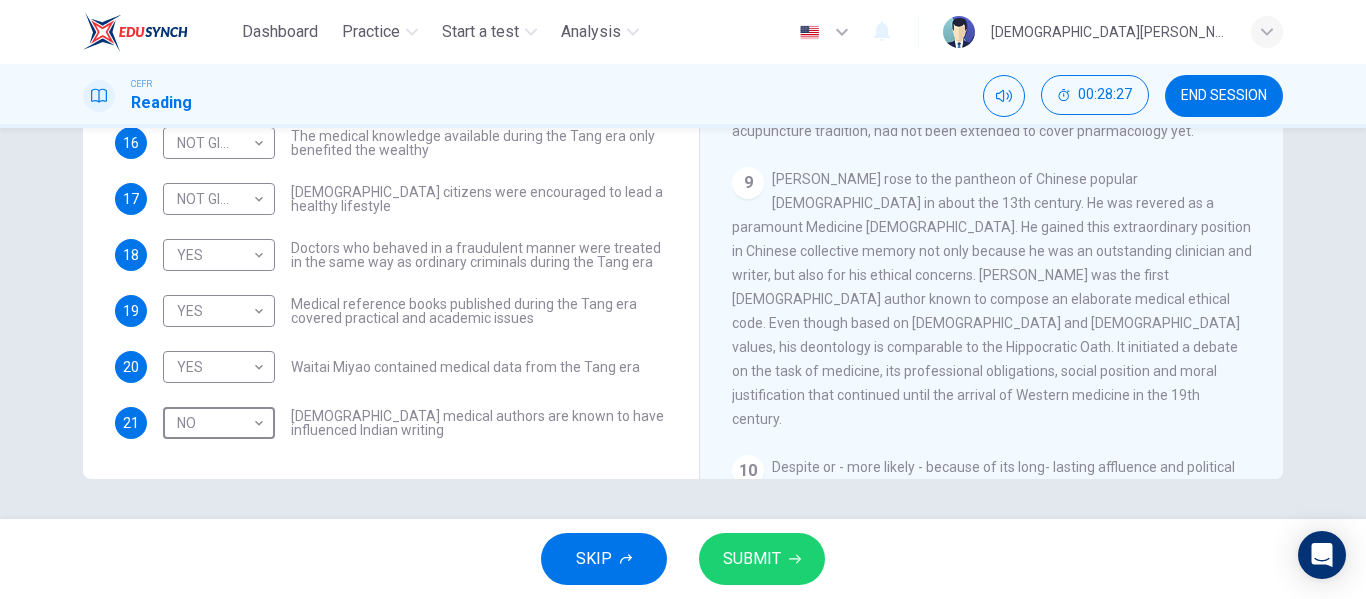 scroll, scrollTop: 1882, scrollLeft: 0, axis: vertical 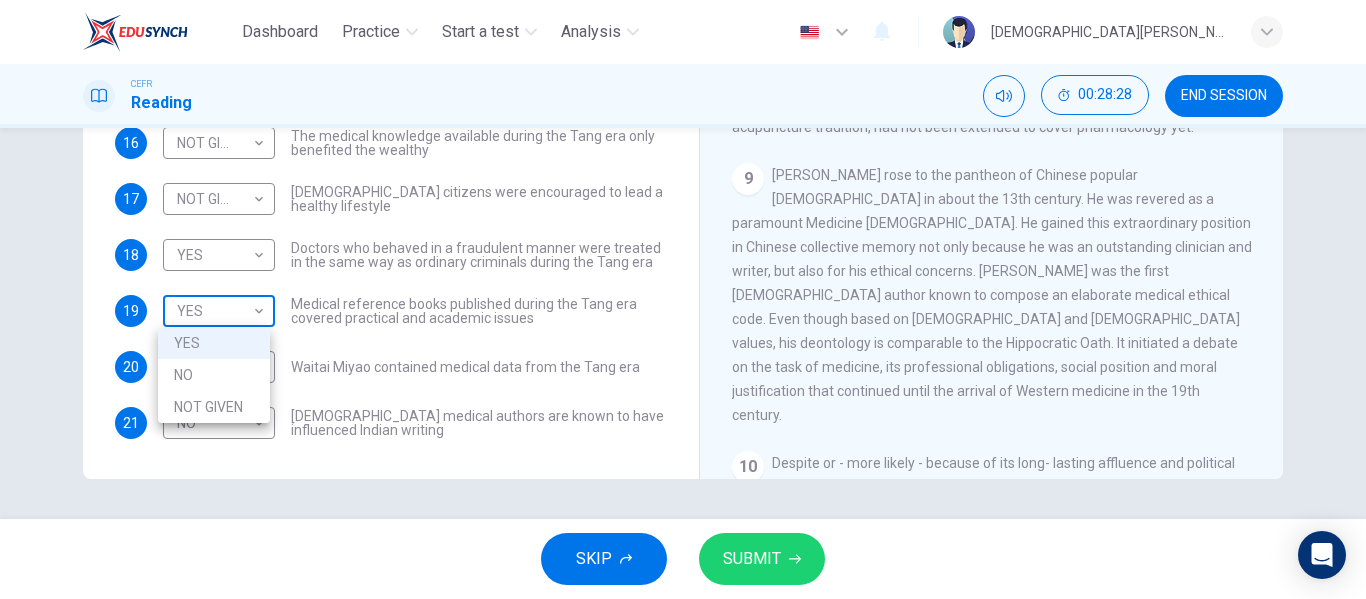 click on "Dashboard Practice Start a test Analysis English en ​ [DEMOGRAPHIC_DATA][PERSON_NAME] CEFR Reading 00:28:28 END SESSION Questions 15 - 21 Do the following statements agree with the information given in the Reading Passage?
In the boxes below on your answer sheet write: YES if the statement agrees with the information NO if the statement contradicts the information NOT GIVEN if there is no information on this in the passage 15 YES YES ​ Academic staff sometimes taught a range of medical subjects during the Tang era 16 NOT GIVEN NOT GIVEN ​ The medical knowledge available during the Tang era only benefited the wealthy 17 NOT GIVEN NOT GIVEN ​ [DEMOGRAPHIC_DATA] citizens were encouraged to lead a healthy lifestyle 18 YES YES ​ Doctors who behaved in a fraudulent manner were treated in the same way as ordinary criminals during the Tang era 19 YES YES ​ Medical reference books published during the Tang era covered practical and academic issues 20 YES YES ​ Waitai Miyao contained medical data from the Tang era 21 NO 1" at bounding box center (683, 299) 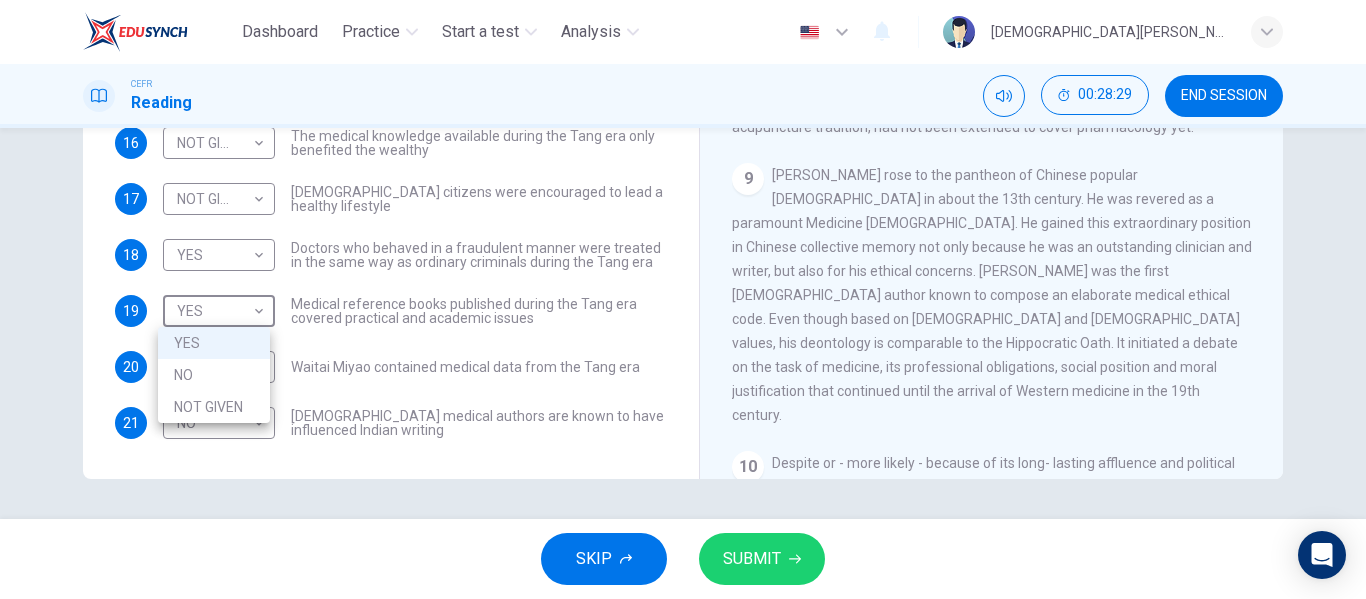 click on "NO" at bounding box center [214, 375] 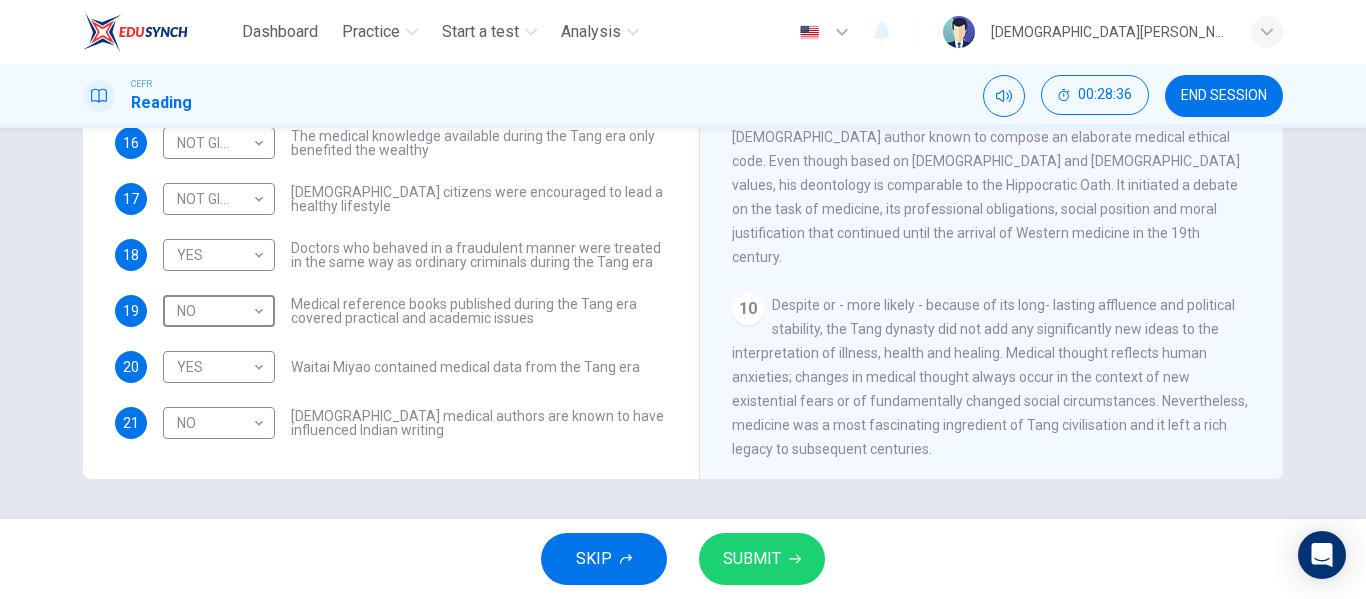 scroll, scrollTop: 2044, scrollLeft: 0, axis: vertical 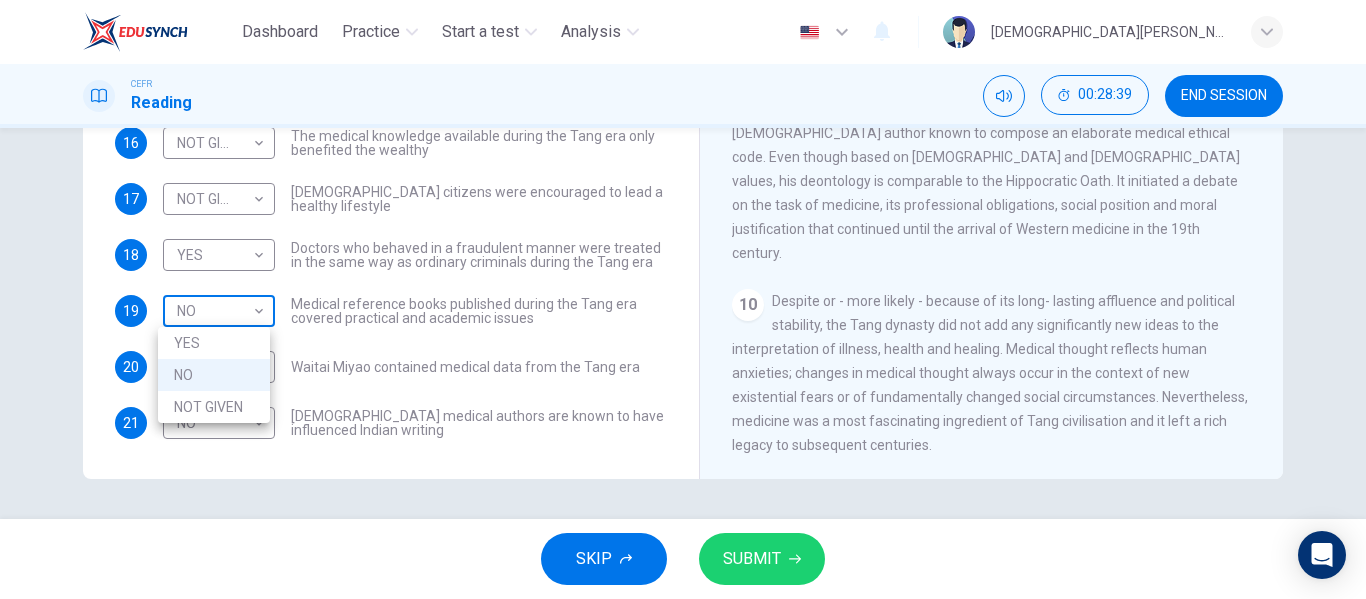 click on "Dashboard Practice Start a test Analysis English en ​ [DEMOGRAPHIC_DATA][PERSON_NAME] CEFR Reading 00:28:39 END SESSION Questions 15 - 21 Do the following statements agree with the information given in the Reading Passage?
In the boxes below on your answer sheet write: YES if the statement agrees with the information NO if the statement contradicts the information NOT GIVEN if there is no information on this in the passage 15 YES YES ​ Academic staff sometimes taught a range of medical subjects during the Tang era 16 NOT GIVEN NOT GIVEN ​ The medical knowledge available during the Tang era only benefited the wealthy 17 NOT GIVEN NOT GIVEN ​ [DEMOGRAPHIC_DATA] citizens were encouraged to lead a healthy lifestyle 18 YES YES ​ Doctors who behaved in a fraudulent manner were treated in the same way as ordinary criminals during the Tang era 19 NO NO ​ Medical reference books published during the Tang era covered practical and academic issues 20 YES YES ​ Waitai Miyao contained medical data from the Tang era 21 NO NO" at bounding box center (683, 299) 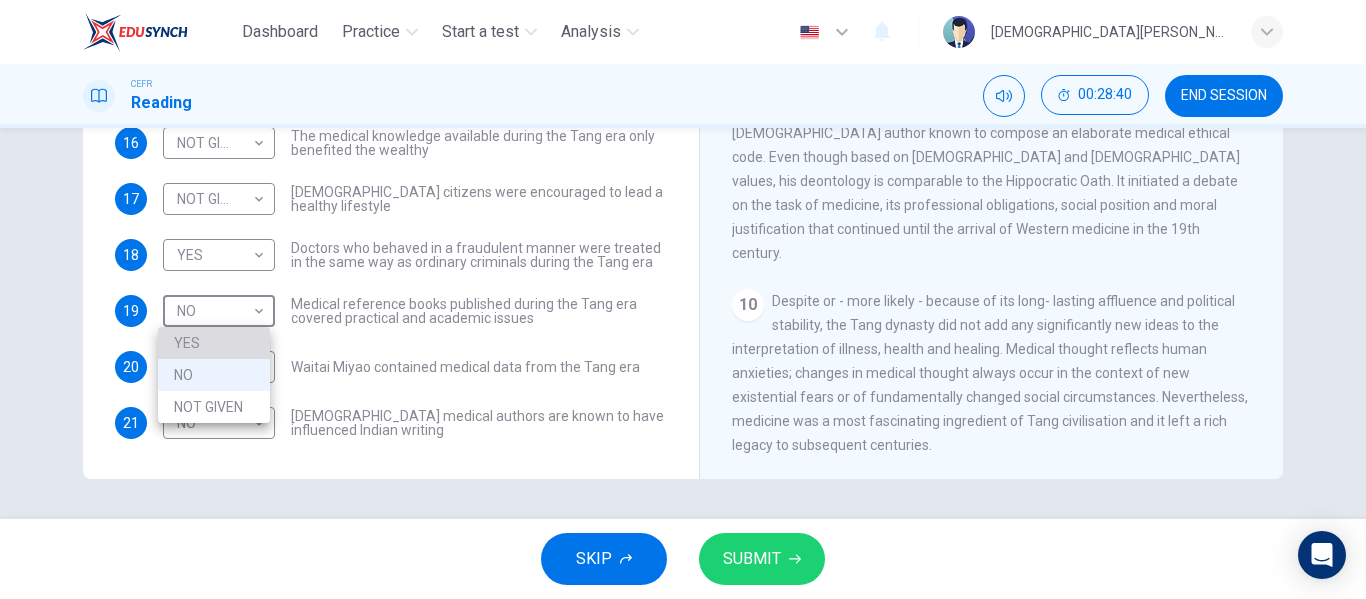 click on "YES" at bounding box center (214, 343) 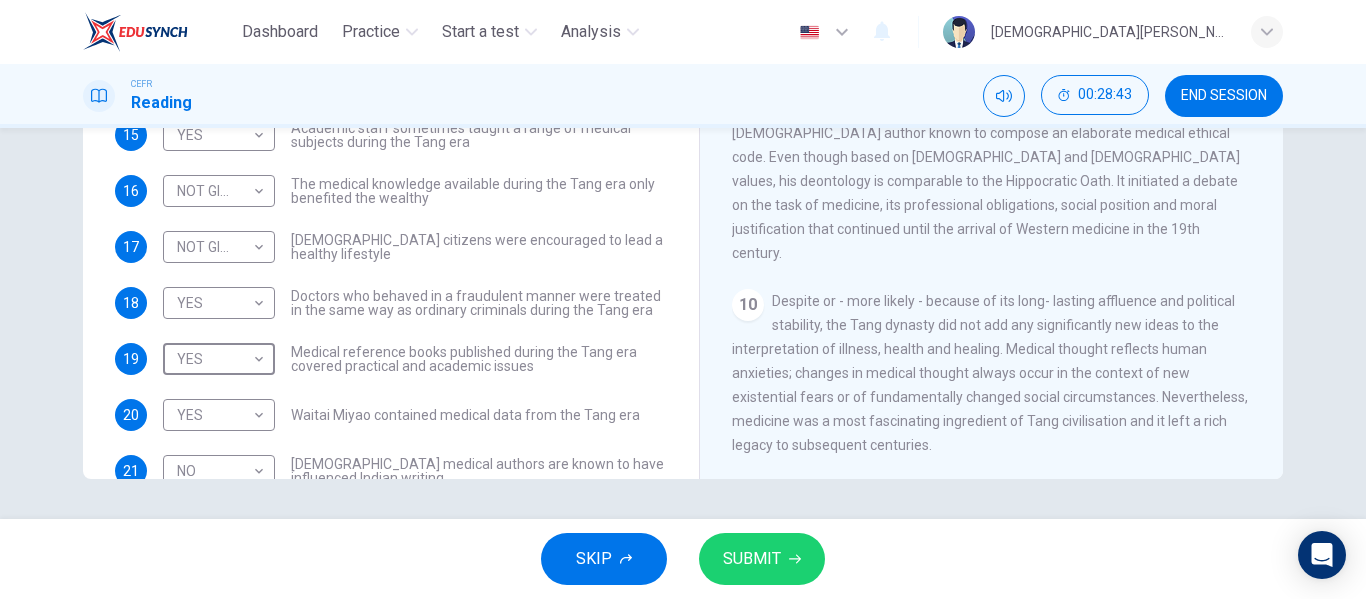scroll, scrollTop: 89, scrollLeft: 0, axis: vertical 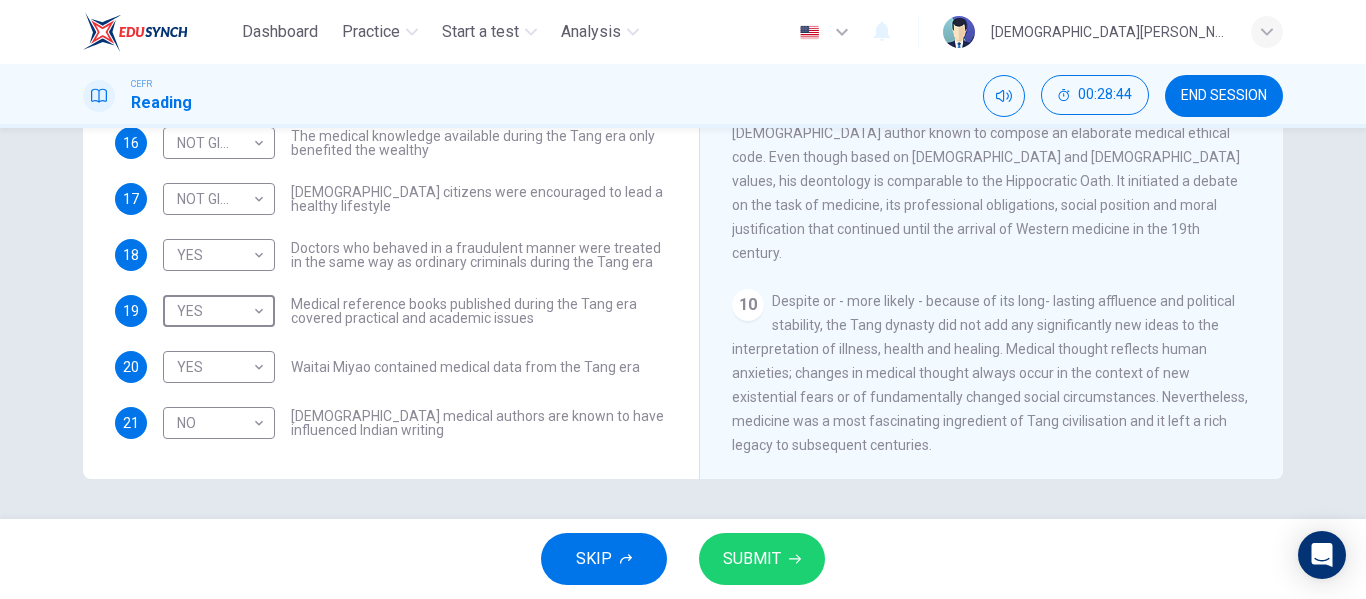 click on "SUBMIT" at bounding box center (752, 559) 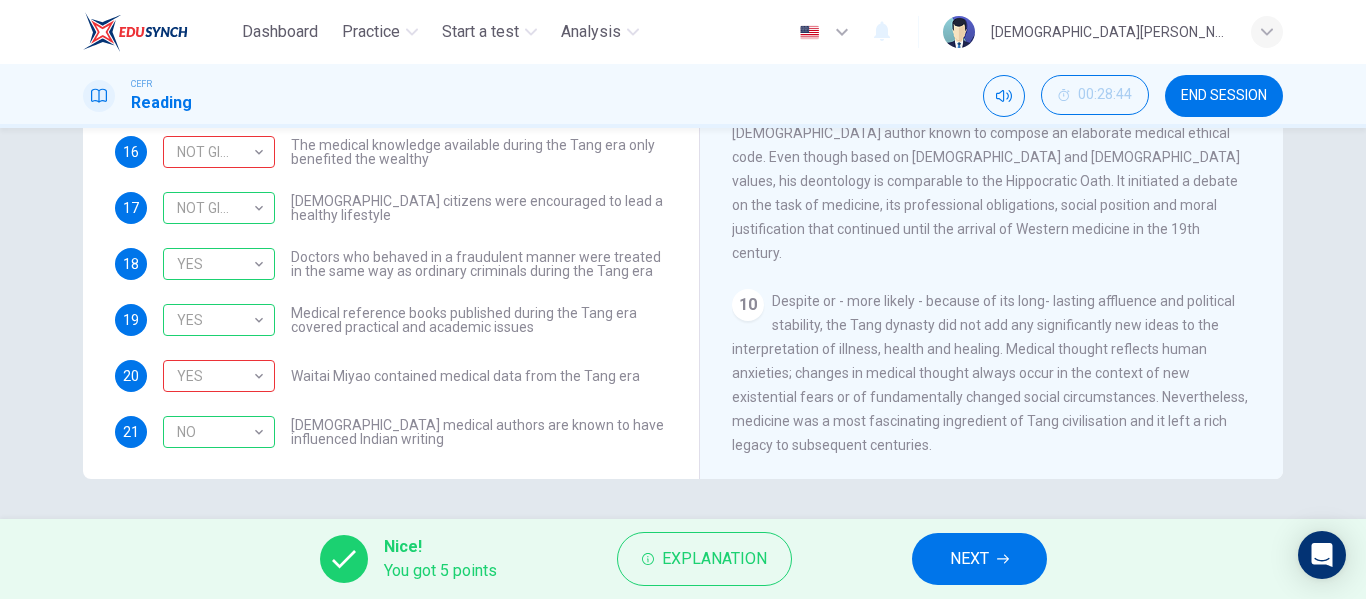 scroll, scrollTop: 89, scrollLeft: 0, axis: vertical 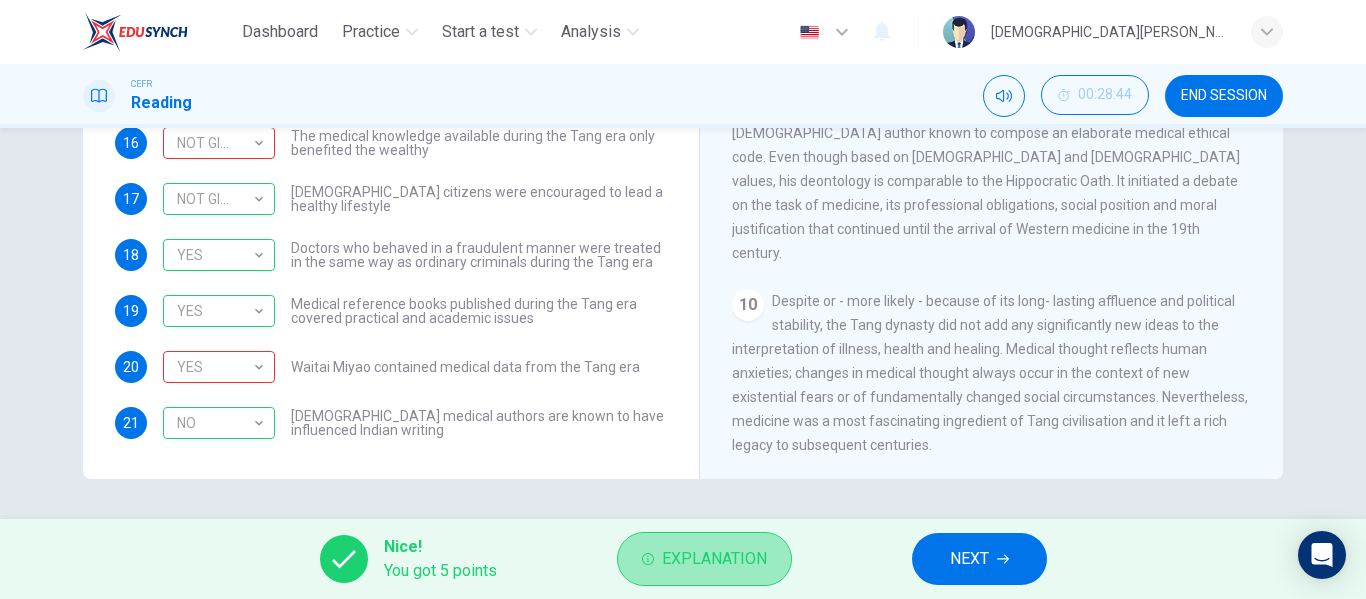 click on "Explanation" at bounding box center (714, 559) 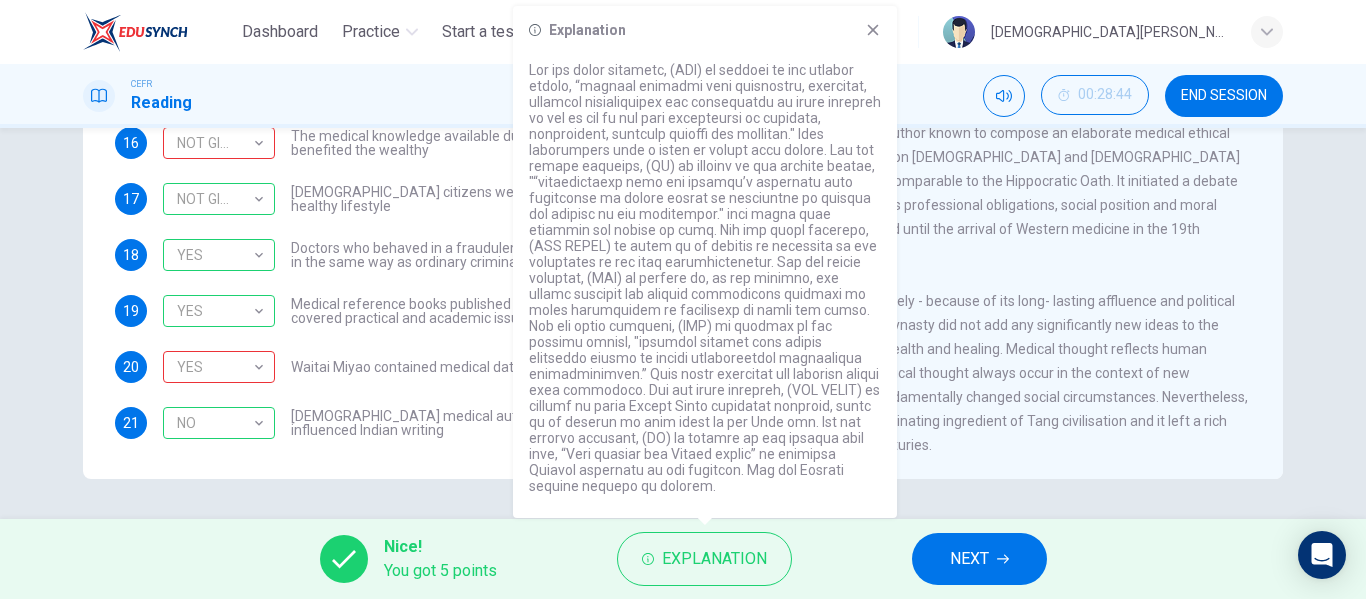 click on "Despite or - more likely - because of its long- lasting affluence and political stability, the Tang dynasty did not add any significantly new ideas to the interpretation of illness, health and healing. Medical thought reflects human anxieties; changes in medical thought always occur in the context of new existential fears or of fundamentally changed social circumstances. Nevertheless, medicine was a most fascinating ingredient of Tang civilisation and it left a rich legacy to subsequent centuries." at bounding box center [990, 373] 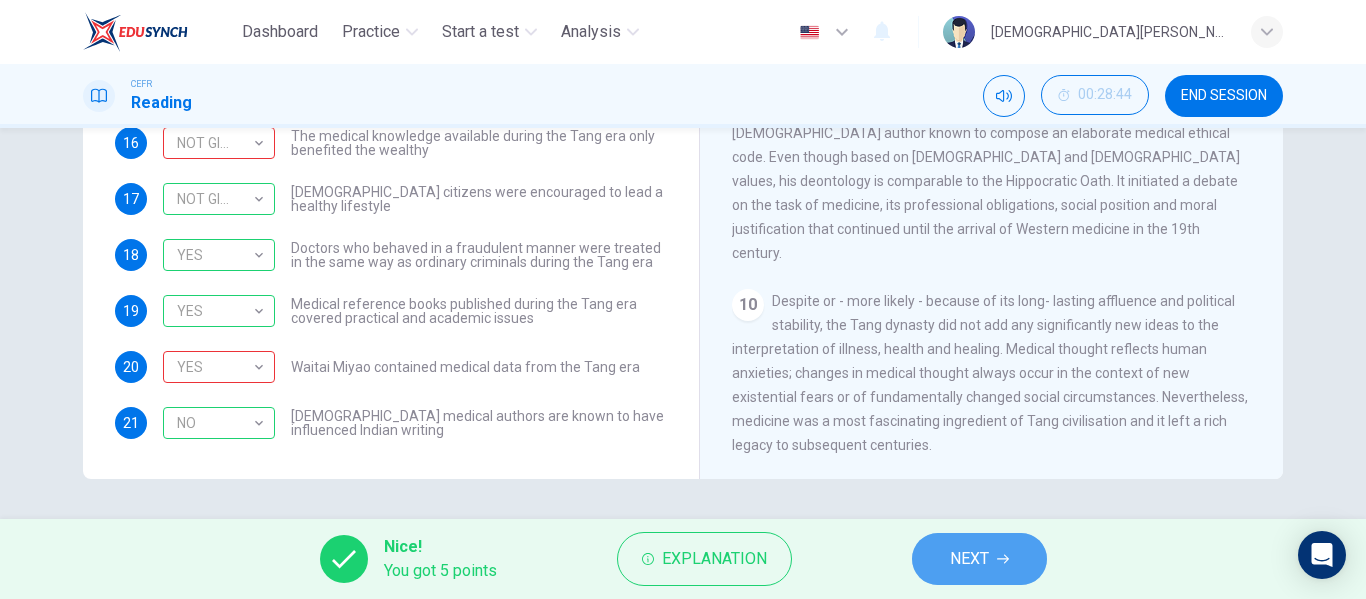 click on "NEXT" at bounding box center [969, 559] 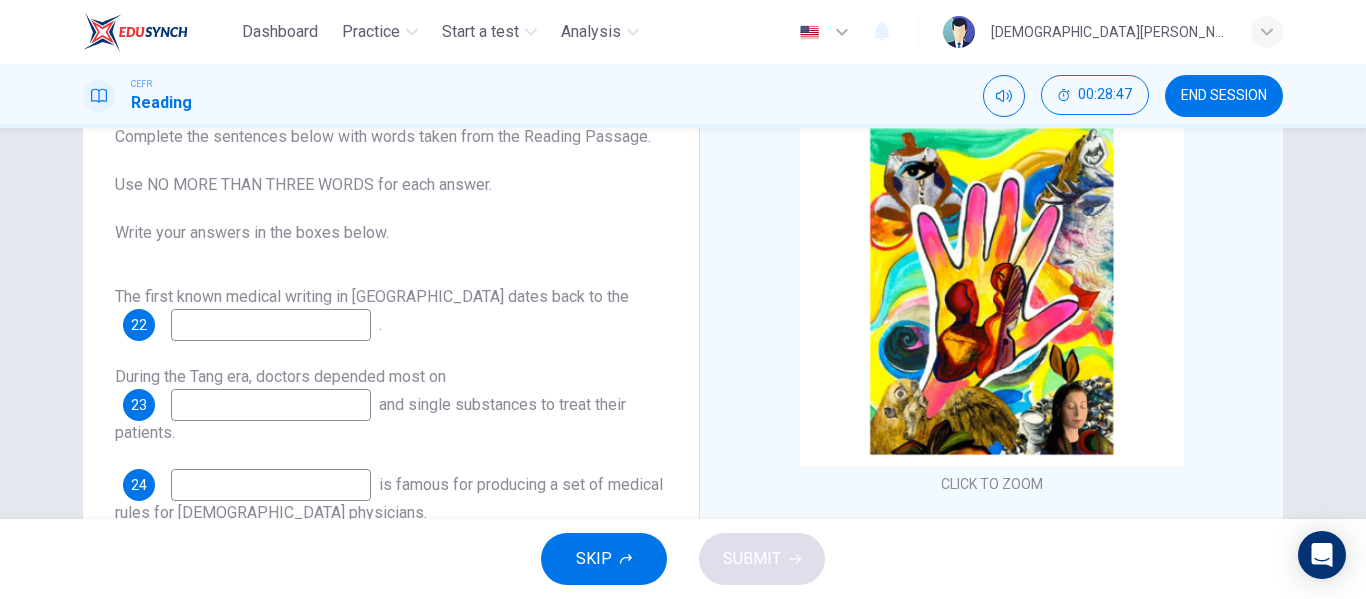 scroll, scrollTop: 138, scrollLeft: 0, axis: vertical 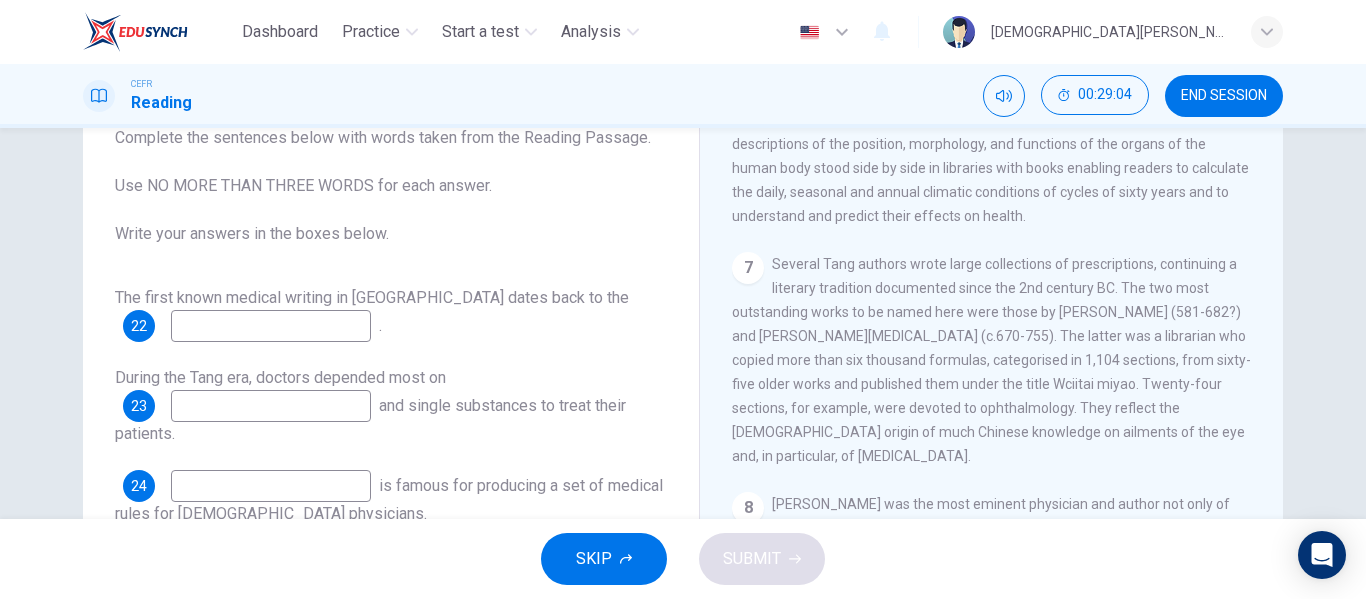 drag, startPoint x: 1011, startPoint y: 335, endPoint x: 1093, endPoint y: 337, distance: 82.02438 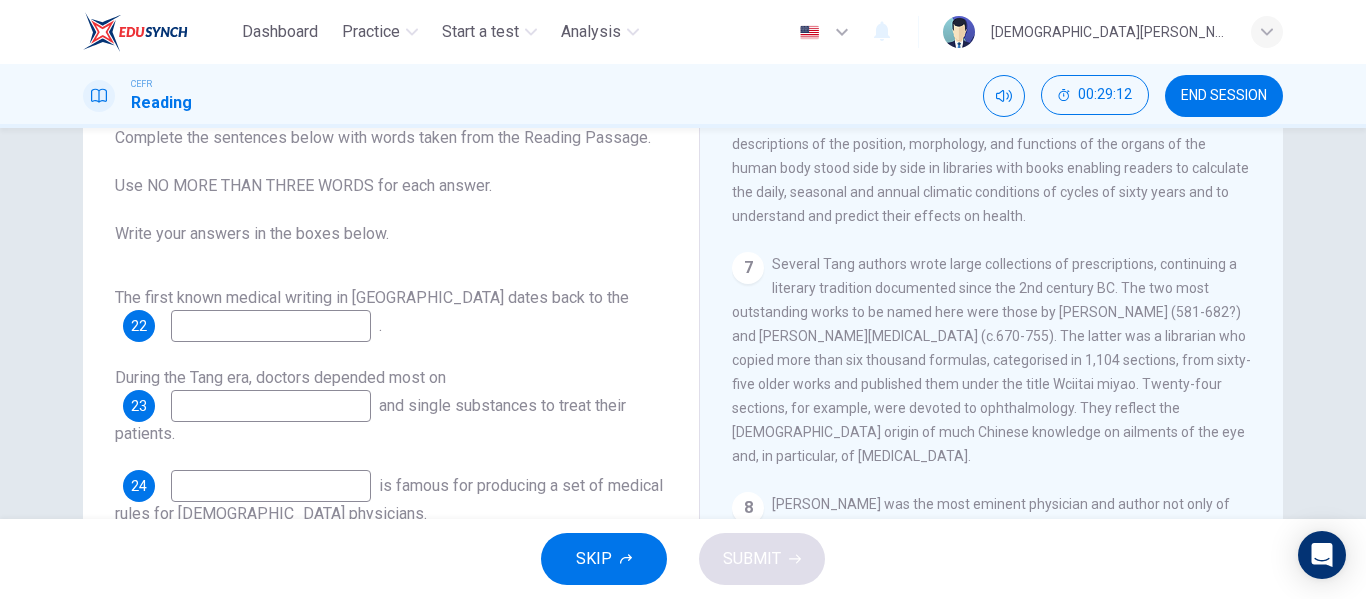 drag, startPoint x: 601, startPoint y: 385, endPoint x: 264, endPoint y: 336, distance: 340.54367 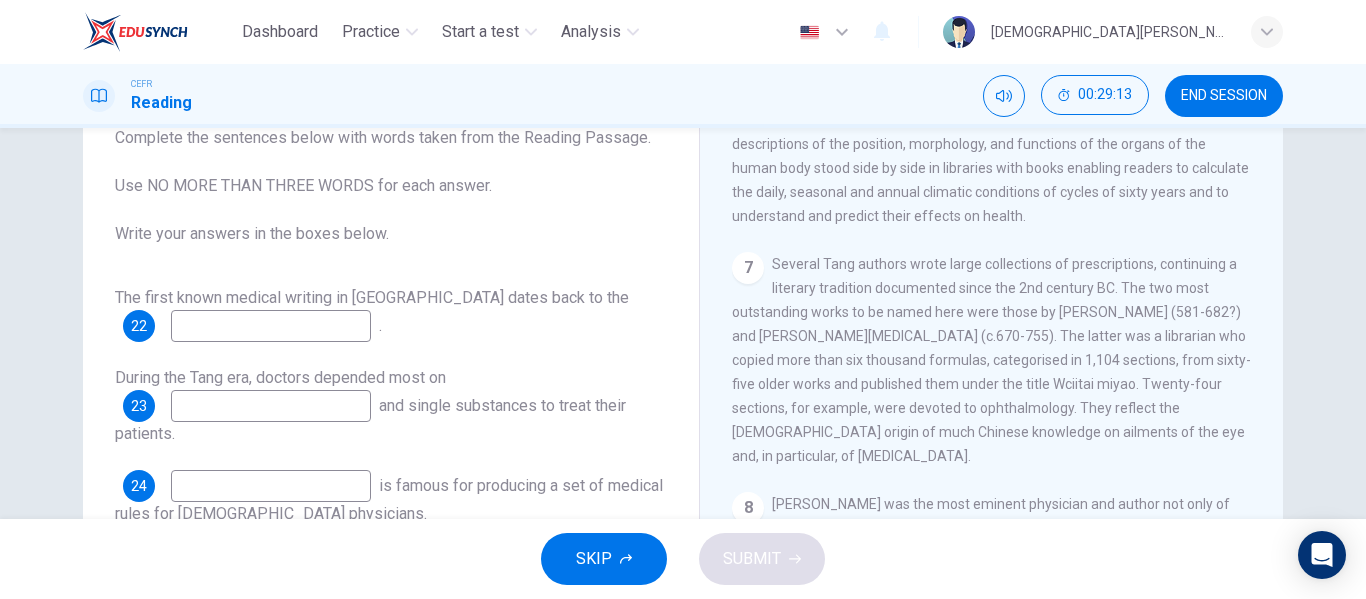 click at bounding box center [271, 326] 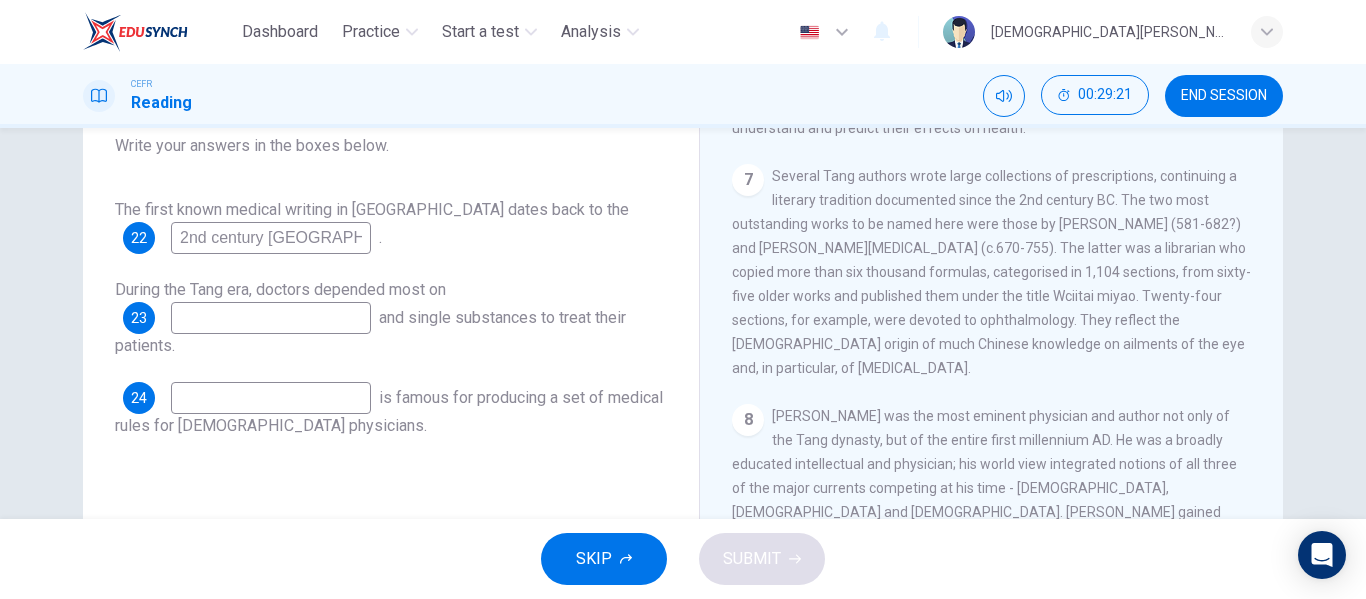scroll, scrollTop: 227, scrollLeft: 0, axis: vertical 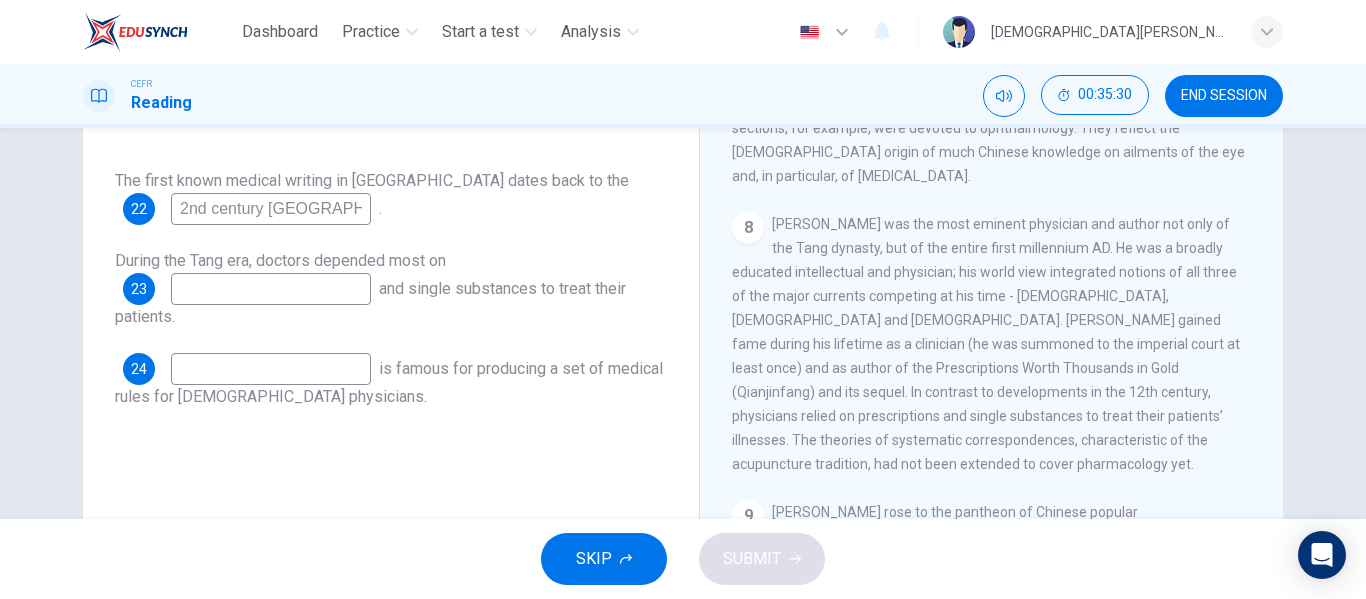 type on "2nd century [GEOGRAPHIC_DATA]" 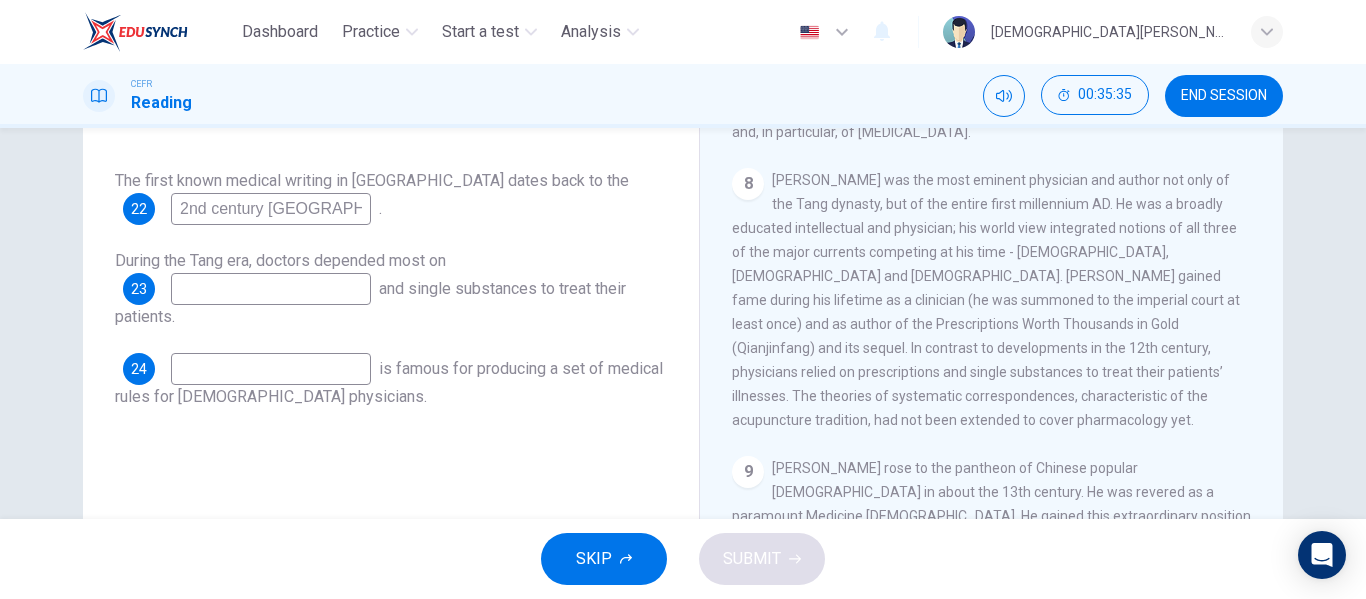 scroll, scrollTop: 1723, scrollLeft: 0, axis: vertical 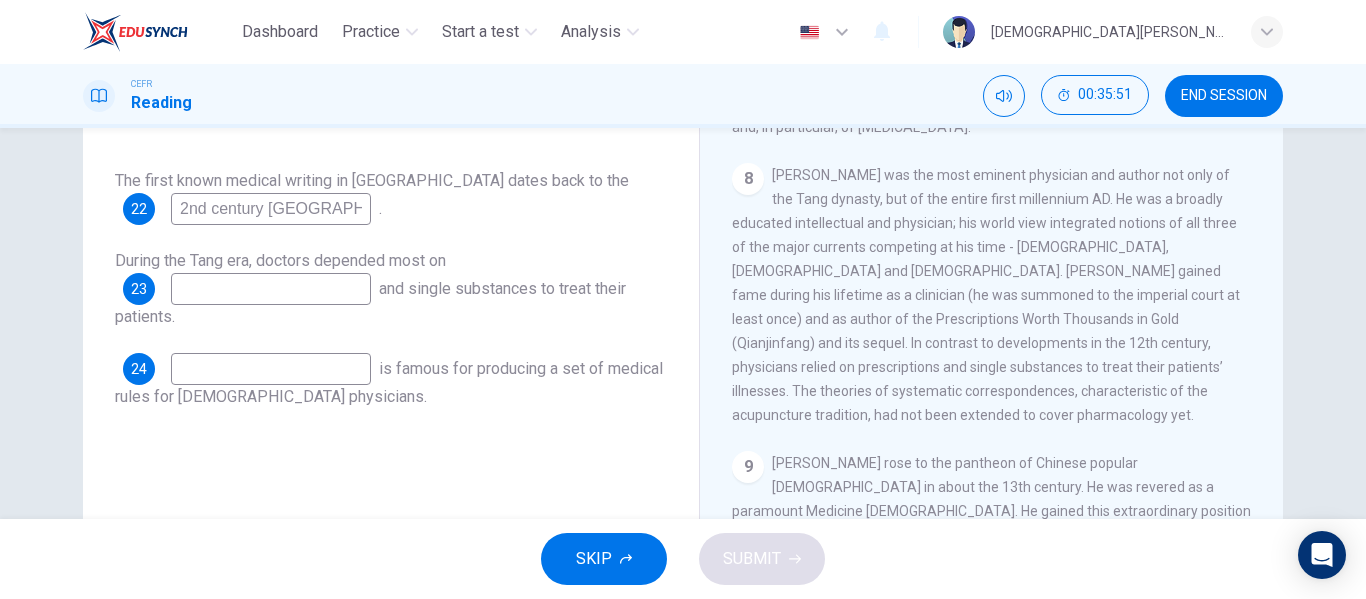 click at bounding box center (271, 289) 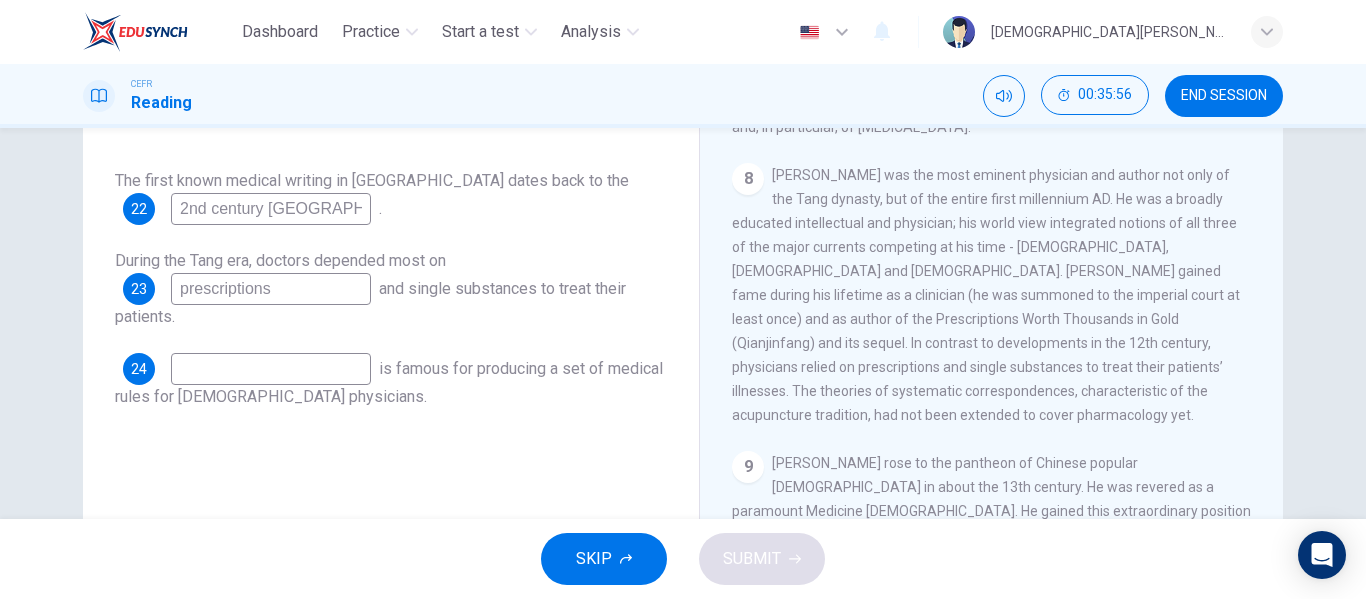 type on "prescriptions" 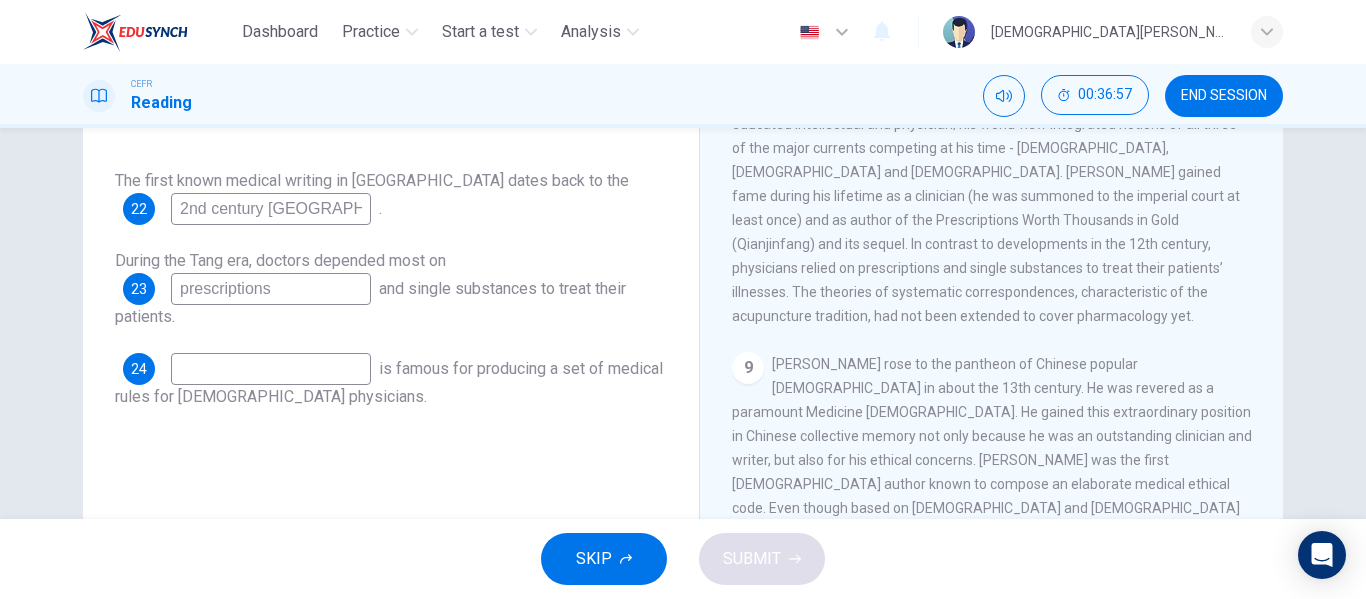 scroll, scrollTop: 1769, scrollLeft: 0, axis: vertical 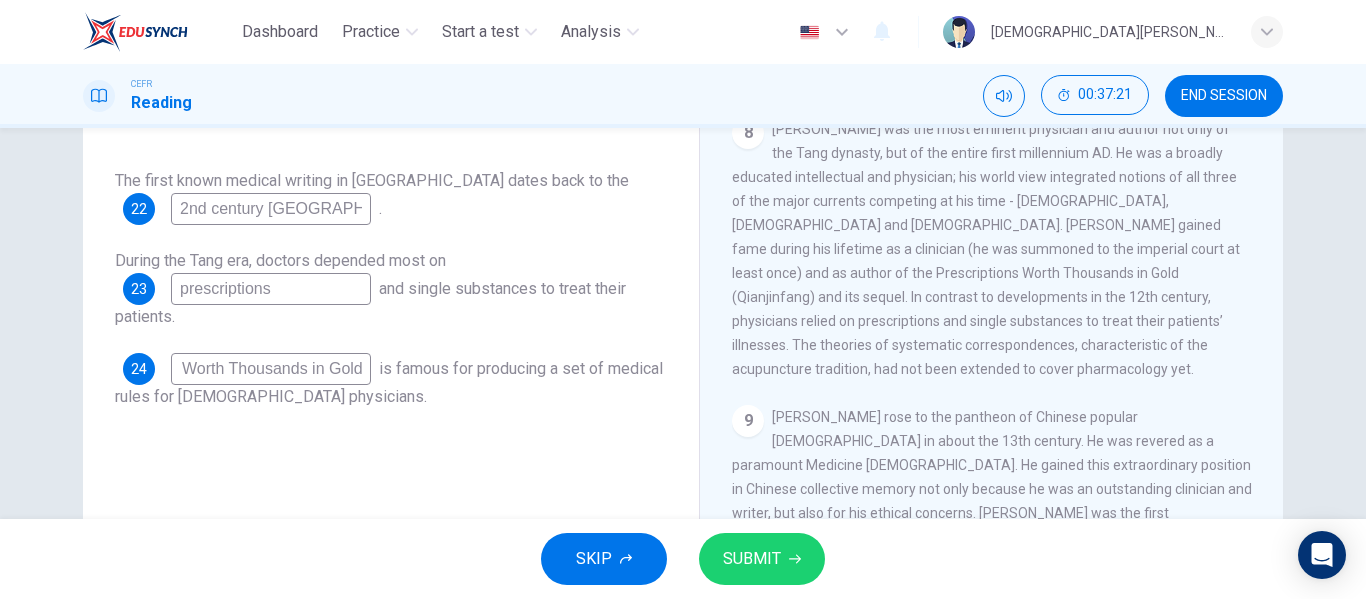 type on "Prescriptions Worth Thousands in Gold" 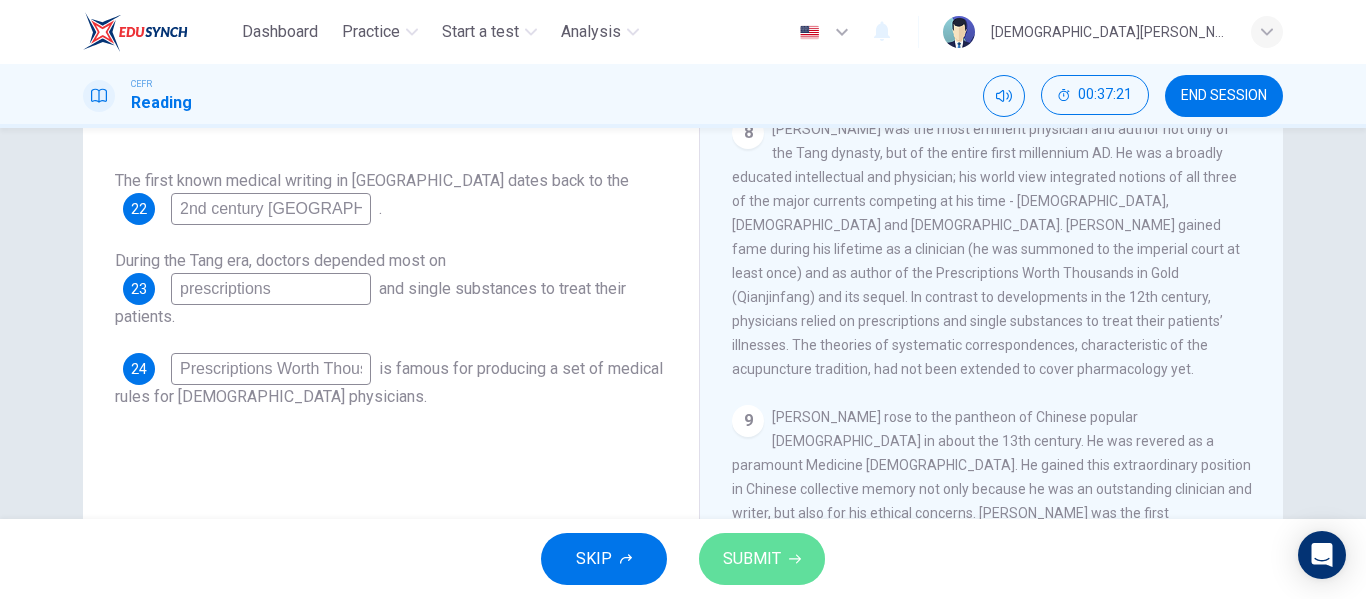 click on "SUBMIT" at bounding box center [762, 559] 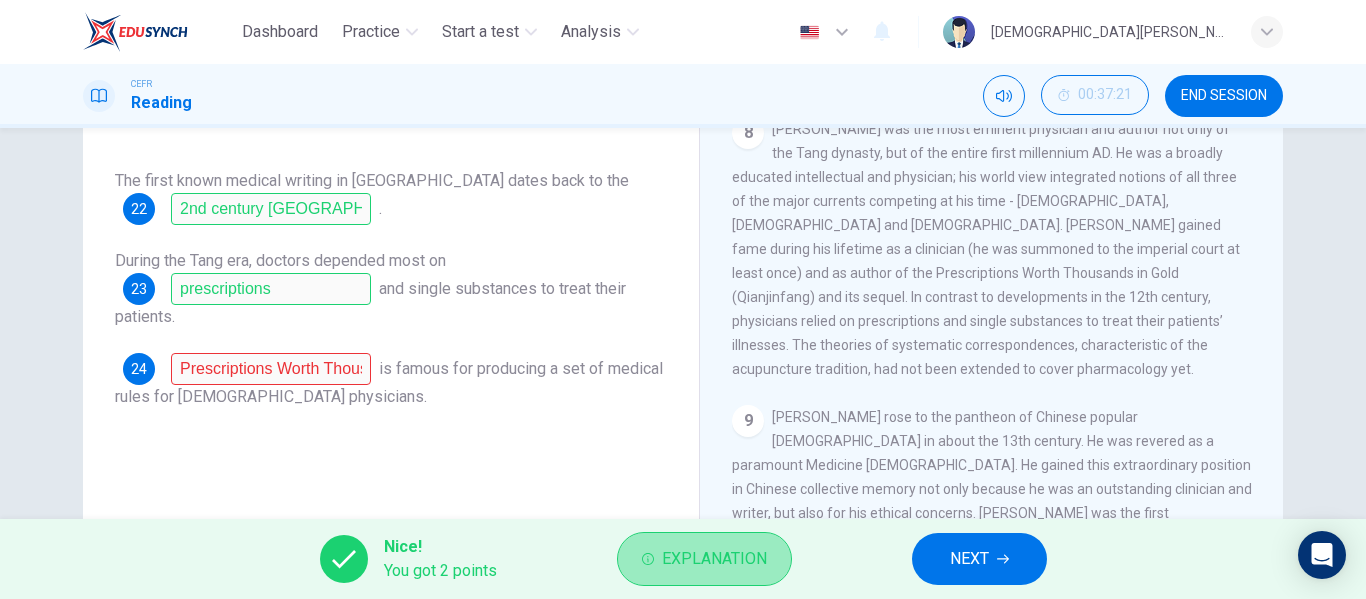 click on "Explanation" at bounding box center [714, 559] 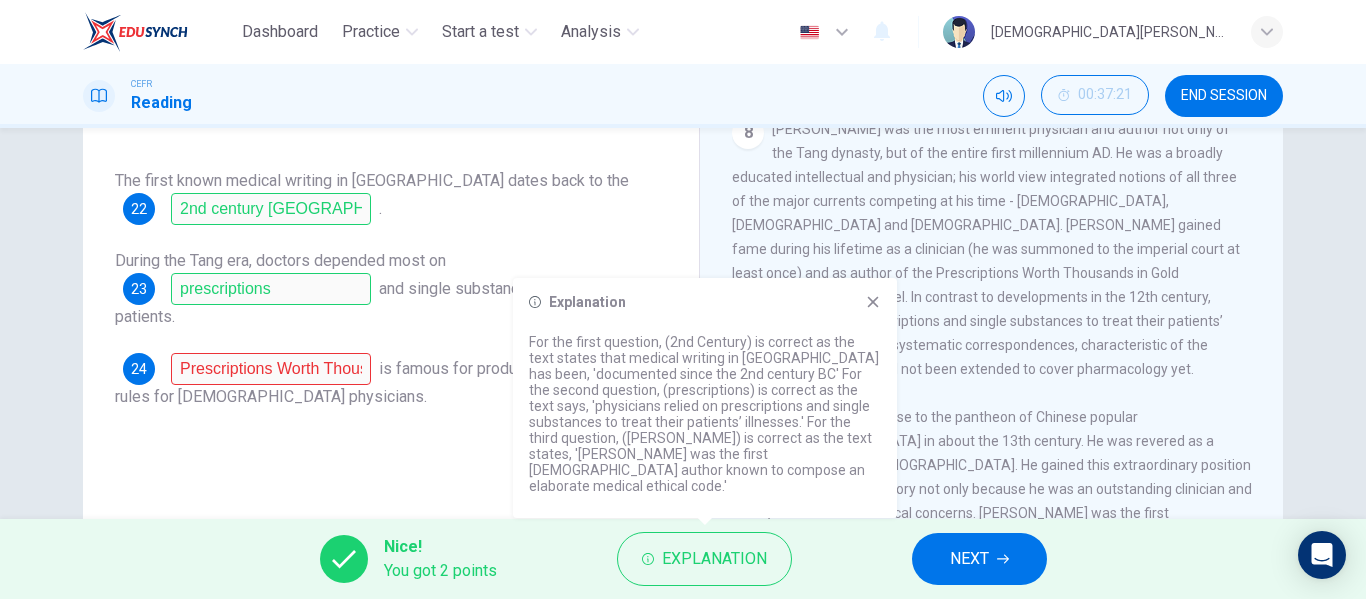 click on "Questions 22 - 24 Complete the sentences below with words taken from the Reading Passage.
Use NO MORE THAN THREE WORDS for each answer.
Write your answers in the boxes below. The first known medical writing in [GEOGRAPHIC_DATA] dates back to the  22 2nd century BC . During the Tang era, doctors depended most on  23 prescriptions  and single substances to treat their patients. 24 Prescriptions Worth Thousands in Gold  is famous for producing a set of medical rules for [DEMOGRAPHIC_DATA] physicians." at bounding box center [391, 181] 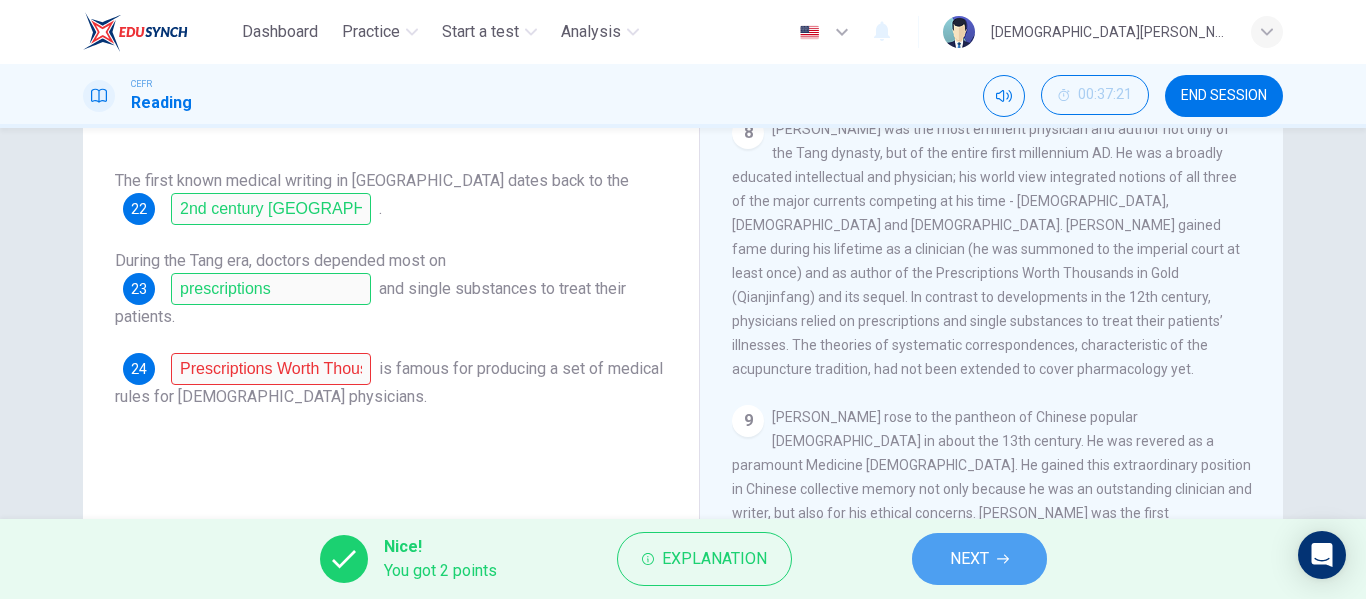 click on "NEXT" at bounding box center (979, 559) 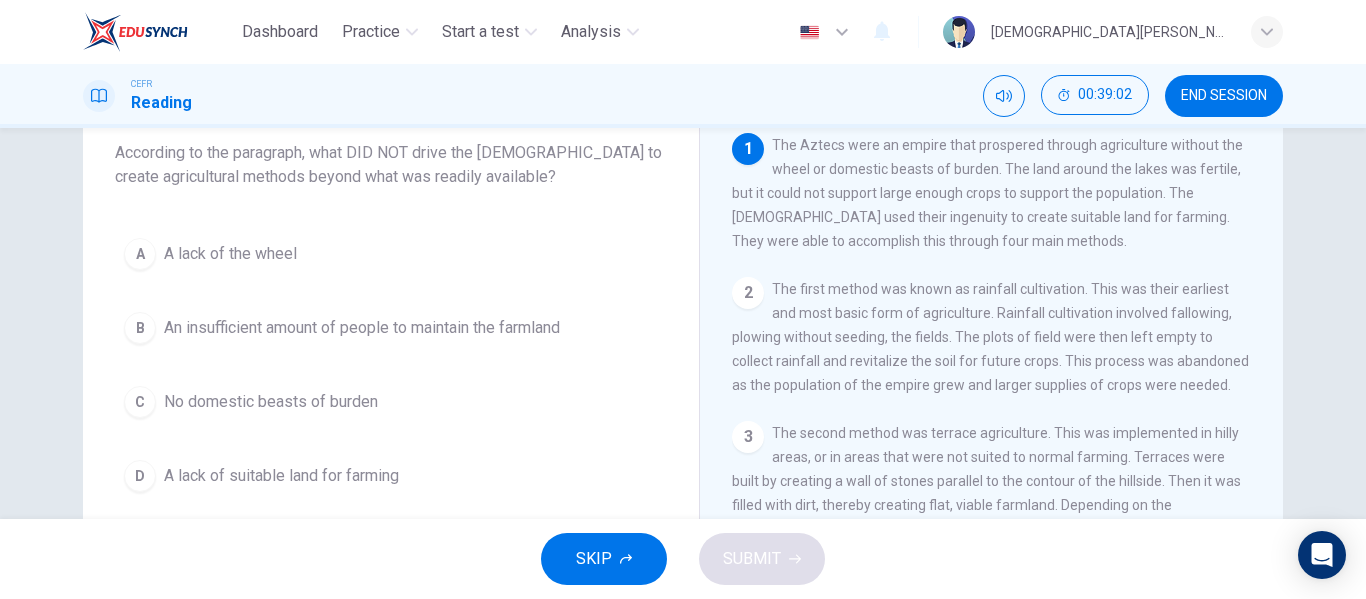 scroll, scrollTop: 47, scrollLeft: 0, axis: vertical 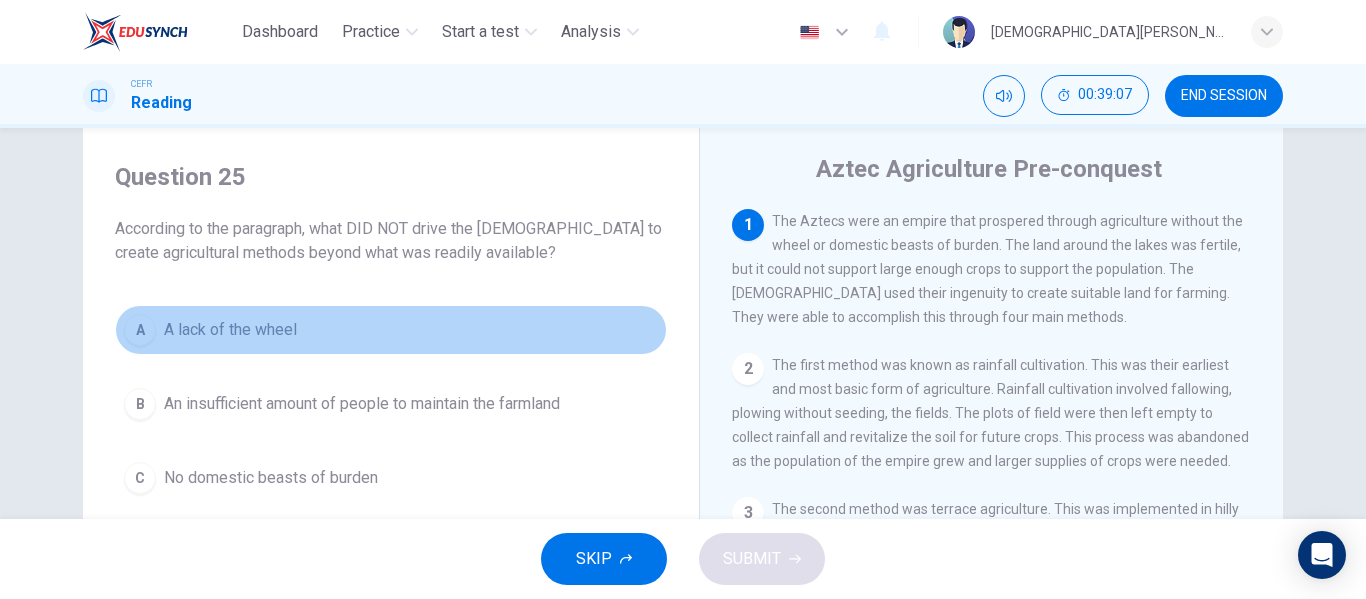 click on "A lack of the wheel" at bounding box center [230, 330] 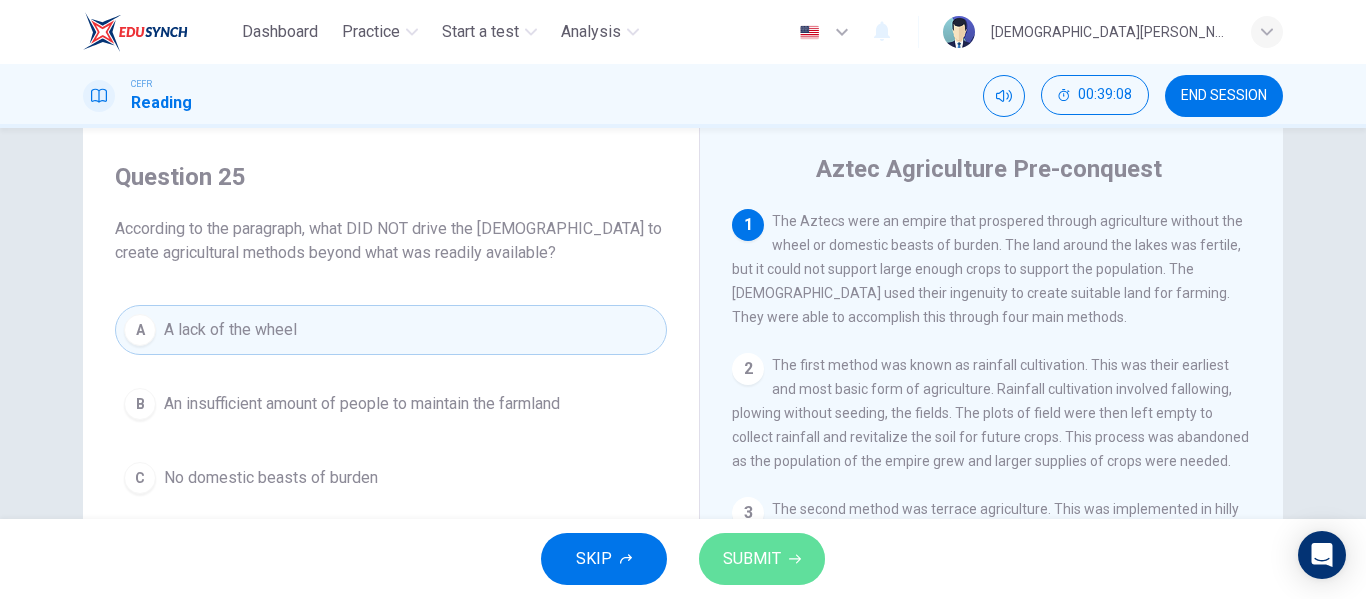 click 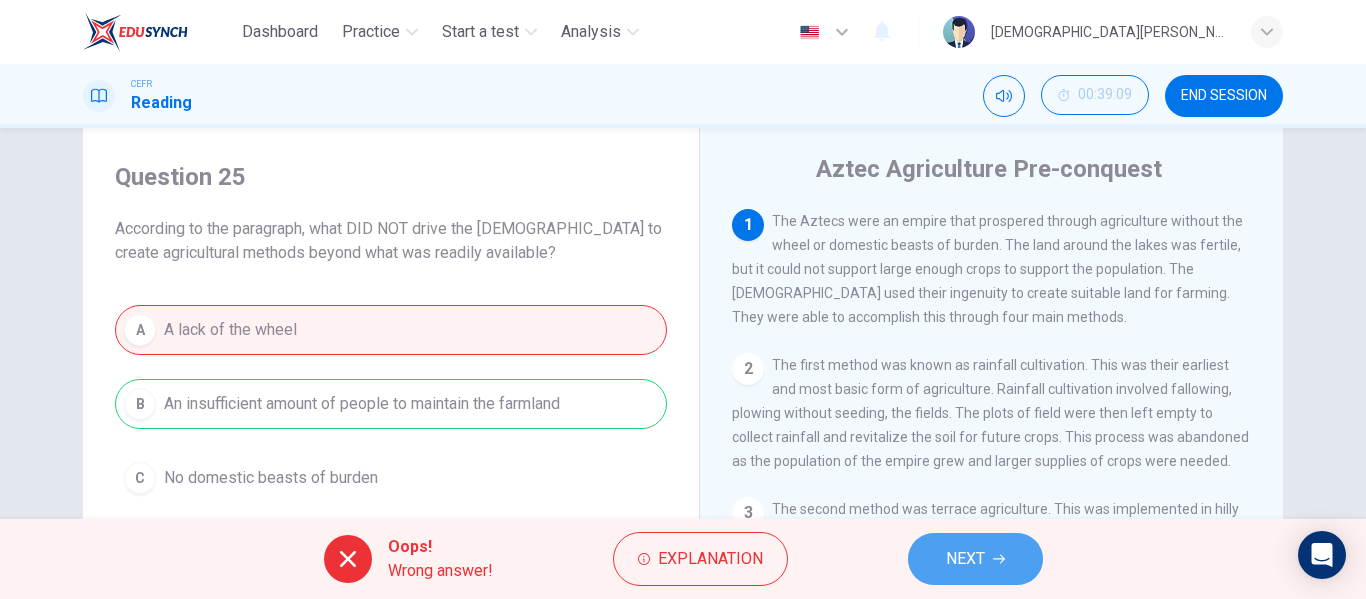 click on "NEXT" at bounding box center (975, 559) 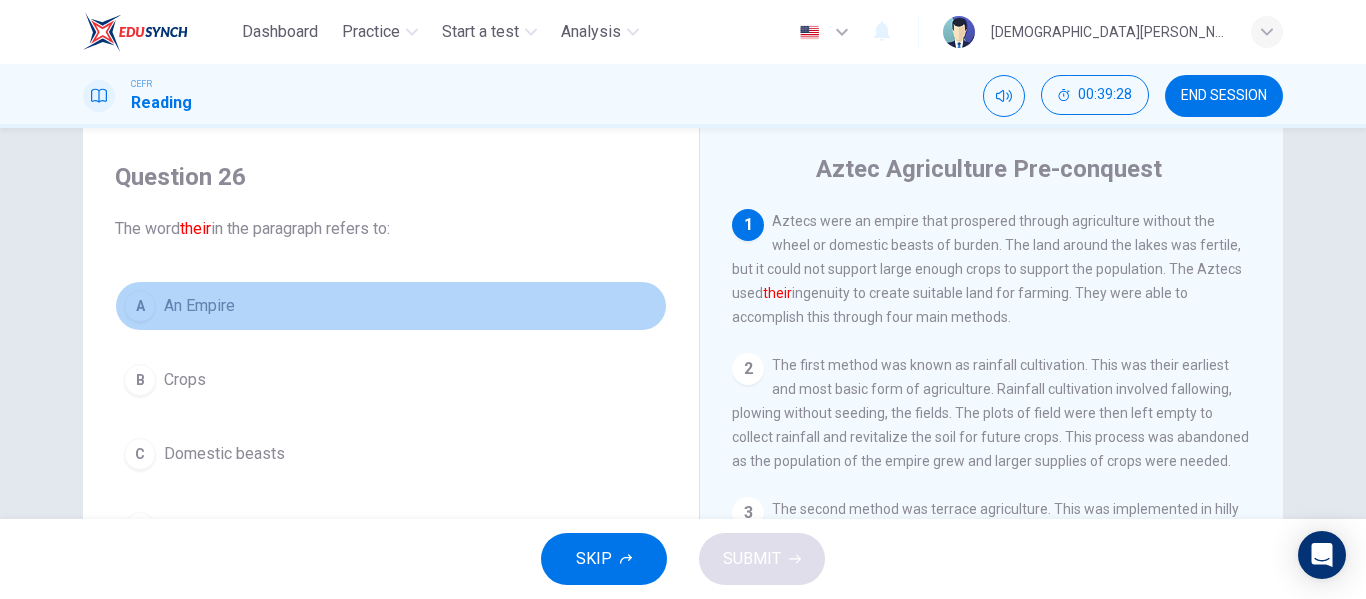 click on "An Empire" at bounding box center (199, 306) 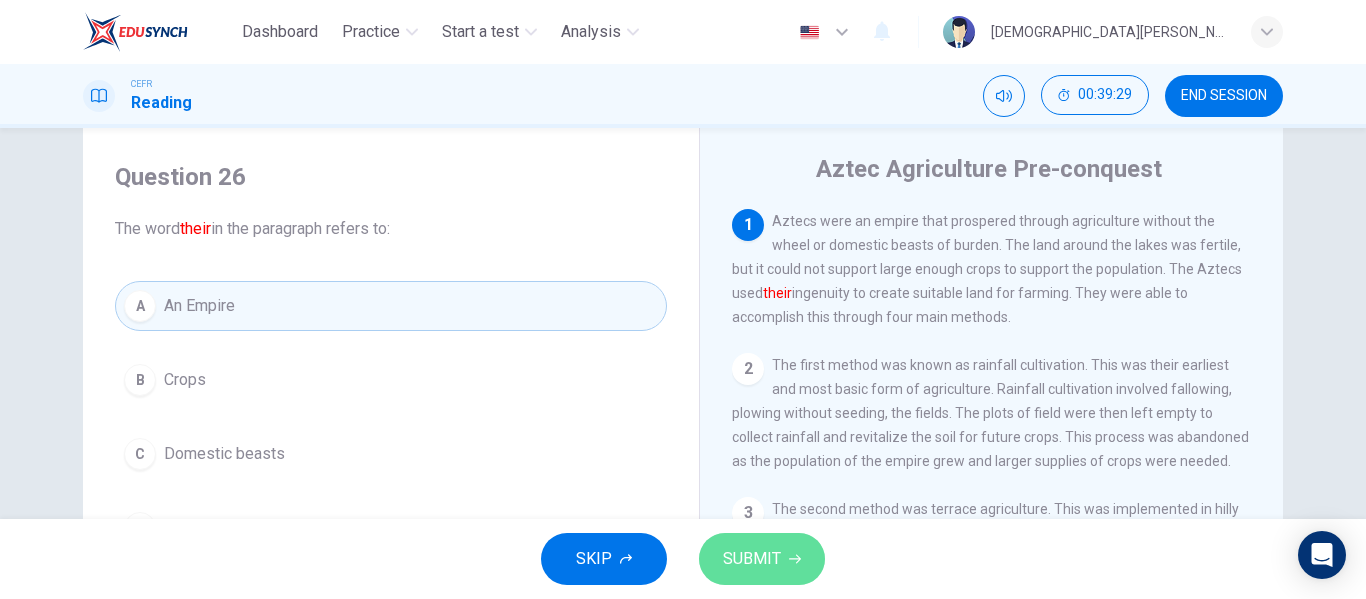 click on "SUBMIT" at bounding box center [762, 559] 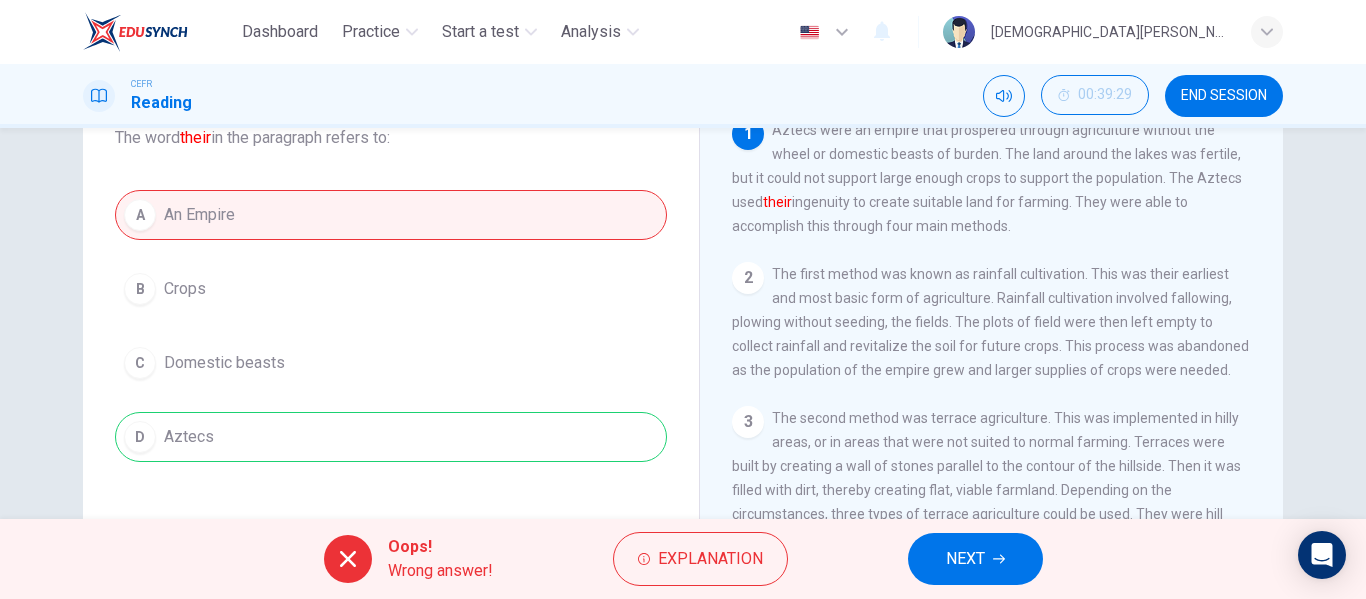 scroll, scrollTop: 135, scrollLeft: 0, axis: vertical 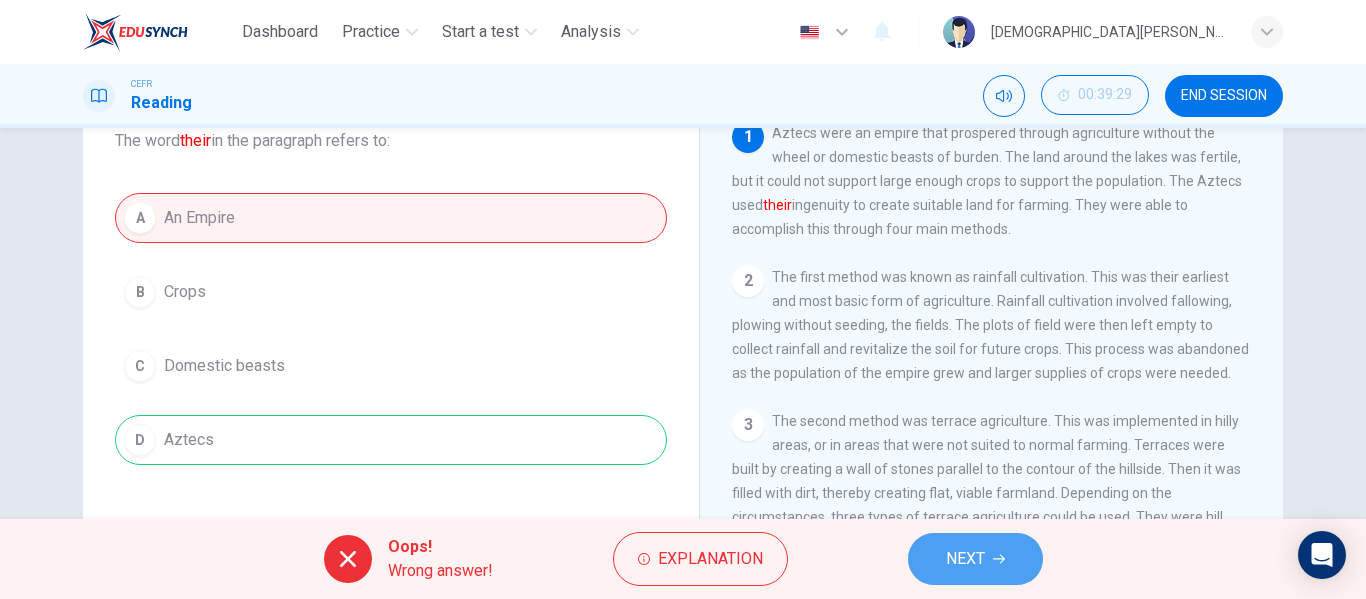 click on "NEXT" at bounding box center [975, 559] 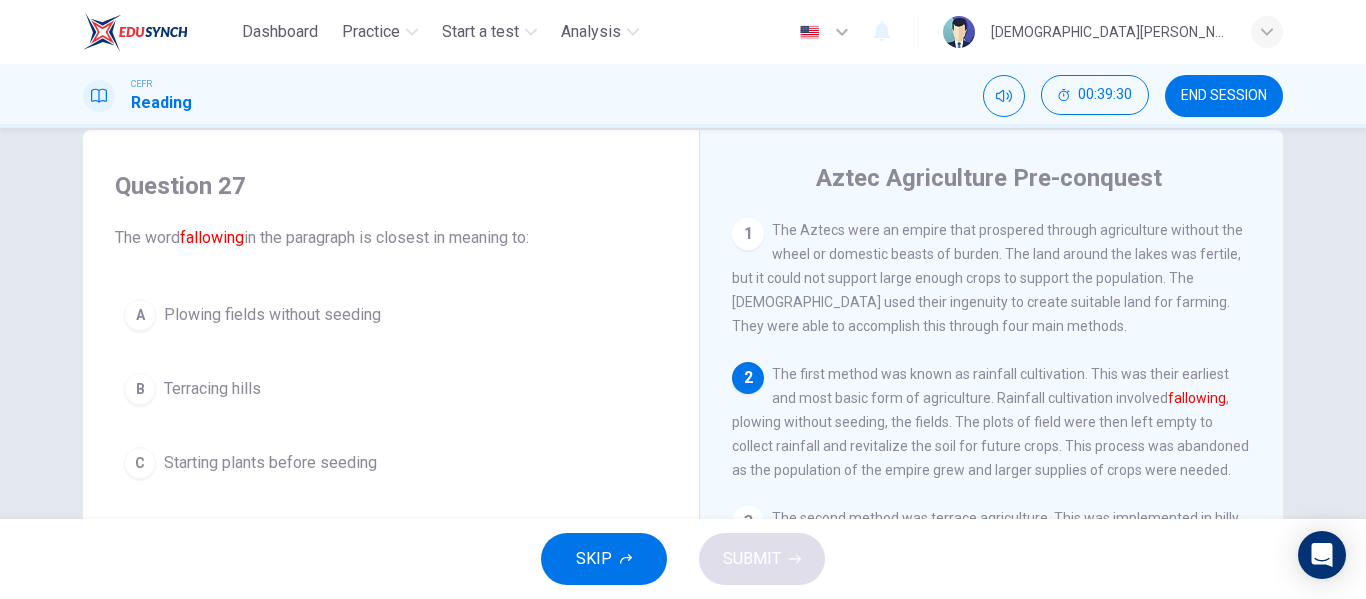 scroll, scrollTop: 37, scrollLeft: 0, axis: vertical 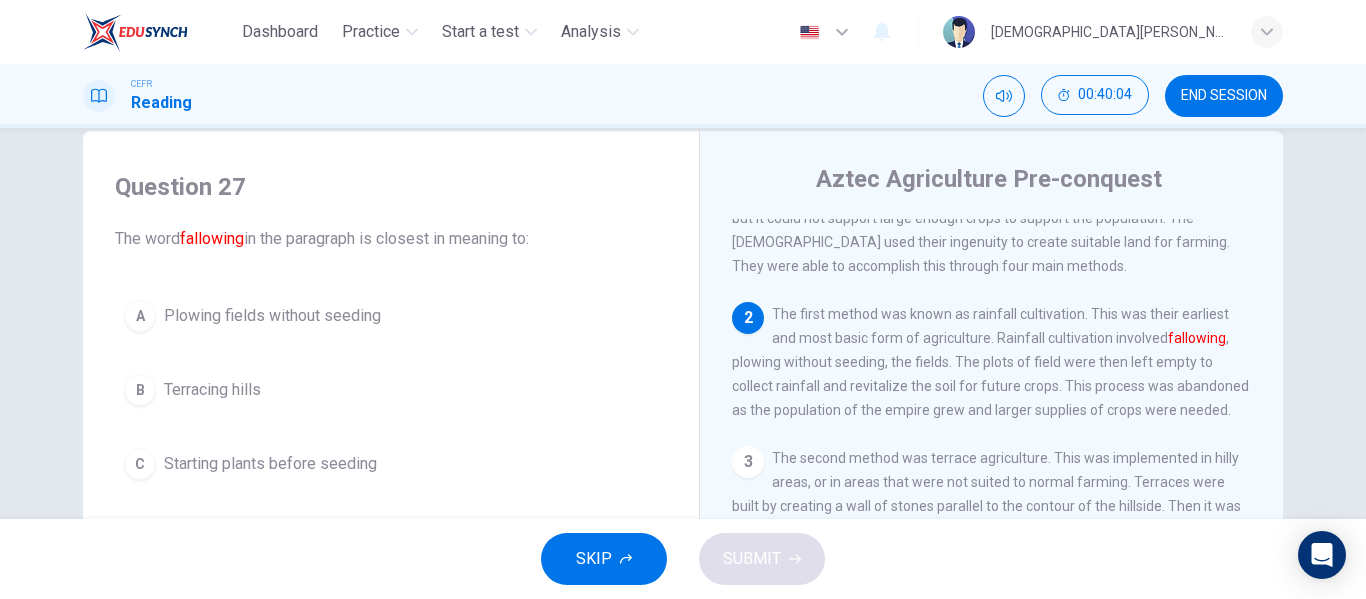 click on "2 The first method was known as rainfall cultivation. This was their earliest and most basic form of agriculture. Rainfall cultivation involved  fallowing , plowing without seeding, the fields. The plots of field were then left empty to collect rainfall and revitalize the soil for future crops. This process was abandoned as the population of the empire grew and larger supplies of crops were needed." at bounding box center [992, 362] 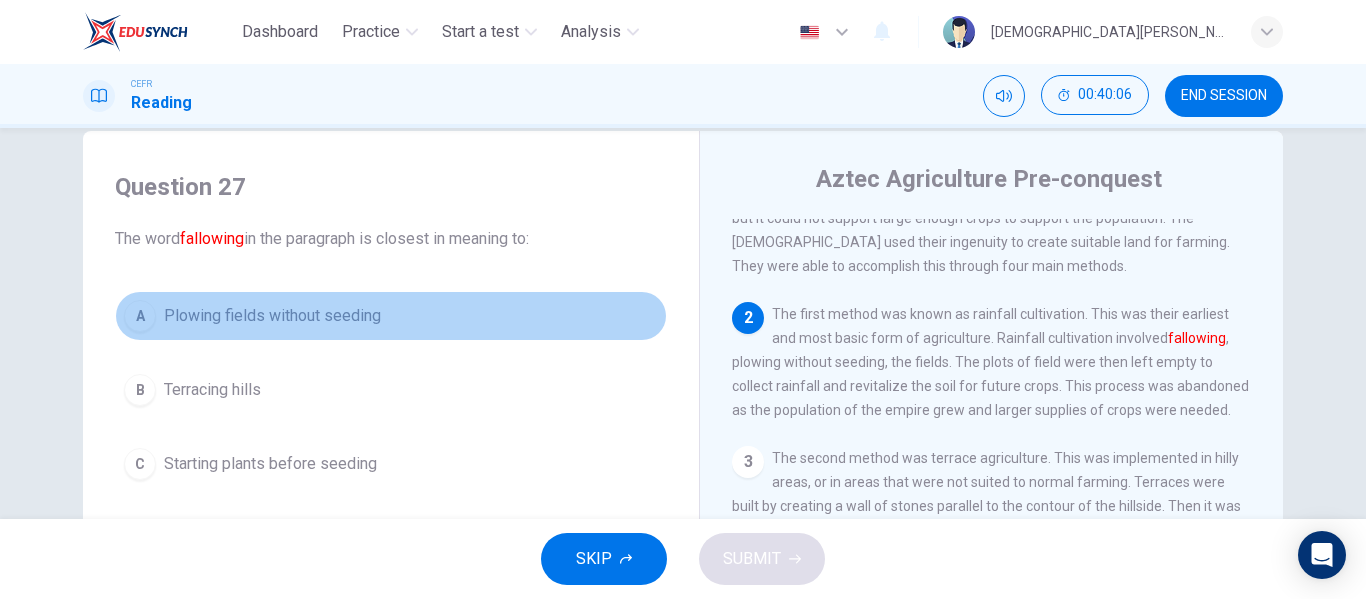 click on "Plowing fields without seeding" at bounding box center [272, 316] 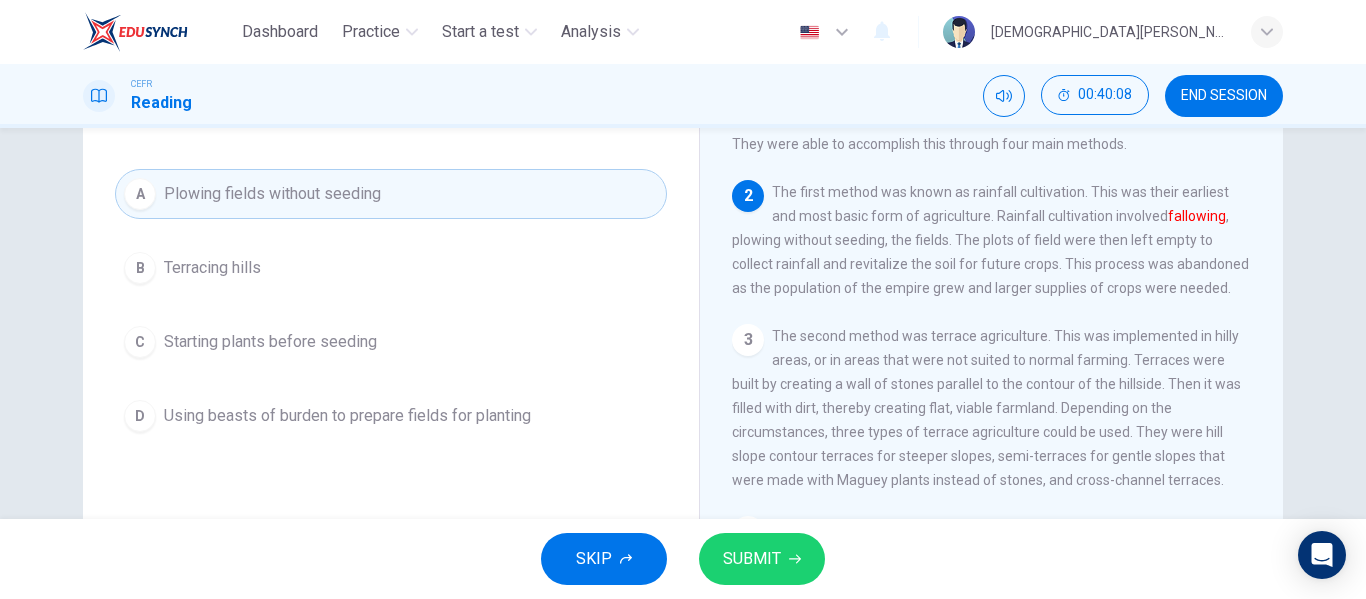 scroll, scrollTop: 126, scrollLeft: 0, axis: vertical 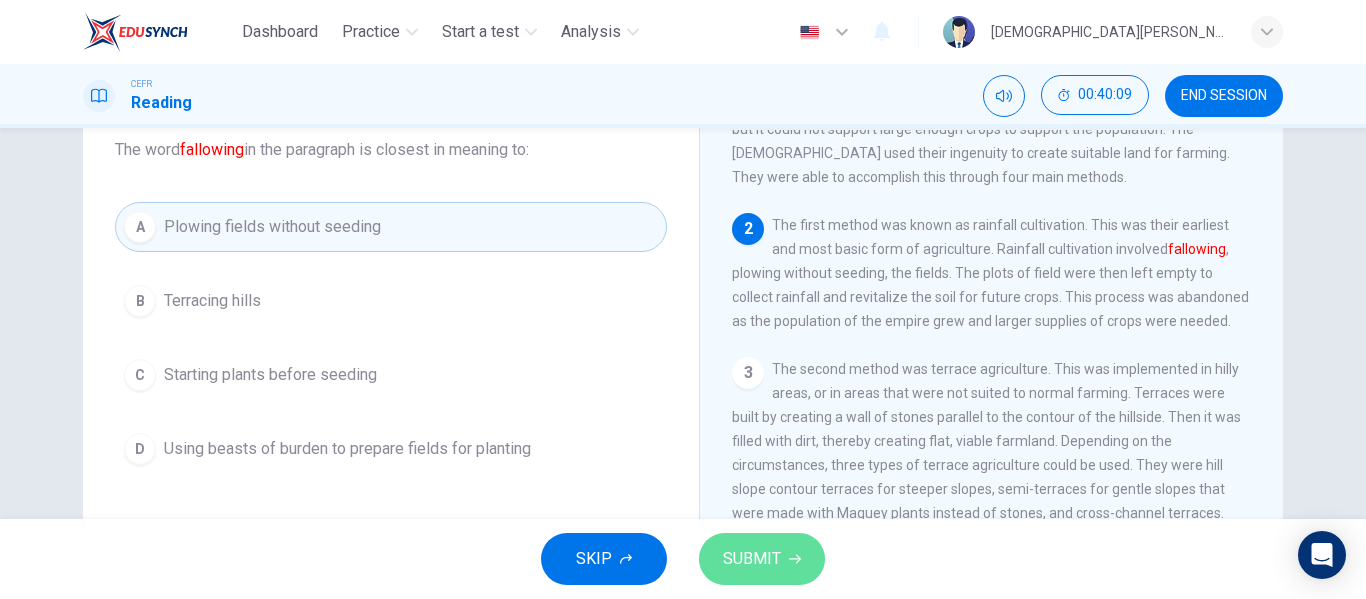click on "SUBMIT" at bounding box center (752, 559) 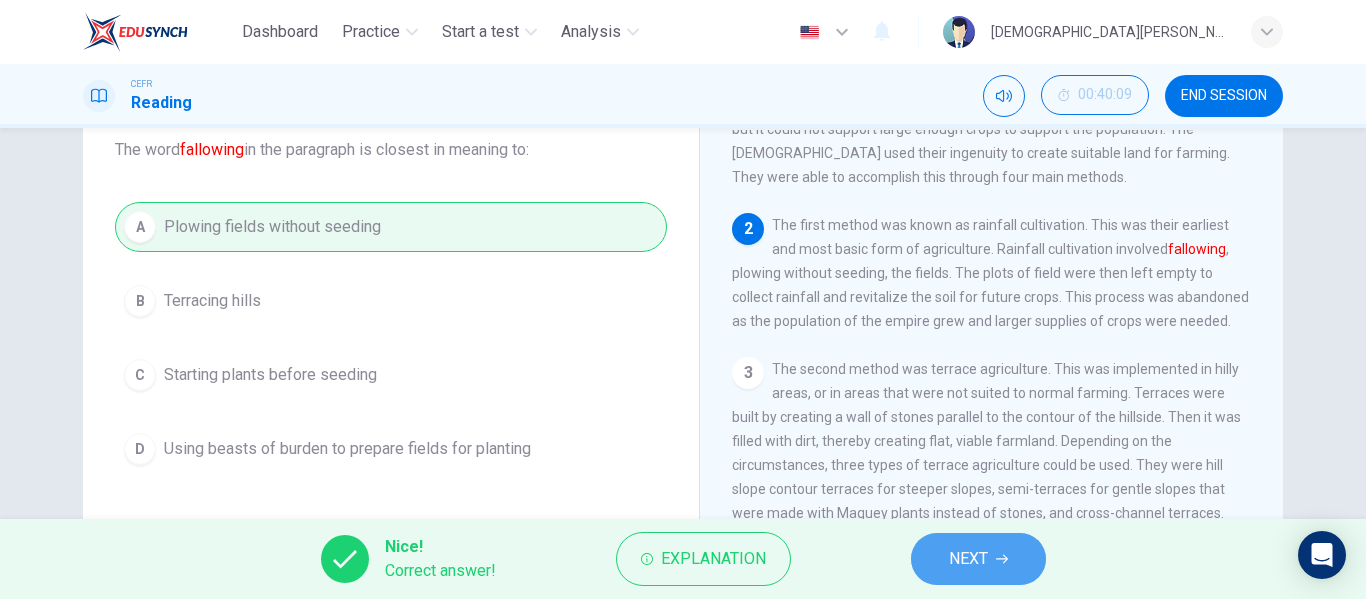 click on "NEXT" at bounding box center (968, 559) 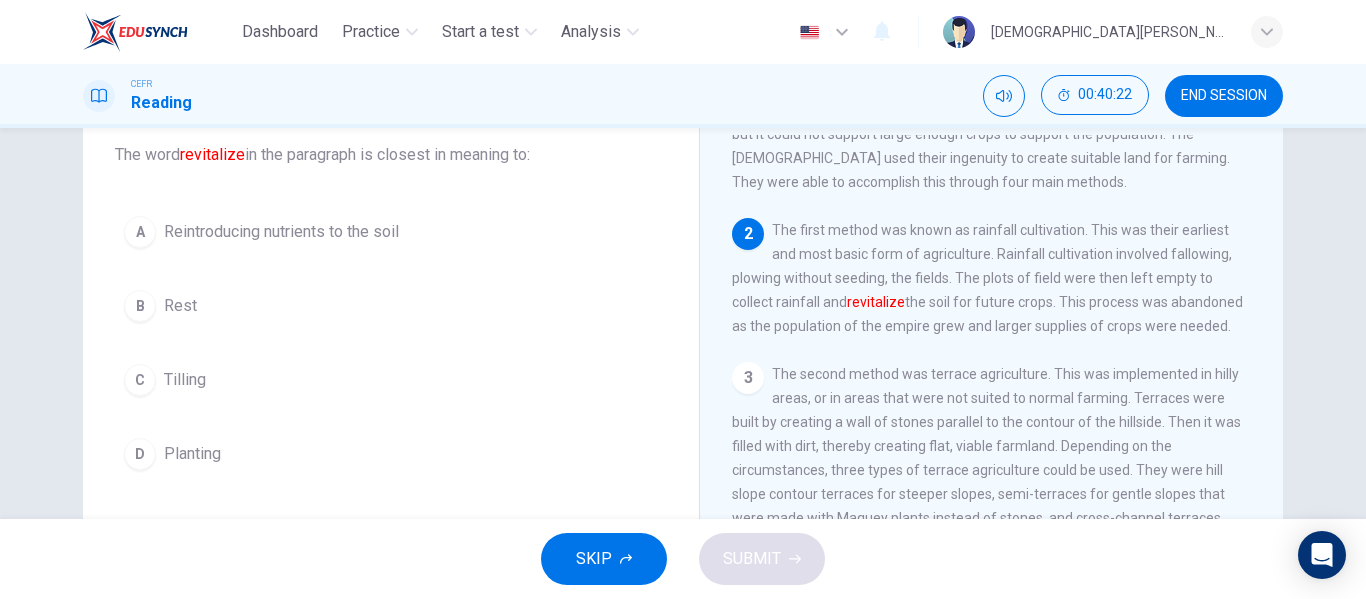 scroll, scrollTop: 90, scrollLeft: 0, axis: vertical 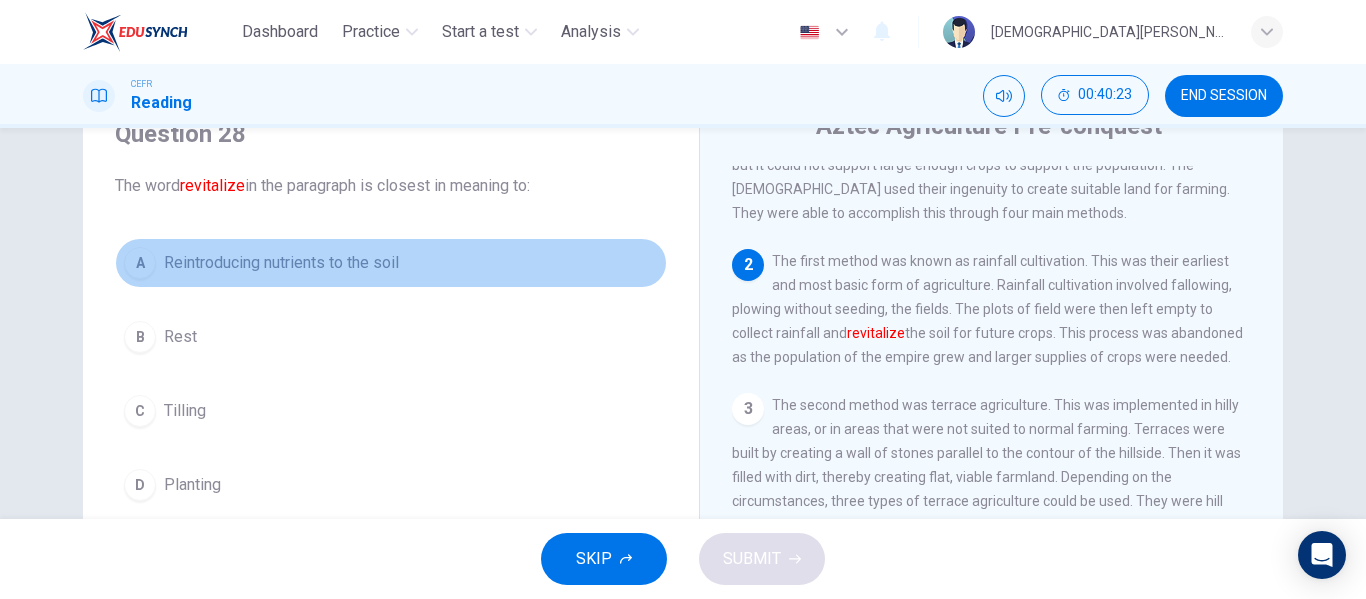 click on "A Reintroducing nutrients to the soil" at bounding box center [391, 263] 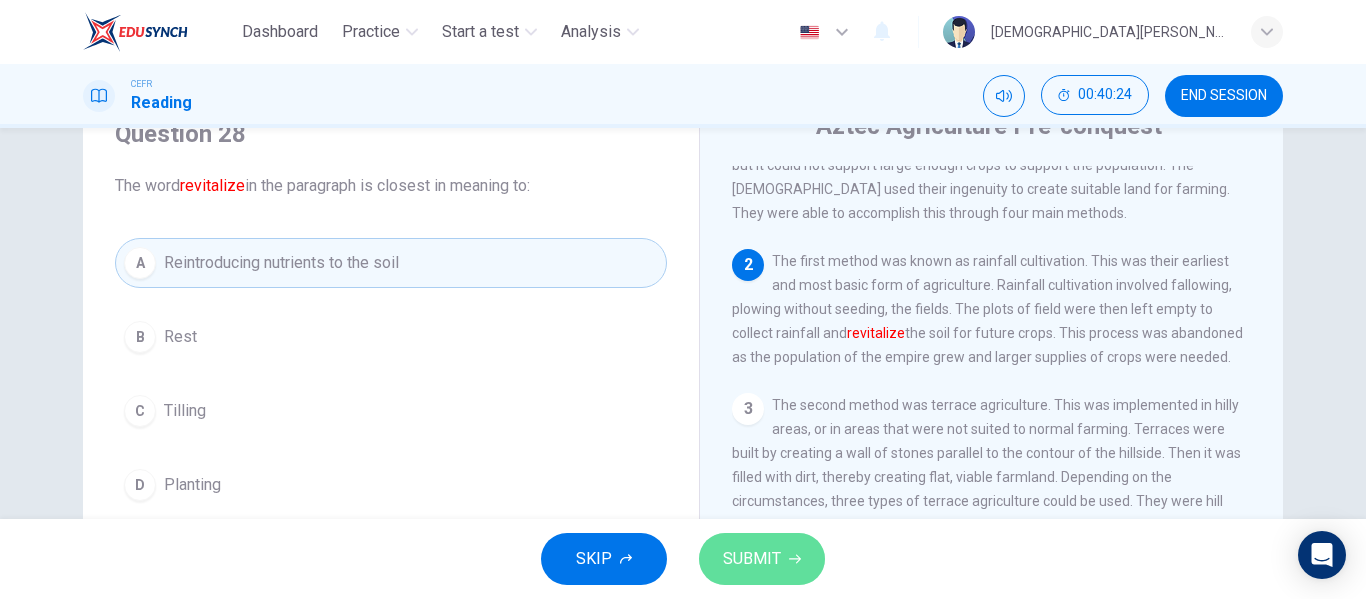 click on "SUBMIT" at bounding box center [752, 559] 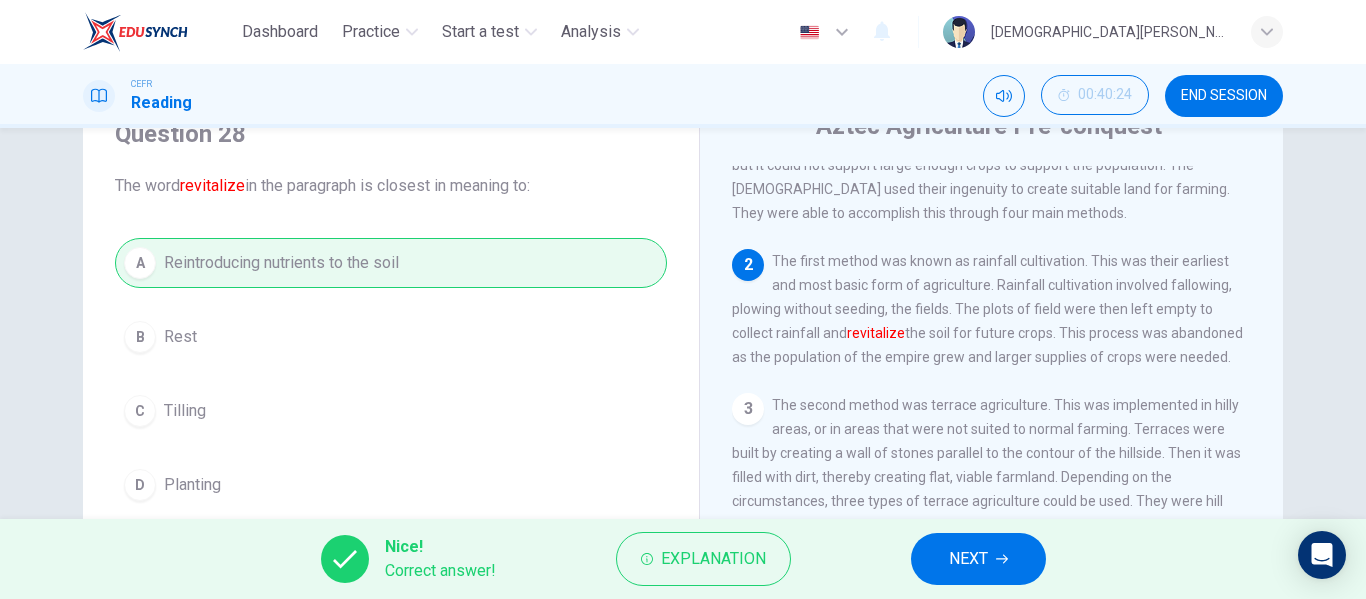 click on "NEXT" at bounding box center [968, 559] 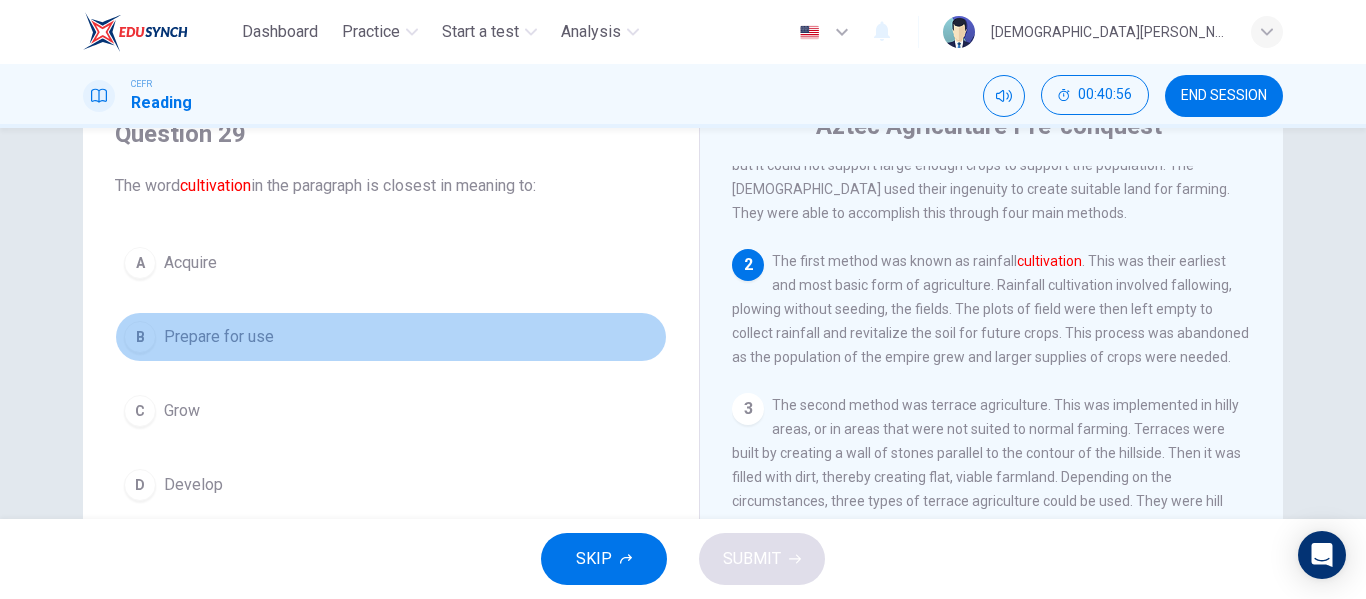 click on "Prepare for use" at bounding box center [219, 337] 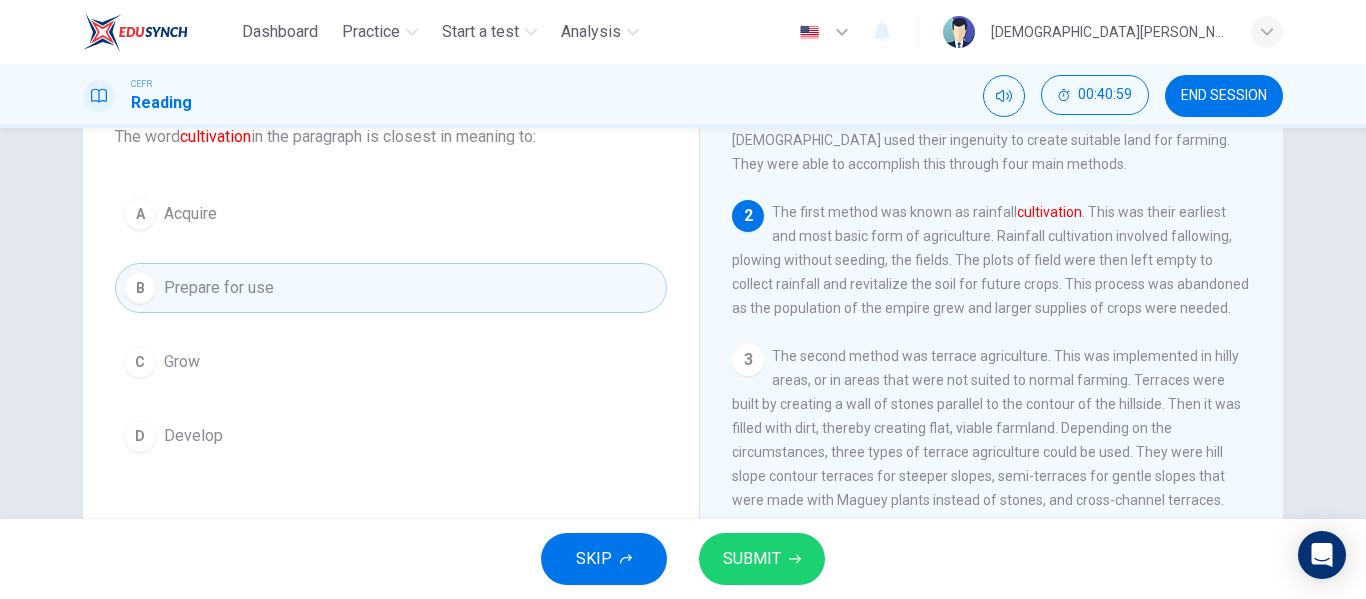 scroll, scrollTop: 175, scrollLeft: 0, axis: vertical 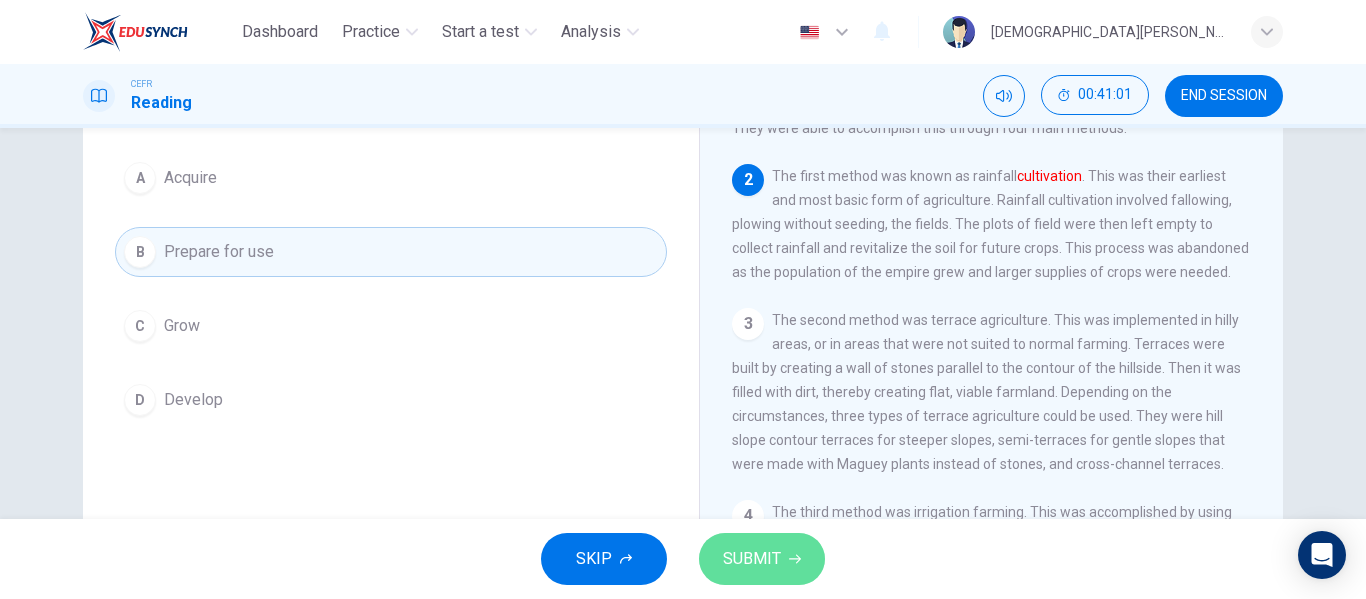 click on "SUBMIT" at bounding box center (762, 559) 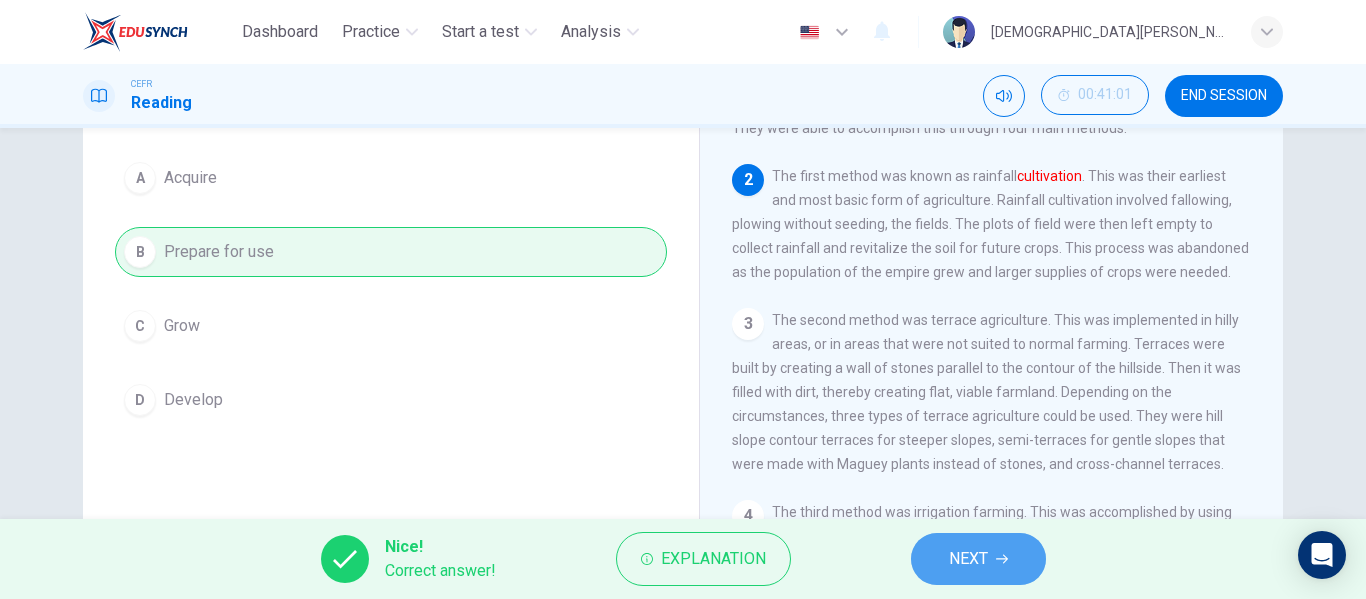 click on "NEXT" at bounding box center [968, 559] 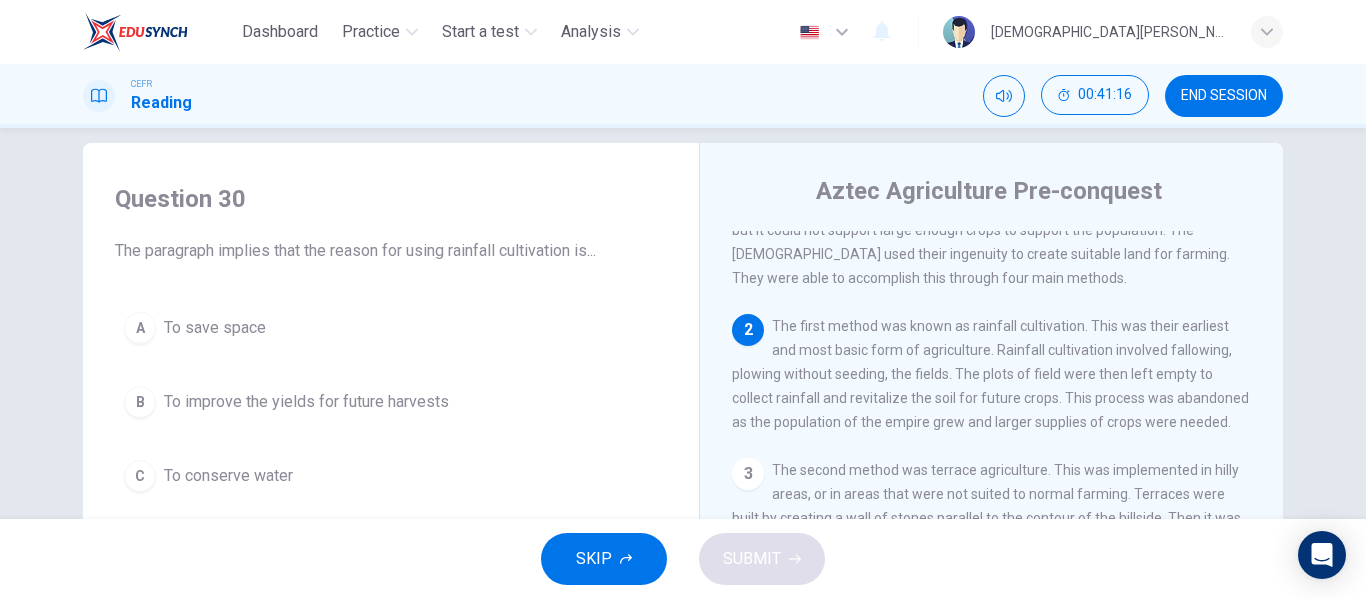 scroll, scrollTop: 22, scrollLeft: 0, axis: vertical 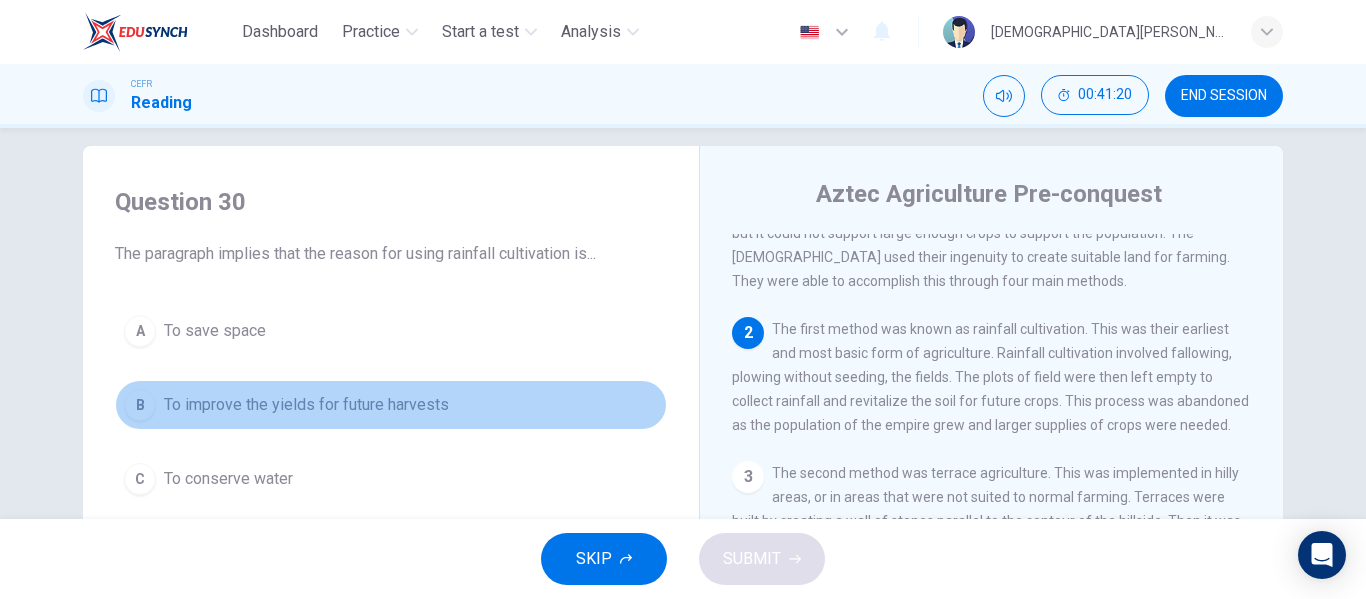 click on "B To improve the yields for future harvests" at bounding box center [391, 405] 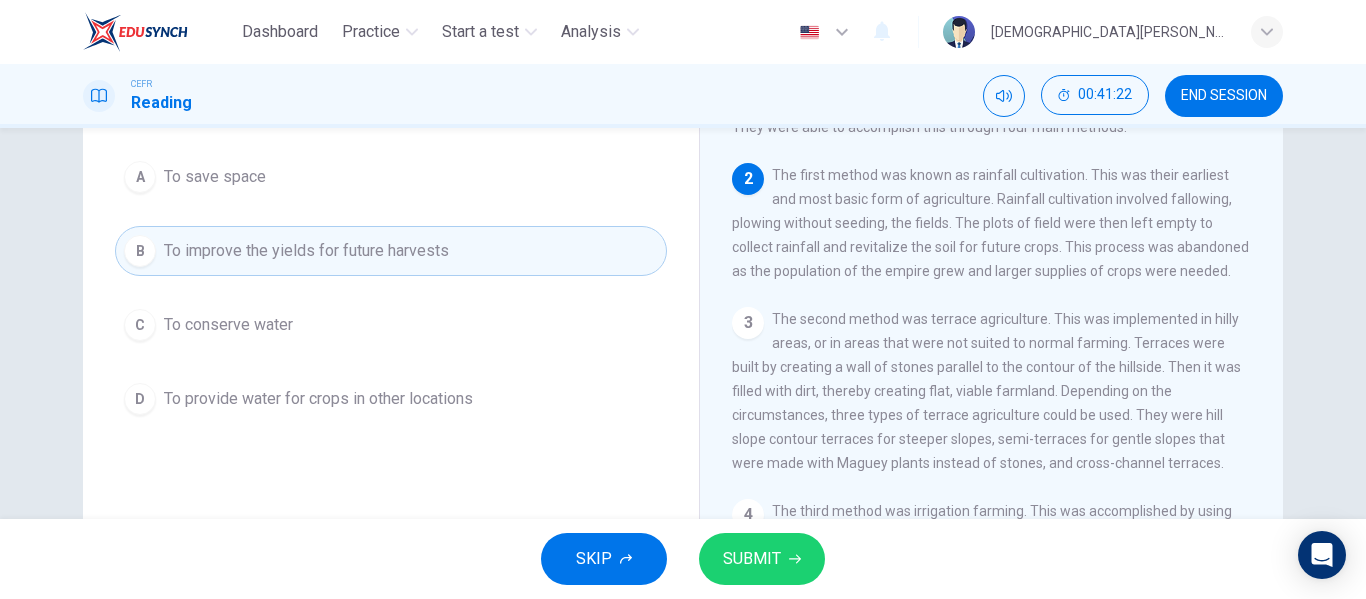scroll, scrollTop: 177, scrollLeft: 0, axis: vertical 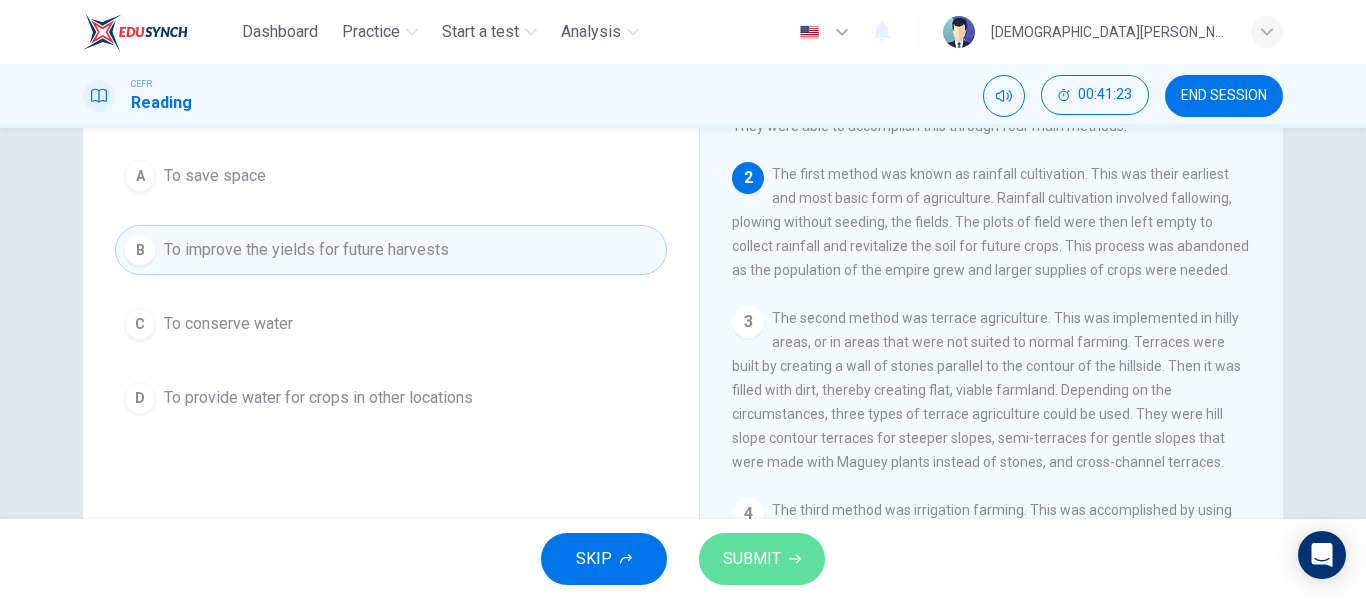 click on "SUBMIT" at bounding box center [752, 559] 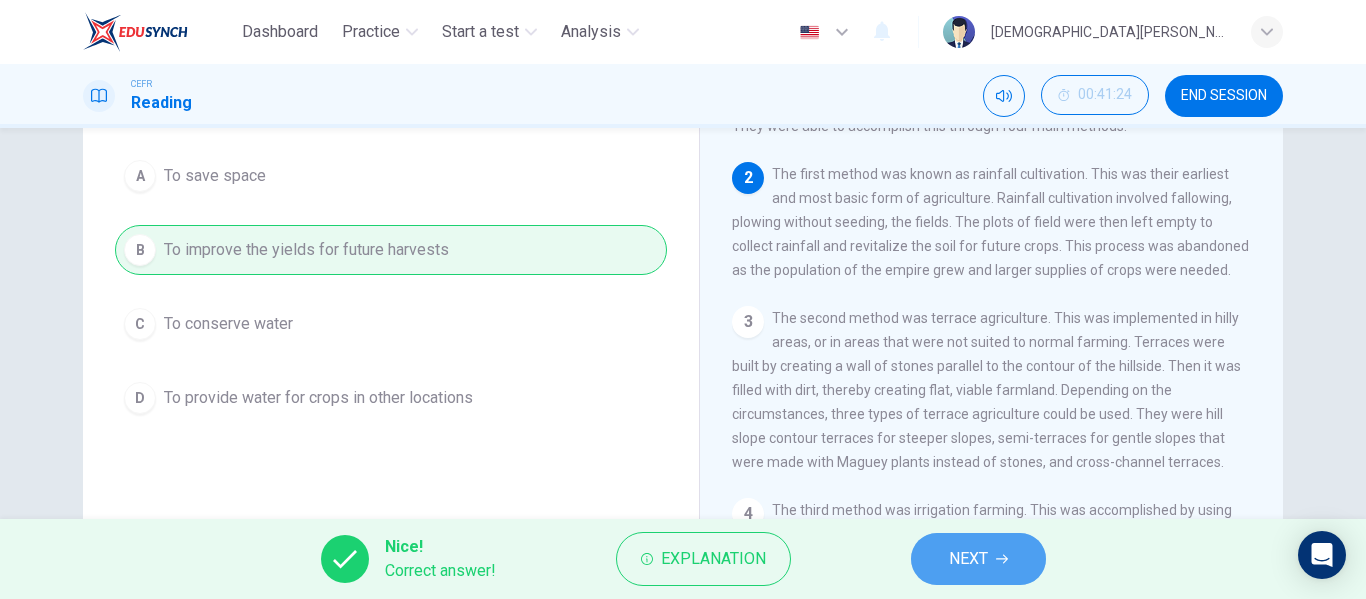 click on "NEXT" at bounding box center [968, 559] 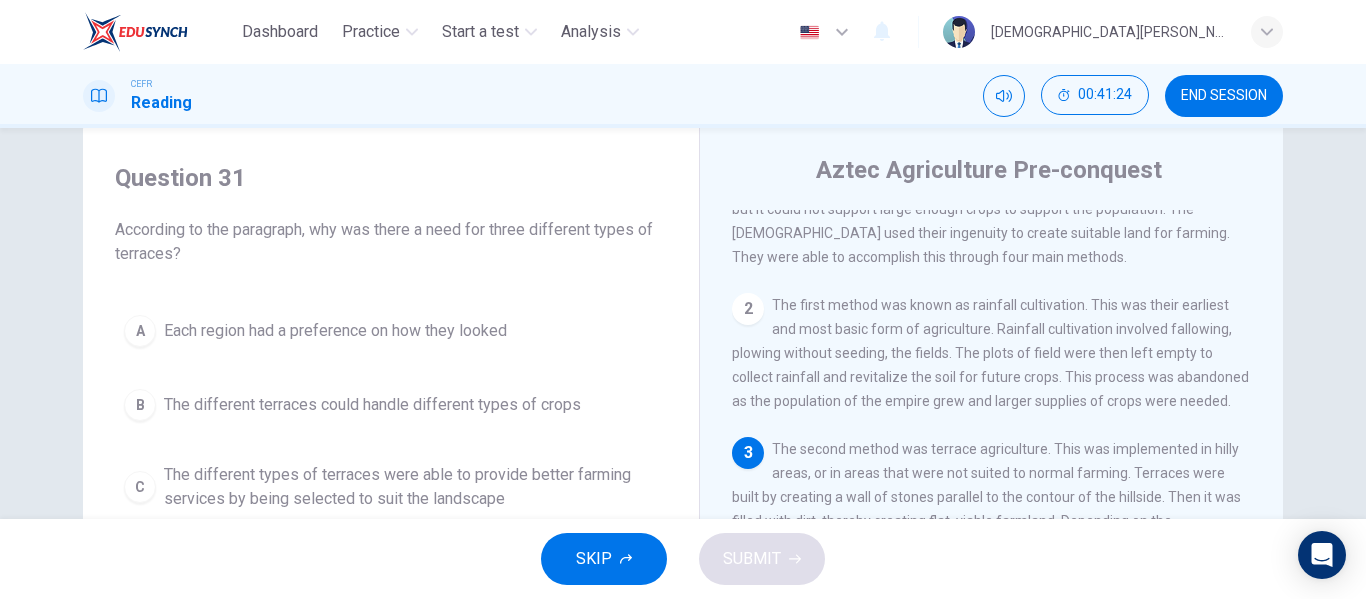 scroll, scrollTop: 40, scrollLeft: 0, axis: vertical 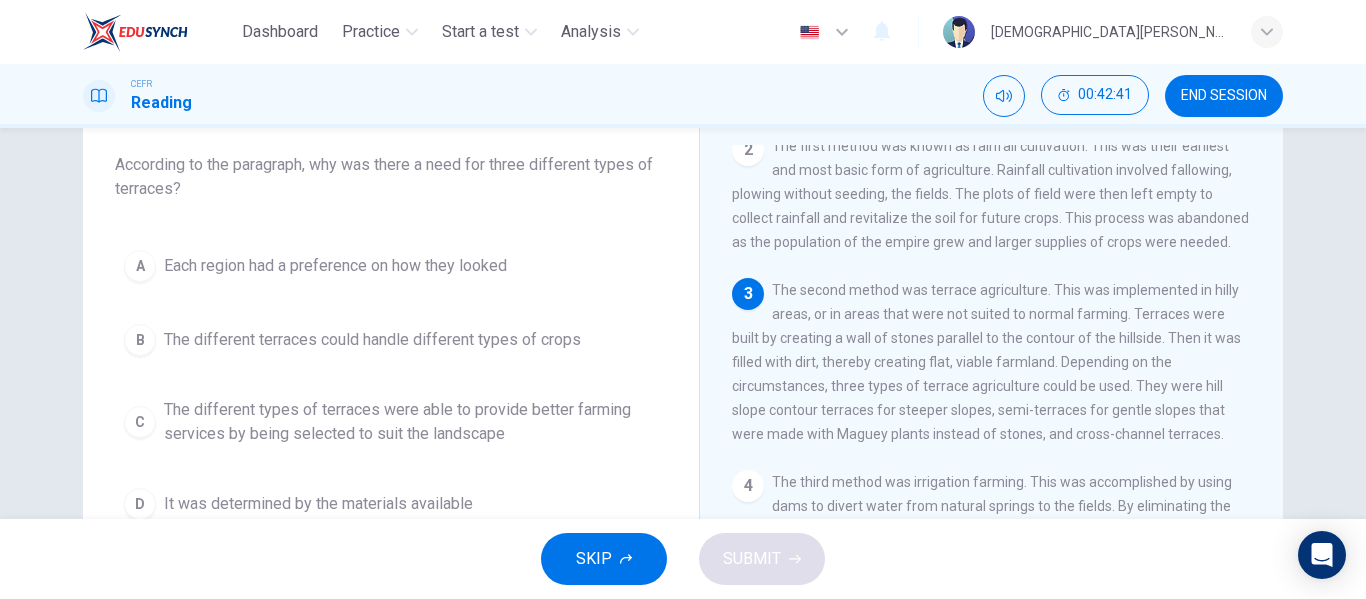 click on "The different types of terraces were able to provide better farming services by being selected to suit the landscape" at bounding box center [411, 422] 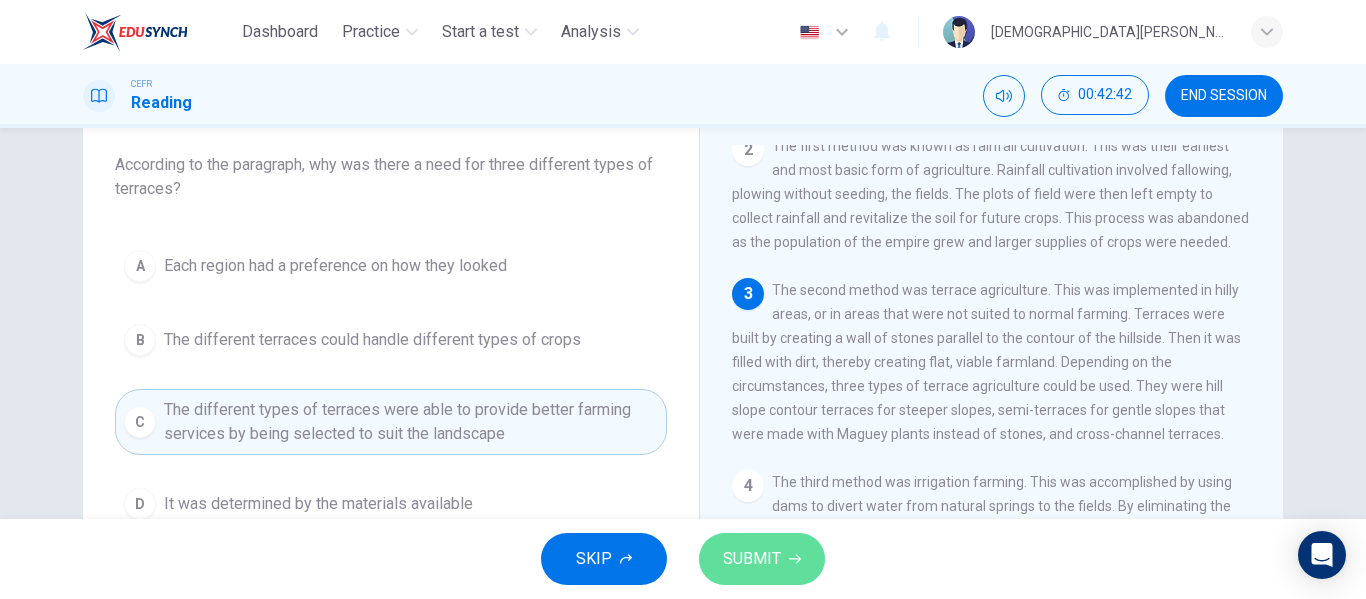 click on "SUBMIT" at bounding box center [752, 559] 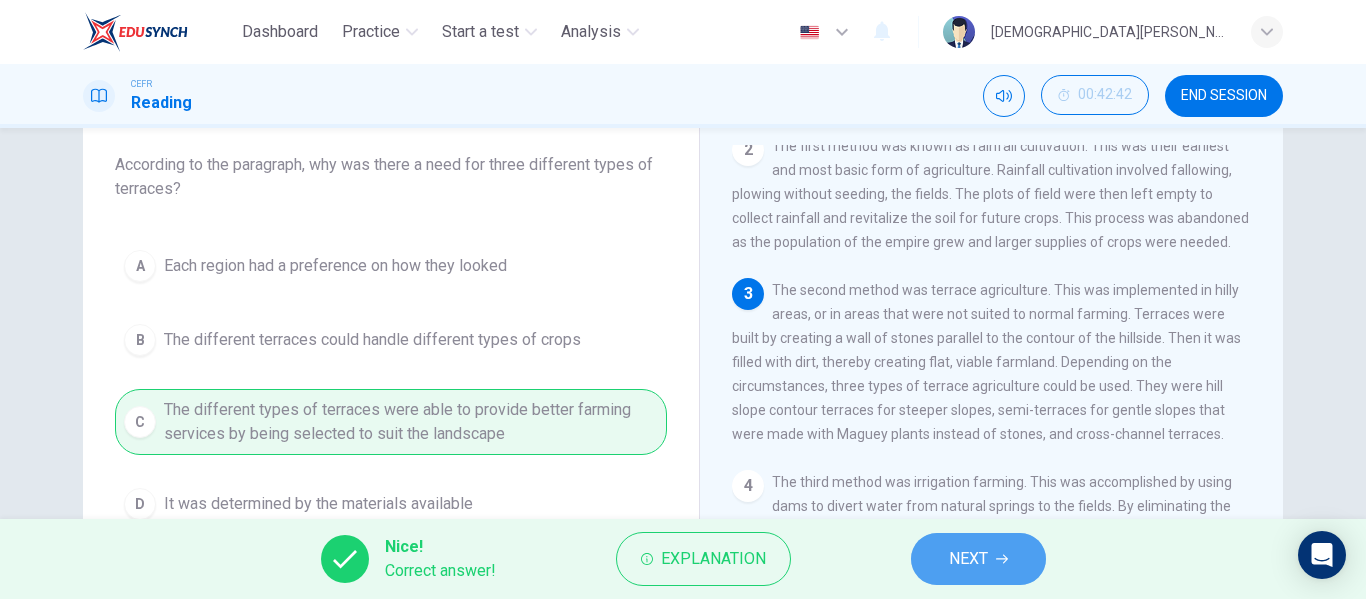 click on "NEXT" at bounding box center [978, 559] 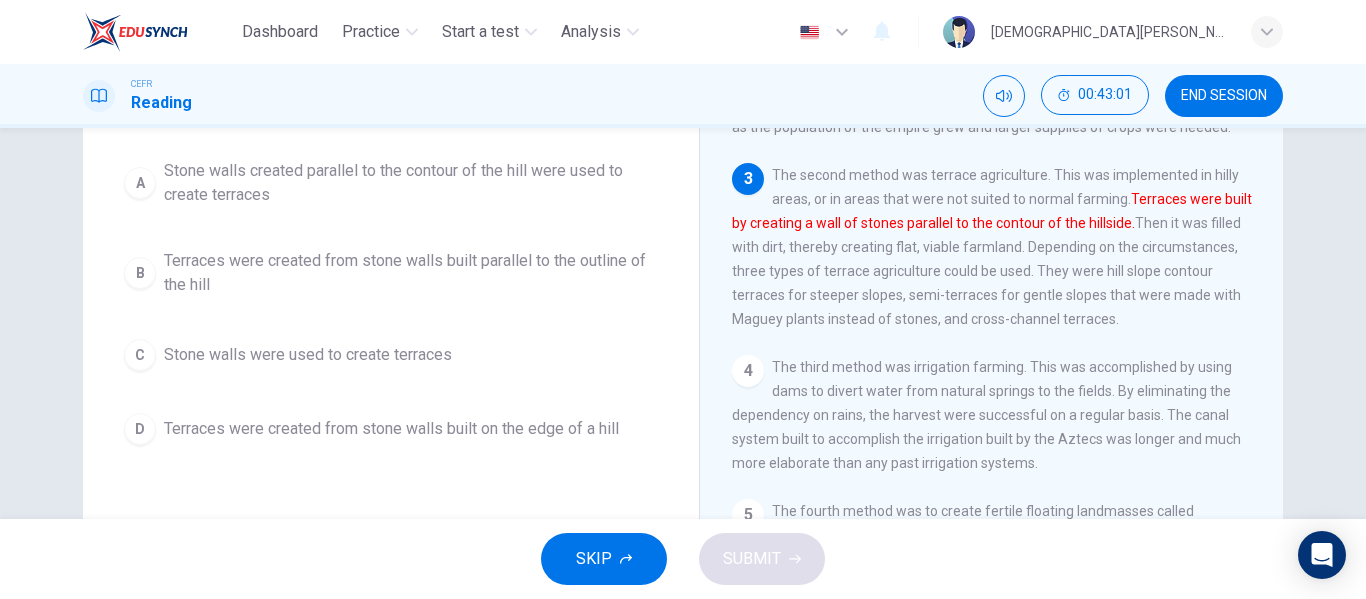 scroll, scrollTop: 222, scrollLeft: 0, axis: vertical 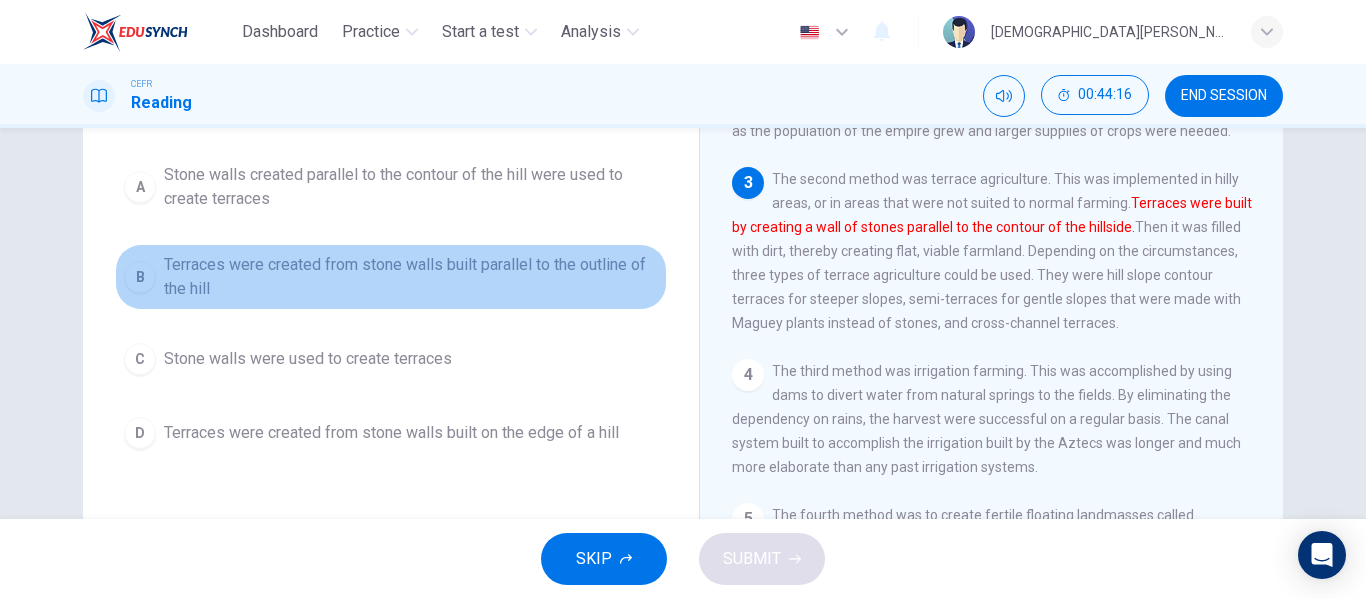 click on "Terraces were created from stone walls built parallel to the outline of the hill" at bounding box center [411, 277] 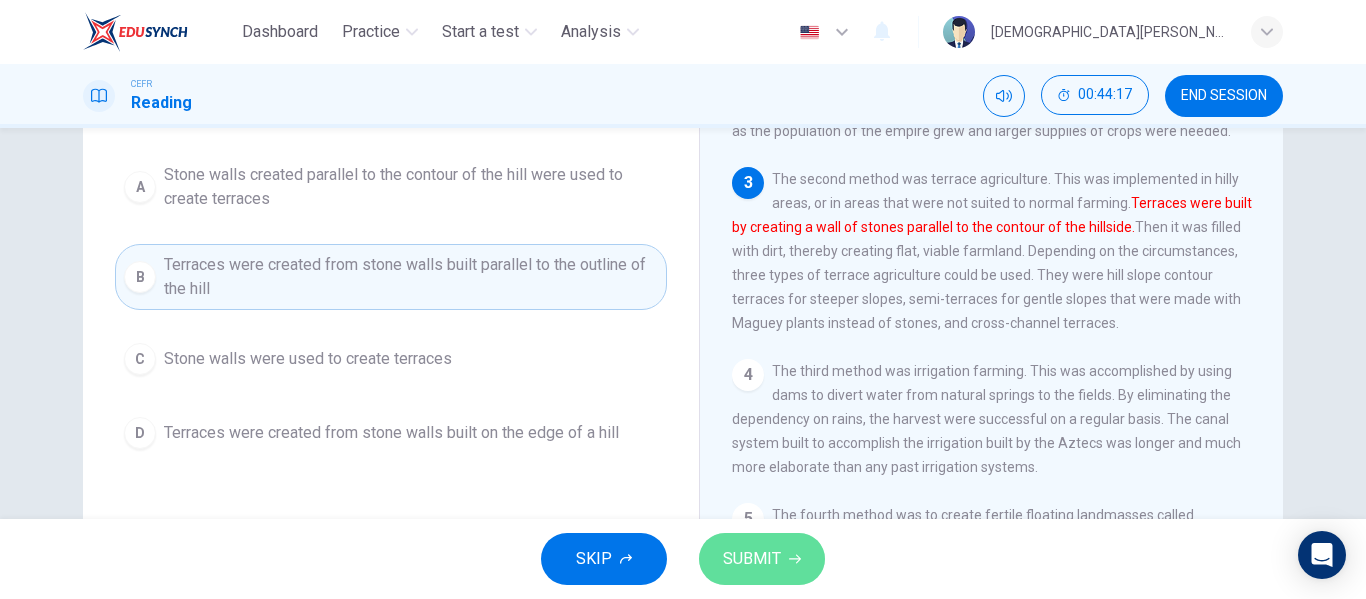 click on "SUBMIT" at bounding box center (752, 559) 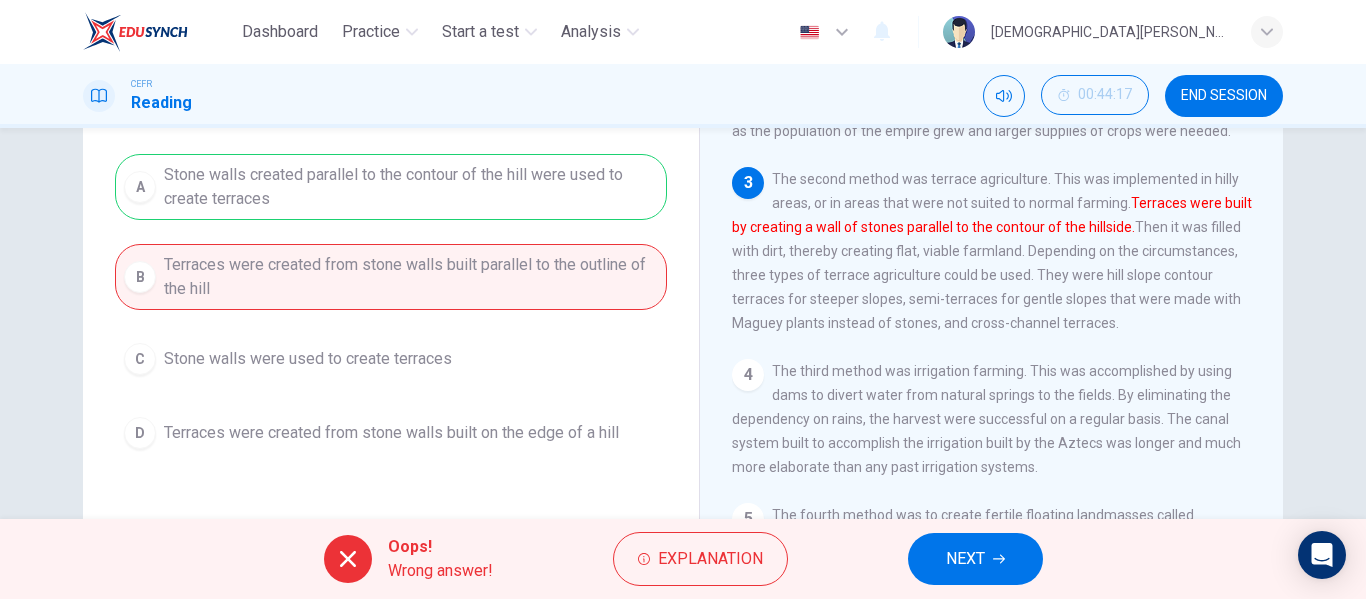 click on "A Stone walls created parallel to the contour of the hill were used to create terraces B Terraces were created from stone walls built parallel to the outline of the hill C Stone walls were used to create terraces D Terraces were created from stone walls built on the edge of a hill" at bounding box center (391, 306) 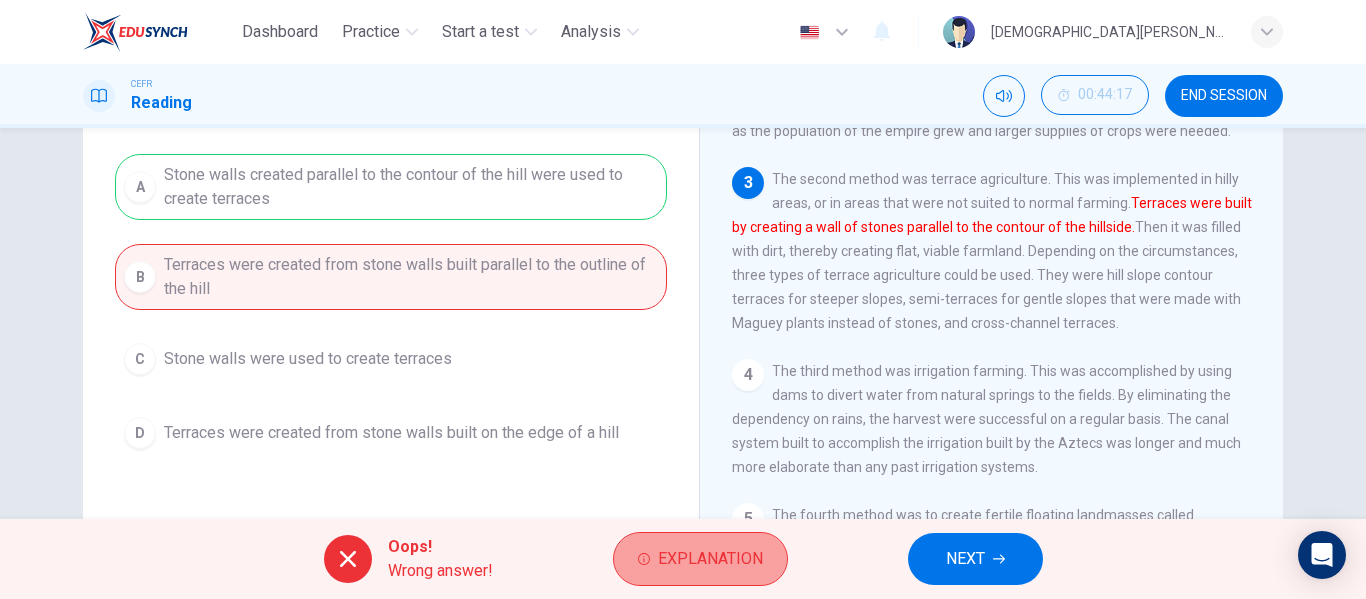 click on "Explanation" at bounding box center (700, 559) 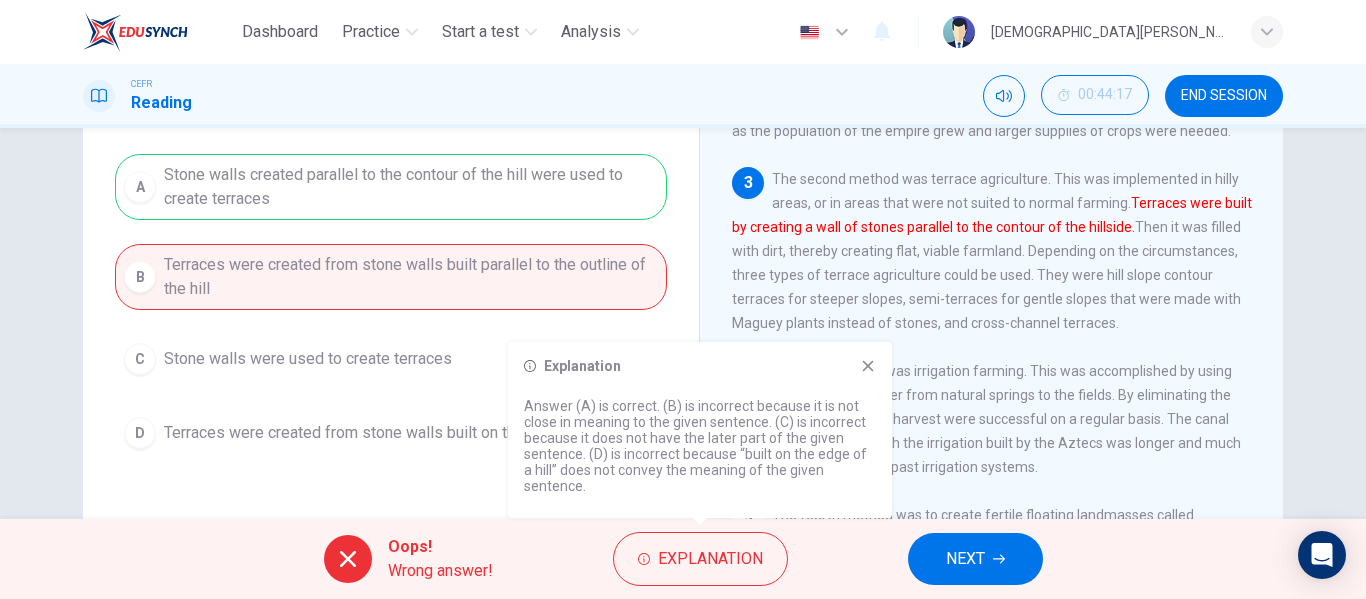 click on "Explanation Answer (A) is correct. (B) is incorrect because it is not close in meaning to the given sentence. (C) is incorrect because it does not have the later part of the given sentence. (D) is incorrect because “built on the edge of a hill” does not convey the meaning of the given sentence." at bounding box center (700, 430) 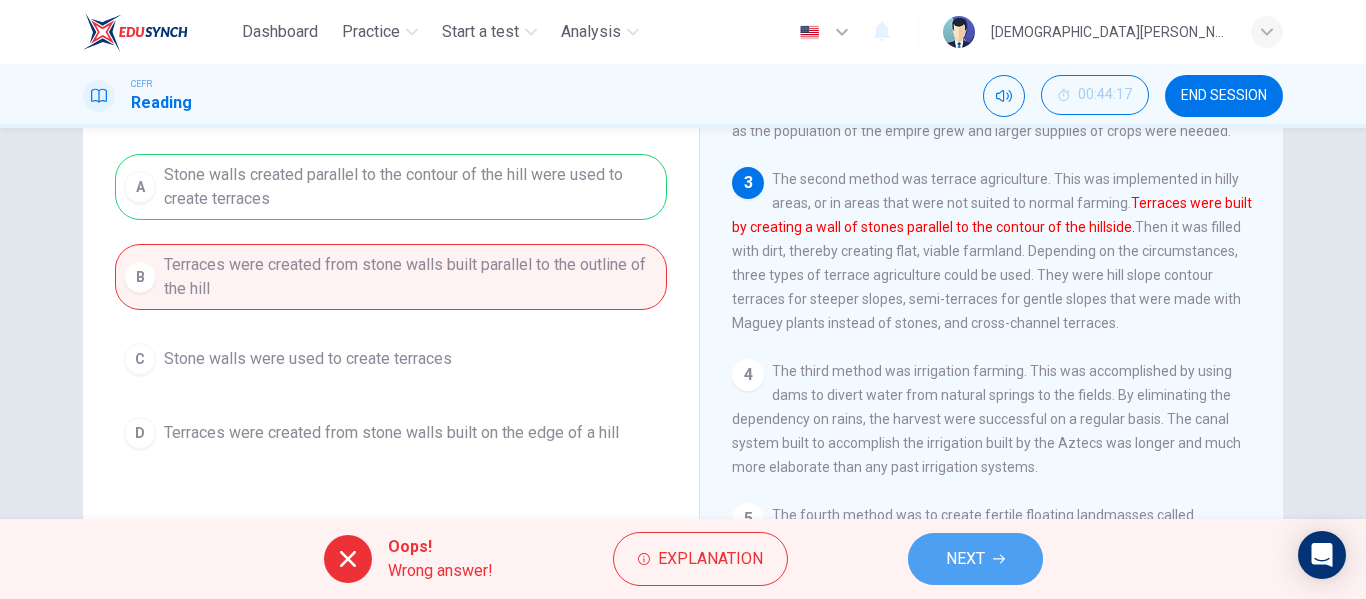 click on "NEXT" at bounding box center [975, 559] 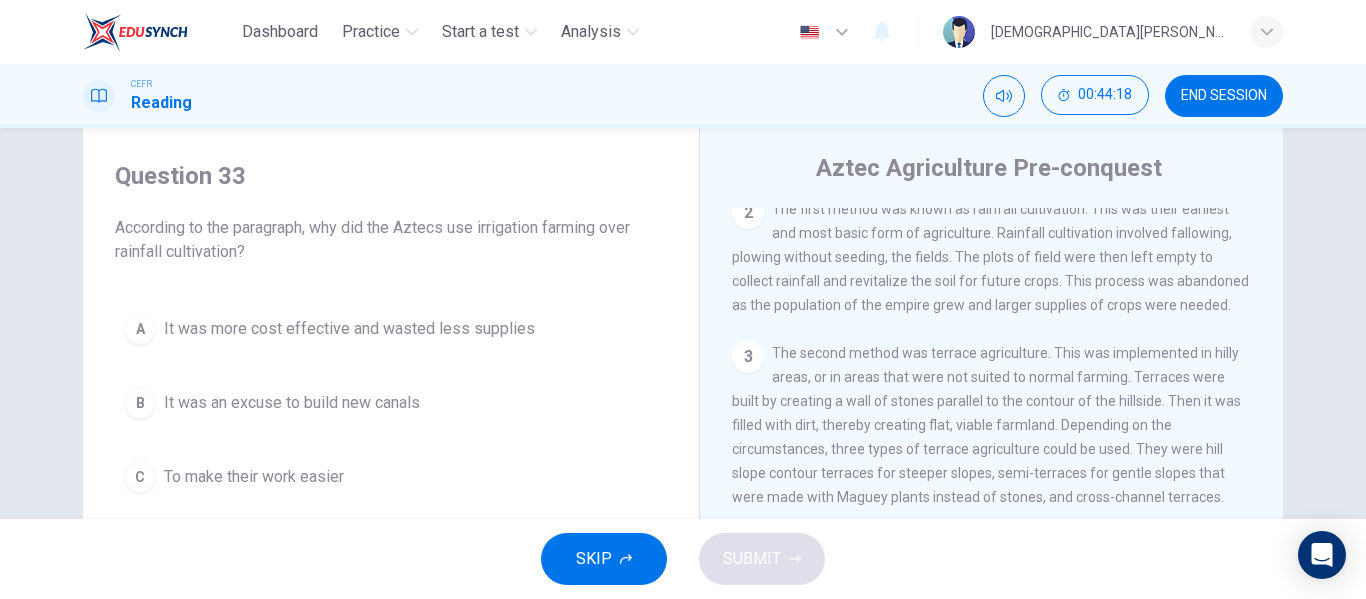 scroll, scrollTop: 47, scrollLeft: 0, axis: vertical 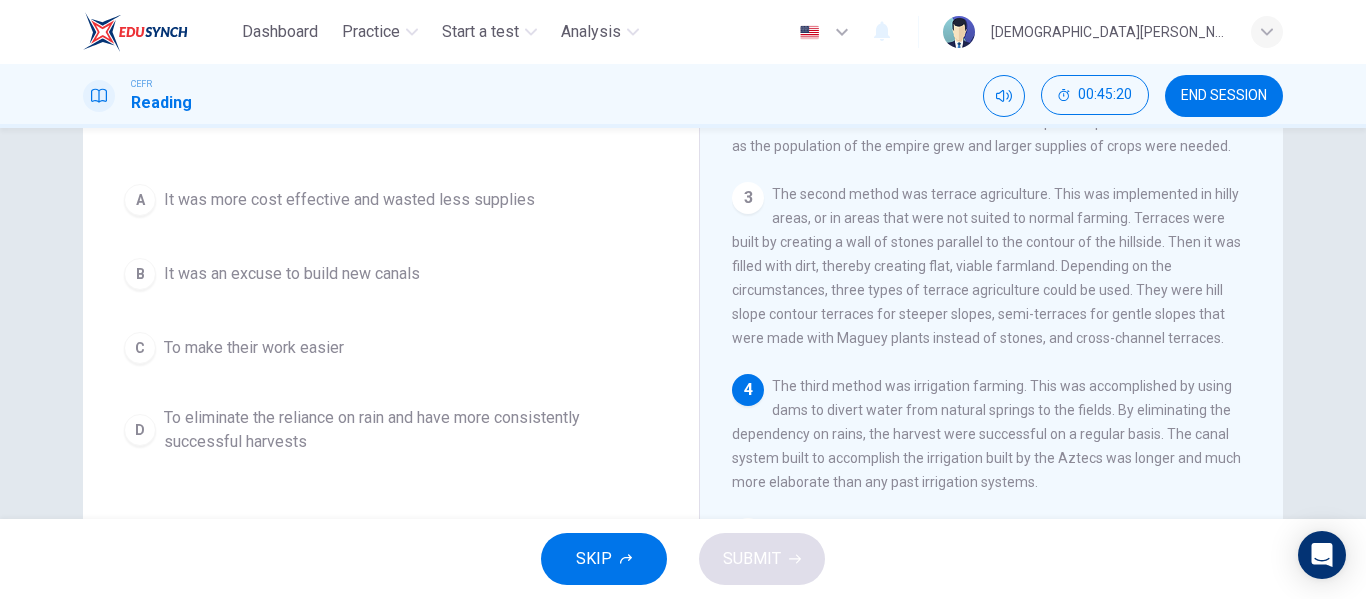 click on "To eliminate the reliance on rain and have more consistently successful harvests" at bounding box center (411, 430) 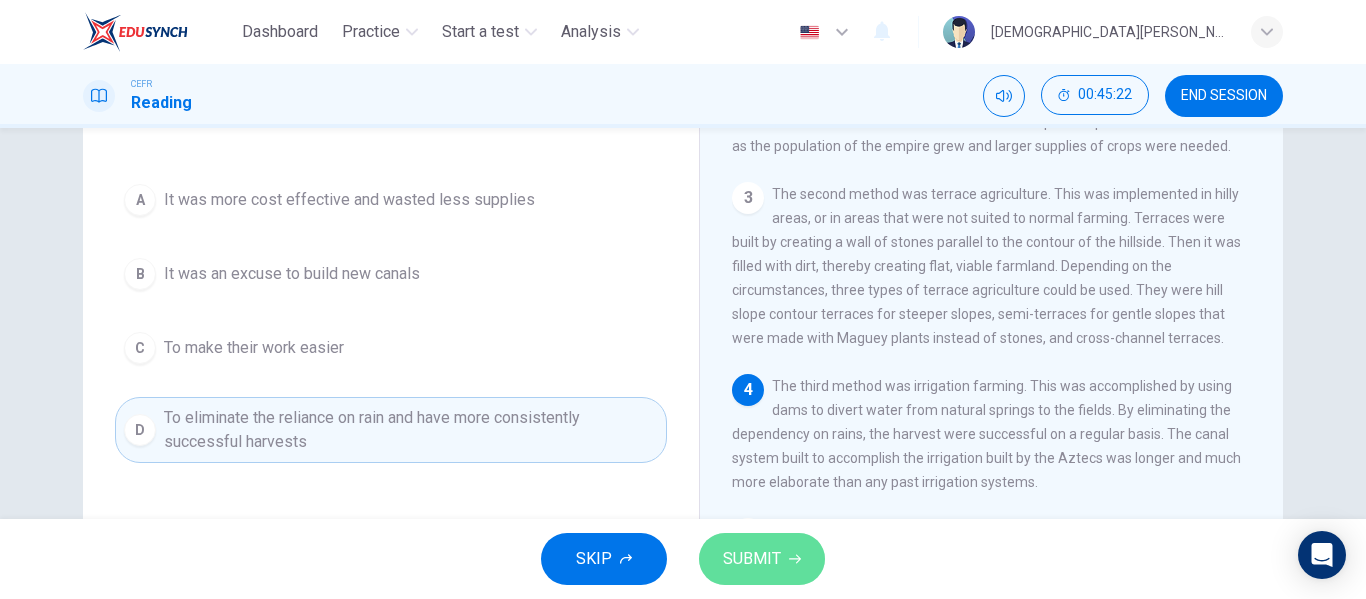 click on "SUBMIT" at bounding box center [752, 559] 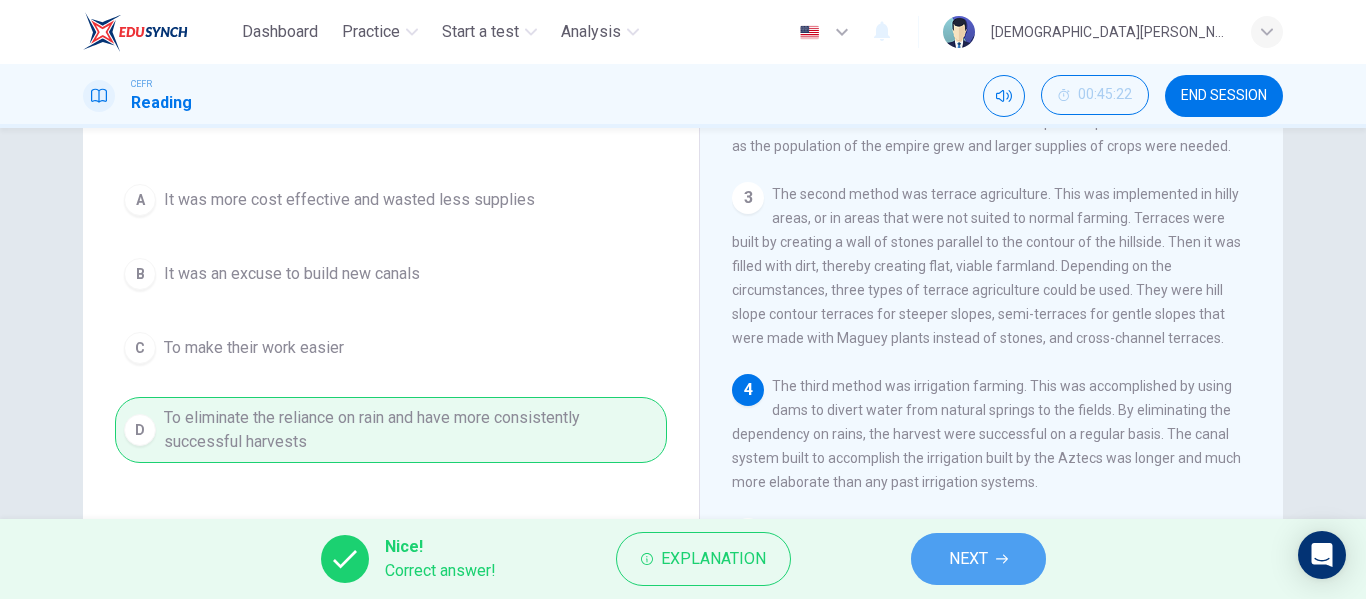 click on "NEXT" at bounding box center (978, 559) 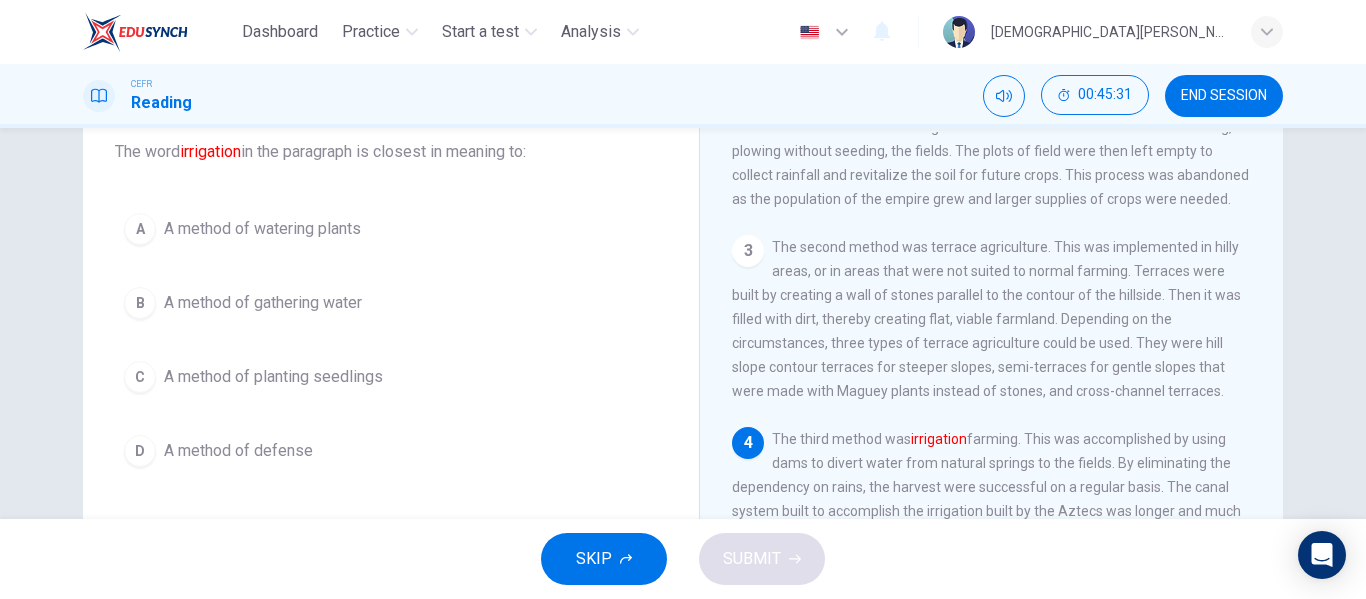 scroll, scrollTop: 126, scrollLeft: 0, axis: vertical 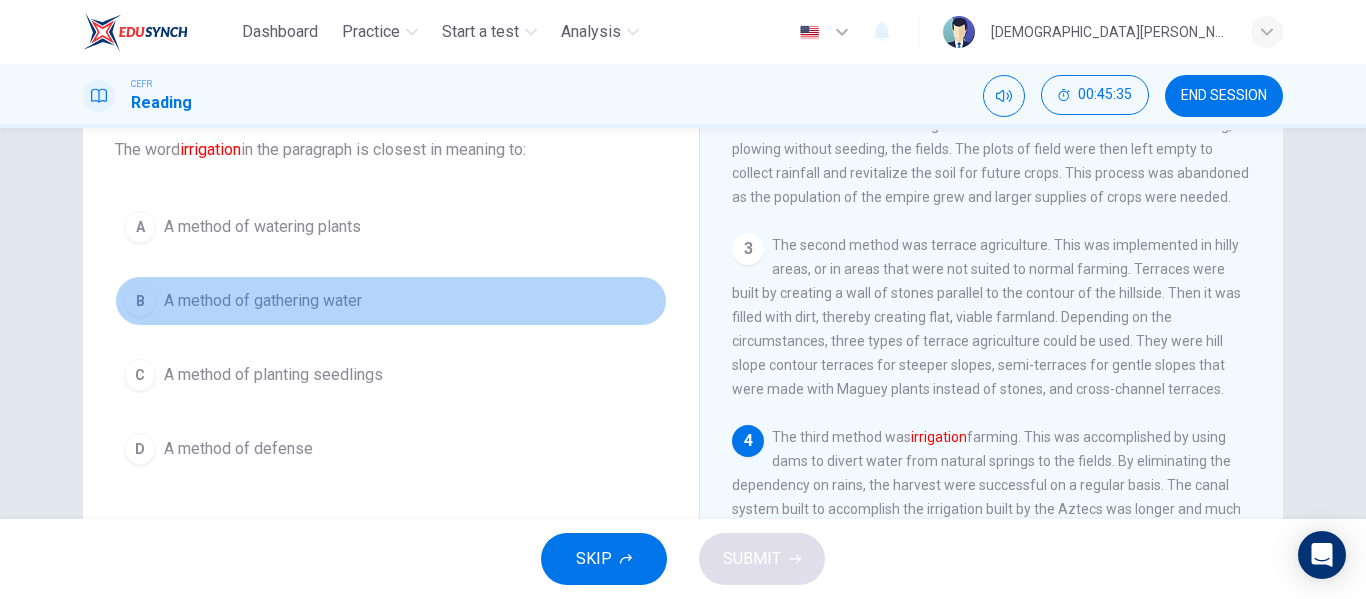 click on "B A method of gathering water" at bounding box center (391, 301) 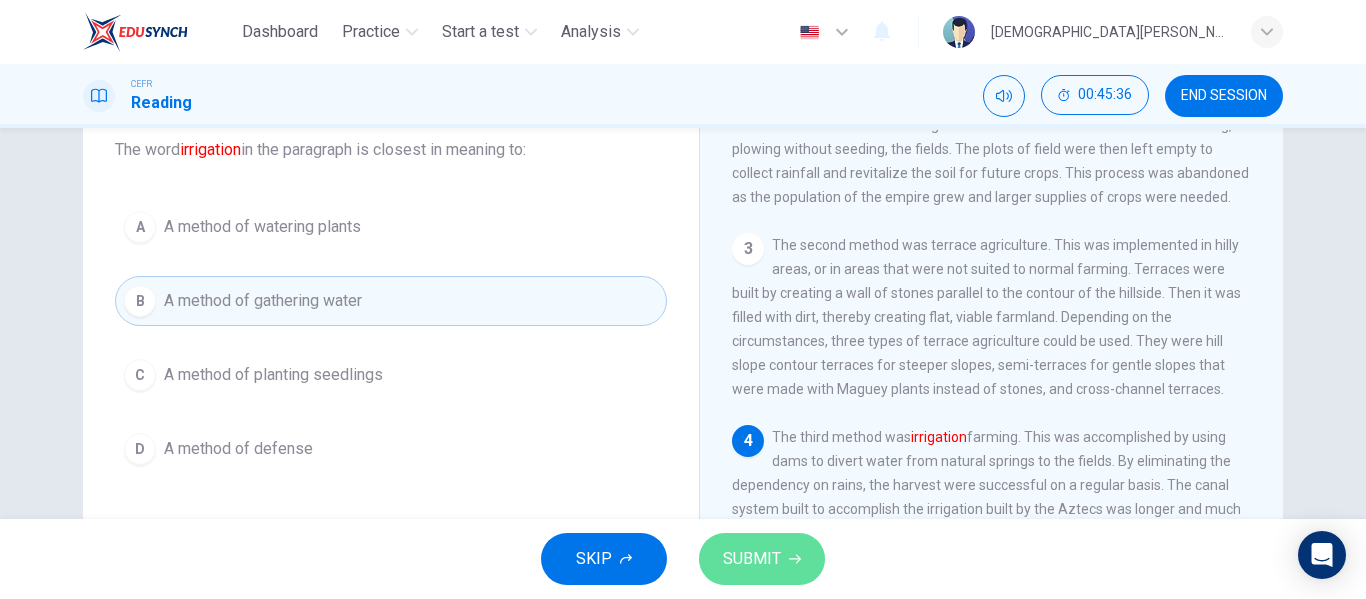 click on "SUBMIT" at bounding box center (752, 559) 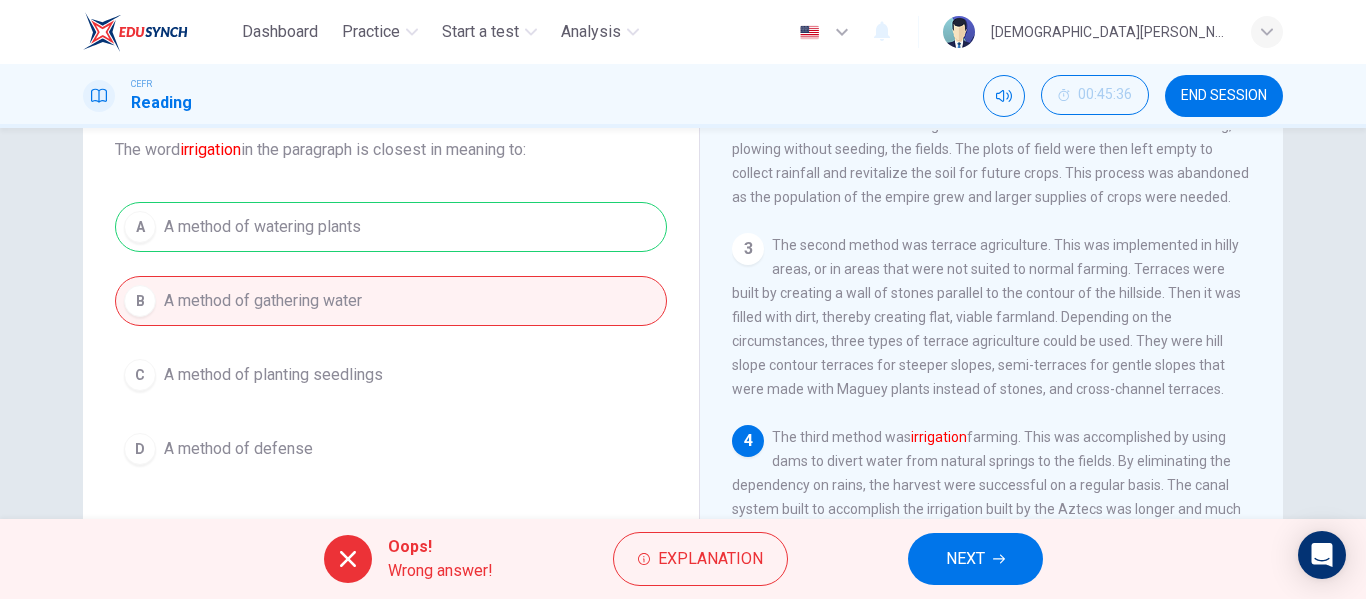 click on "A A method of watering plants B A method of gathering water C A method of planting seedlings D A method of defense" at bounding box center [391, 338] 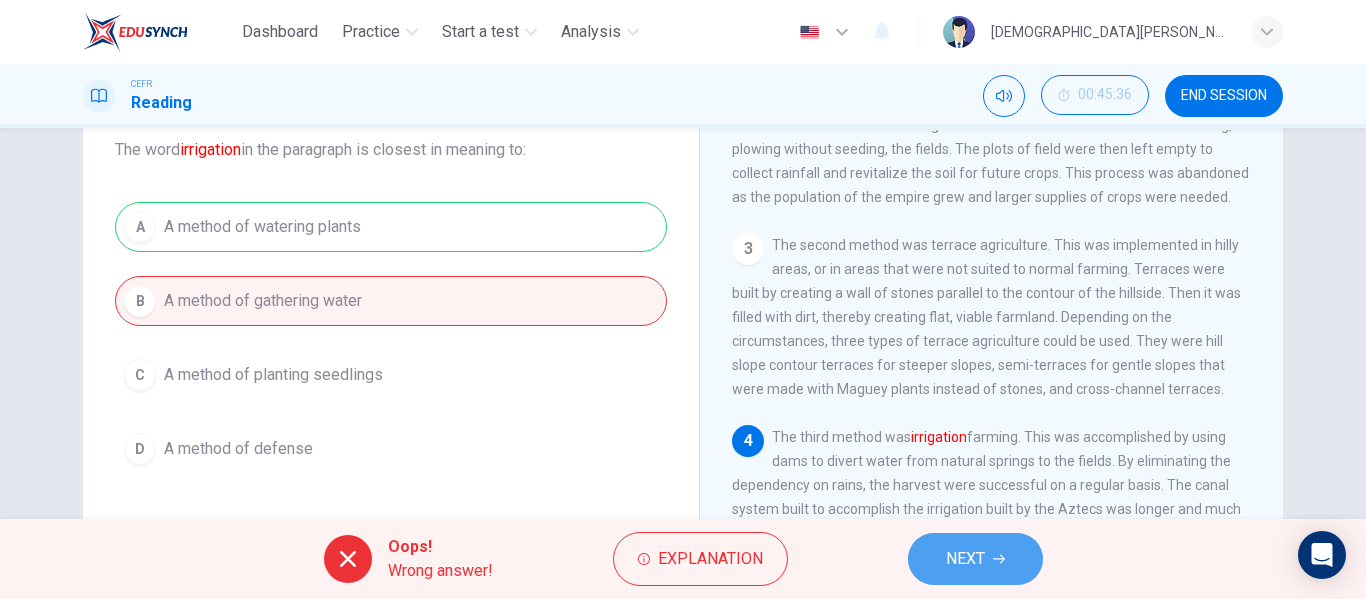 click on "NEXT" at bounding box center [975, 559] 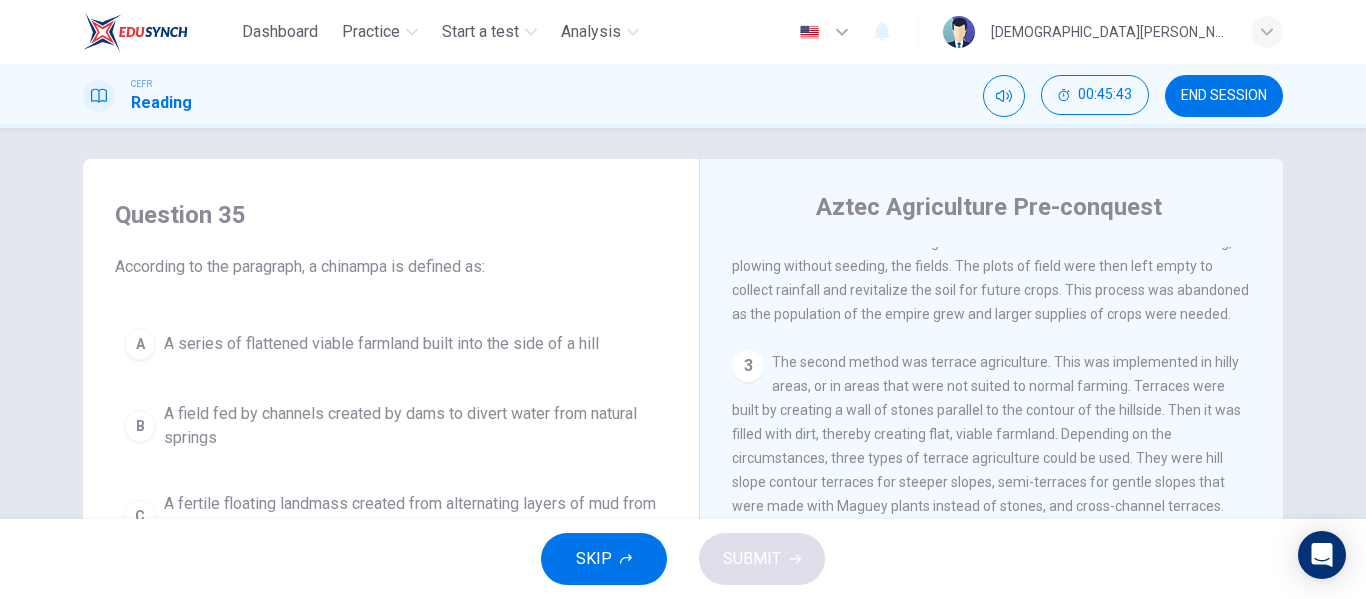 scroll, scrollTop: 384, scrollLeft: 0, axis: vertical 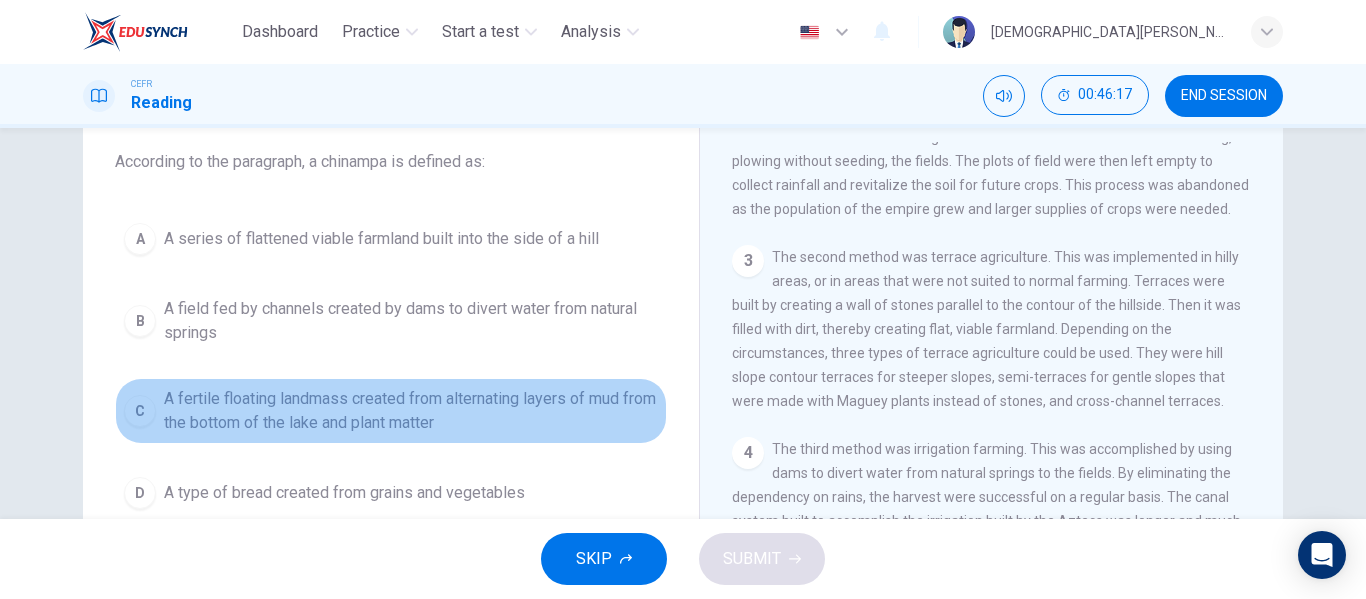 click on "A fertile floating landmass created from alternating layers of mud from the bottom of the lake and plant matter" at bounding box center (411, 411) 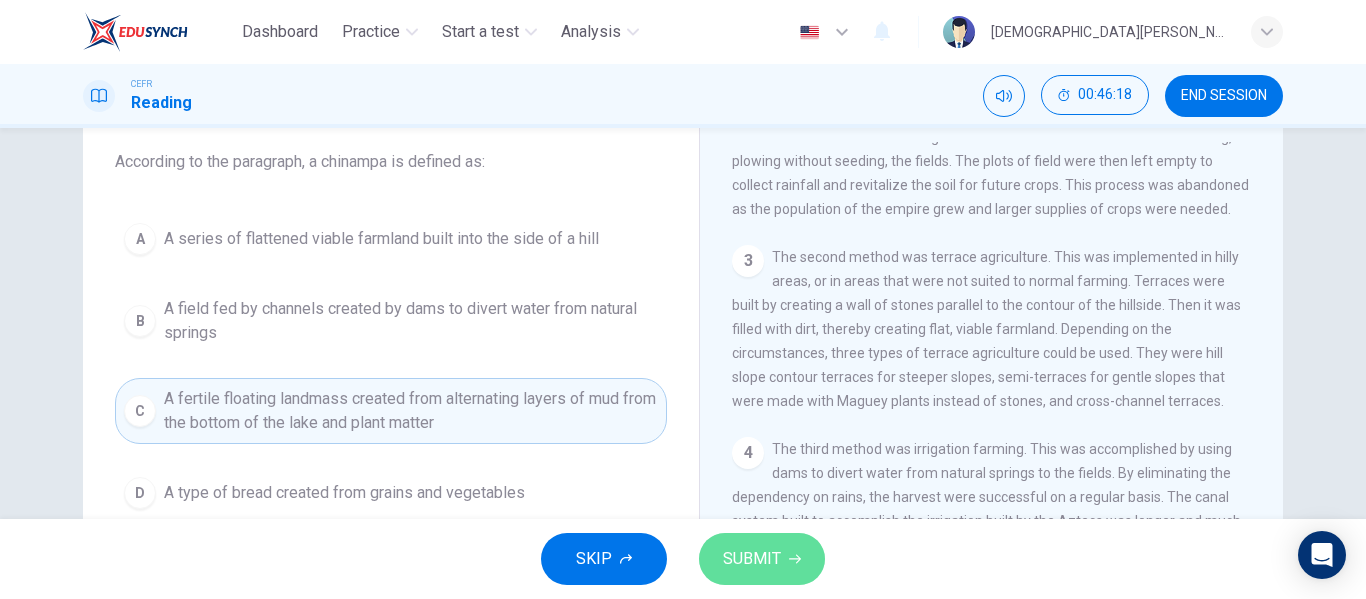 click on "SUBMIT" at bounding box center [762, 559] 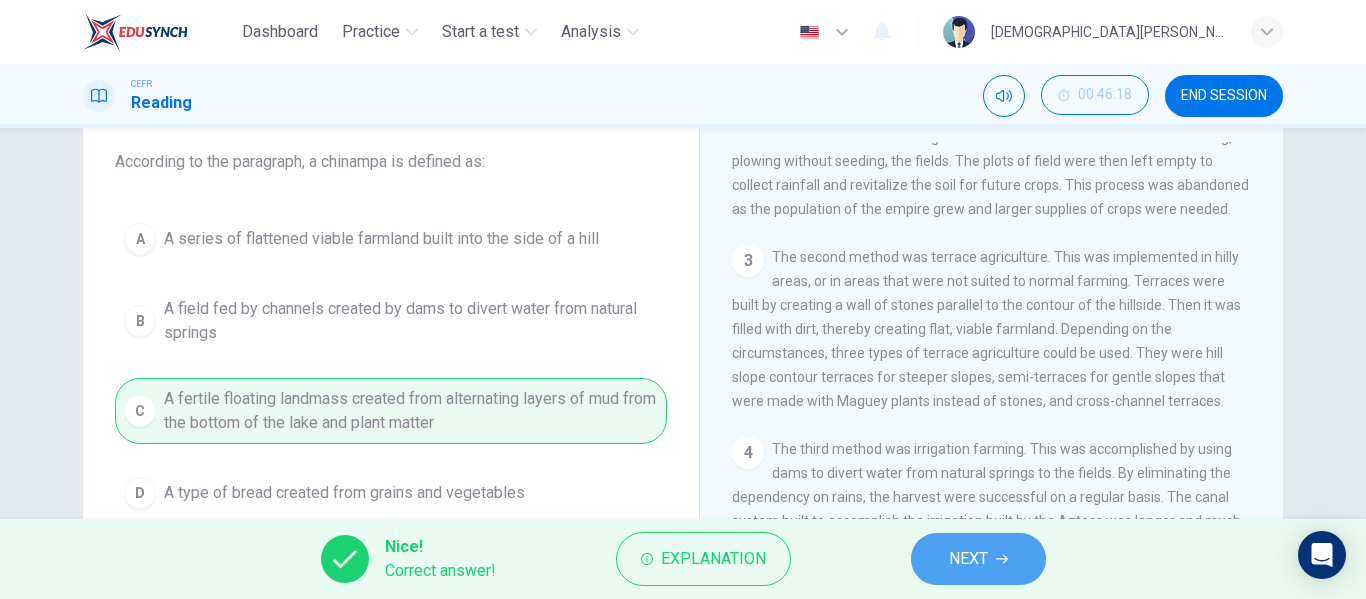 click on "NEXT" at bounding box center [978, 559] 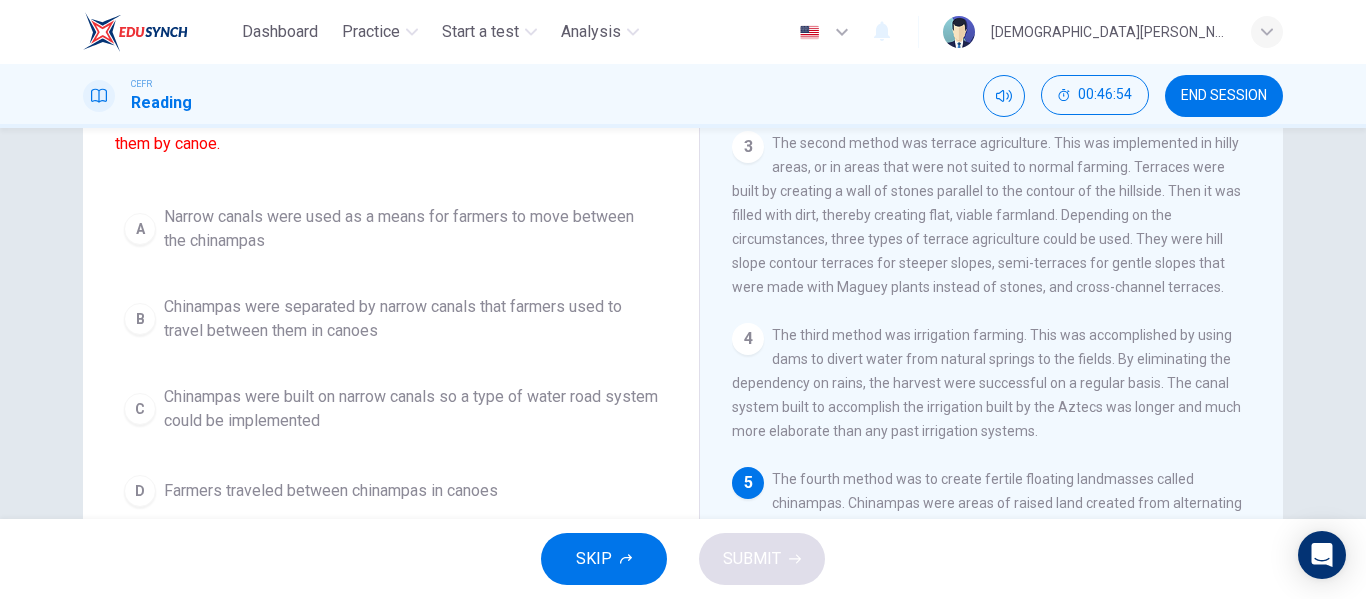 scroll, scrollTop: 222, scrollLeft: 0, axis: vertical 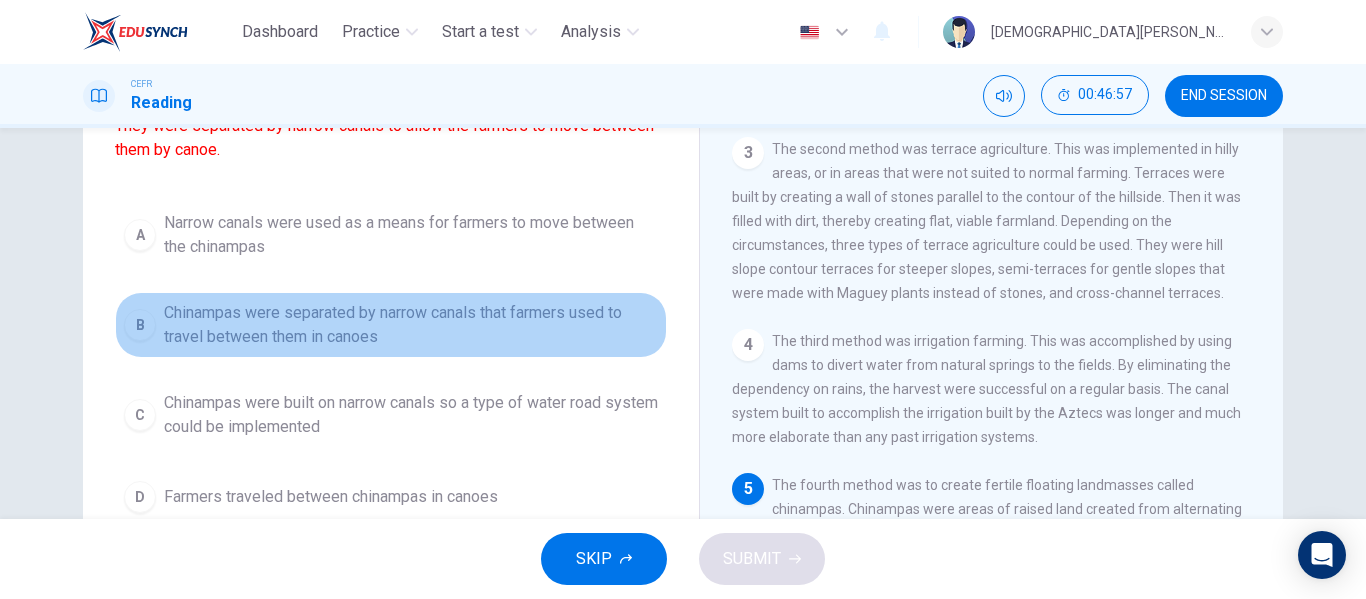 click on "Chinampas were separated by narrow canals that farmers used to travel between them in canoes" at bounding box center (411, 325) 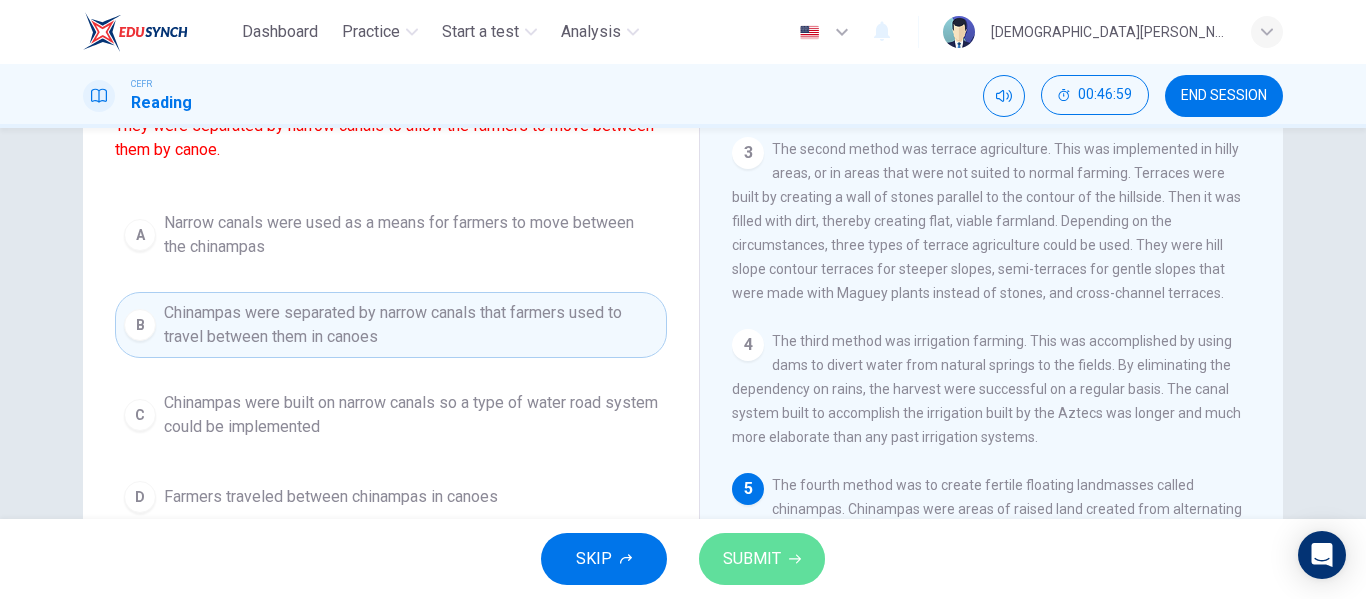 click on "SUBMIT" at bounding box center [752, 559] 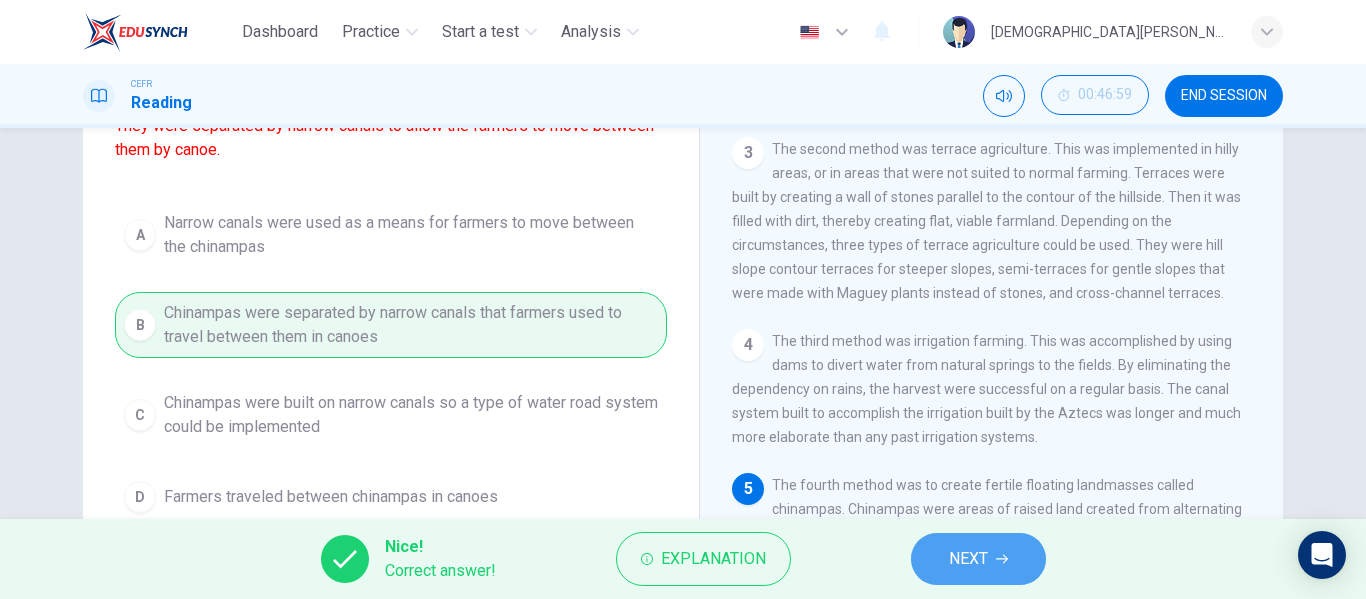 click on "NEXT" at bounding box center (968, 559) 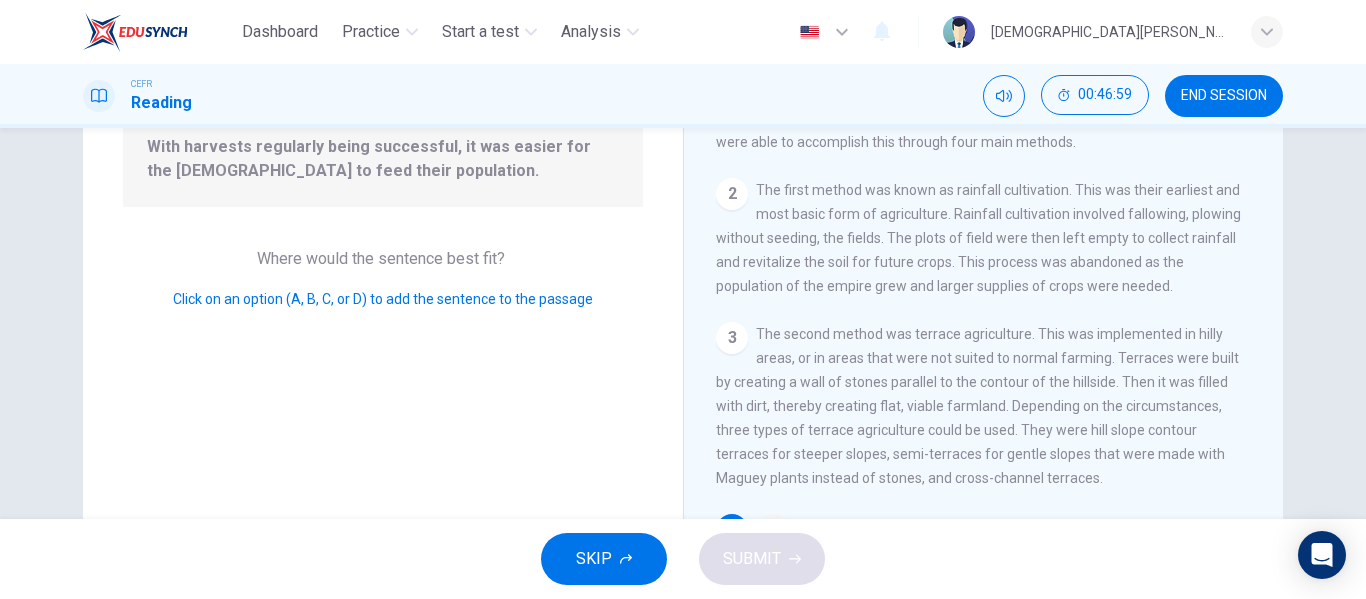 click on "SKIP SUBMIT" at bounding box center [683, 559] 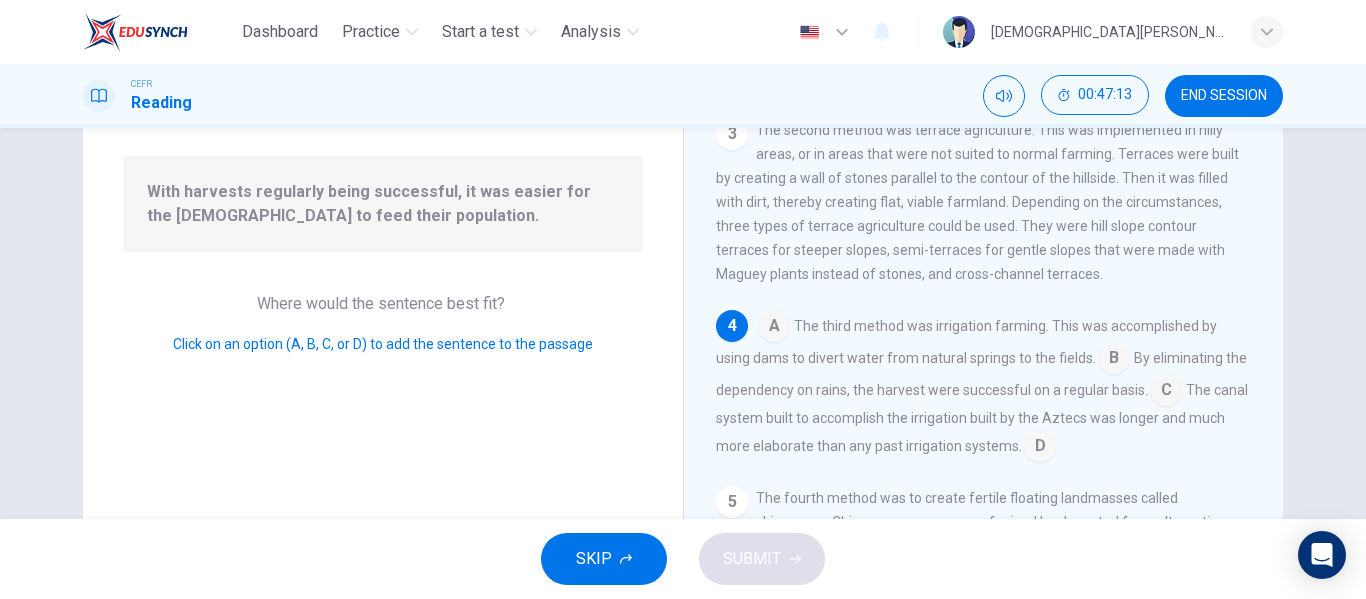 scroll, scrollTop: 225, scrollLeft: 0, axis: vertical 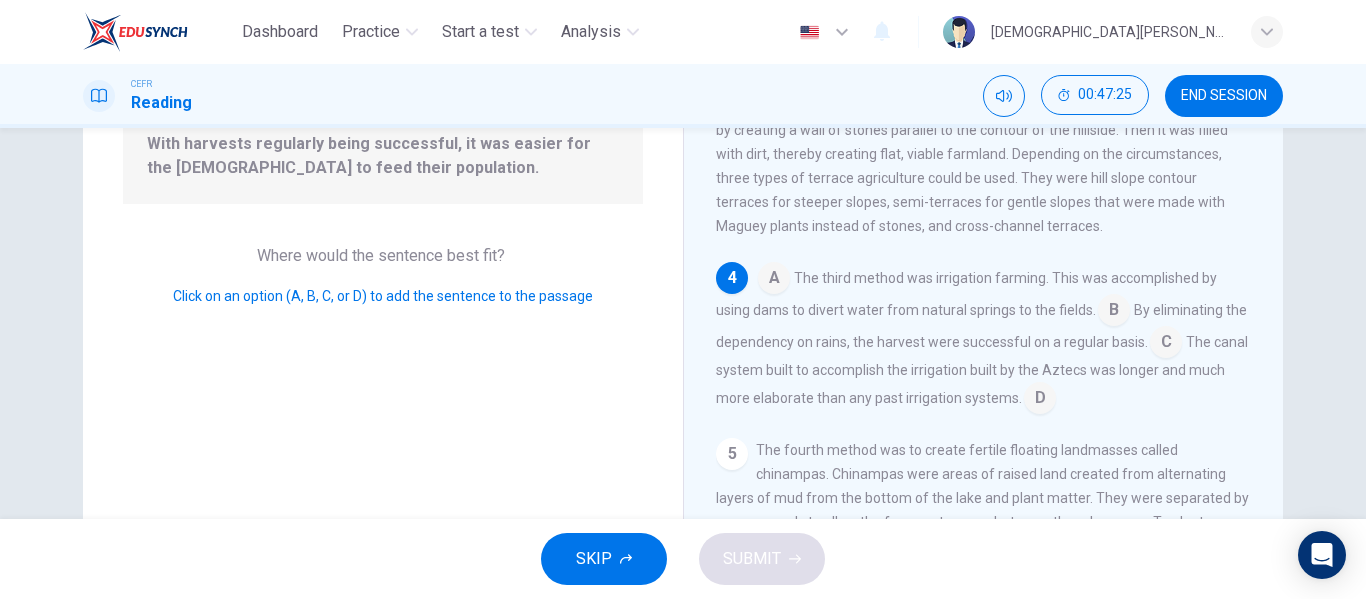 drag, startPoint x: 224, startPoint y: 186, endPoint x: 548, endPoint y: 243, distance: 328.97568 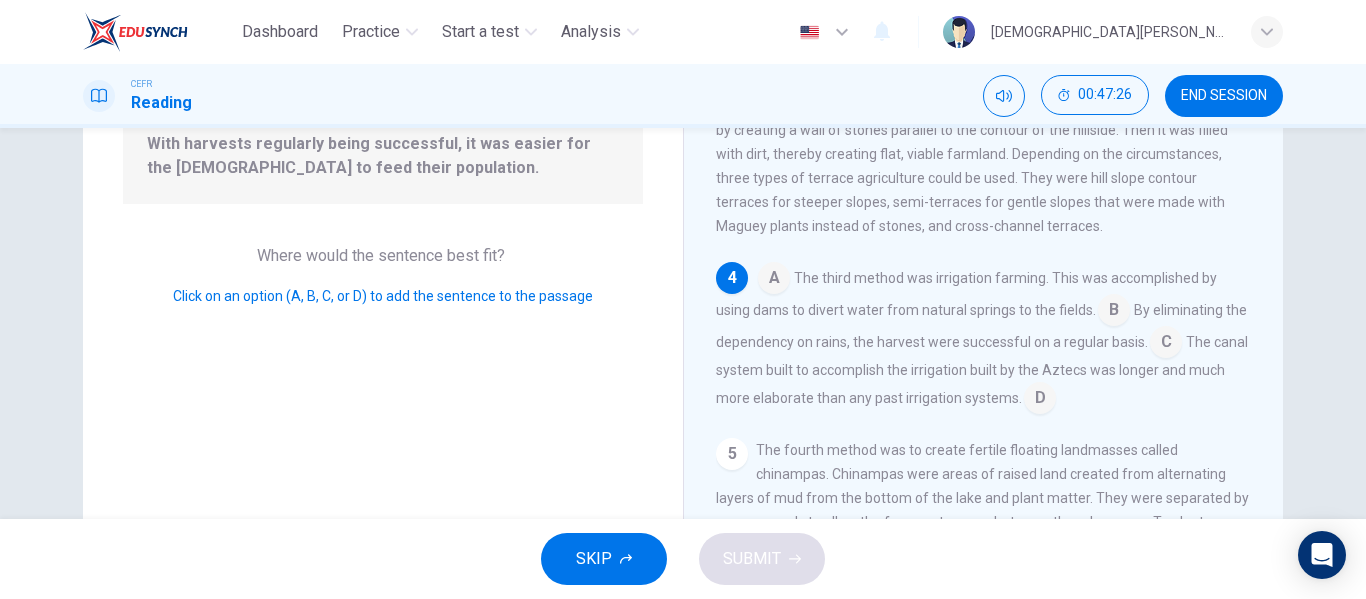 click at bounding box center [1040, 400] 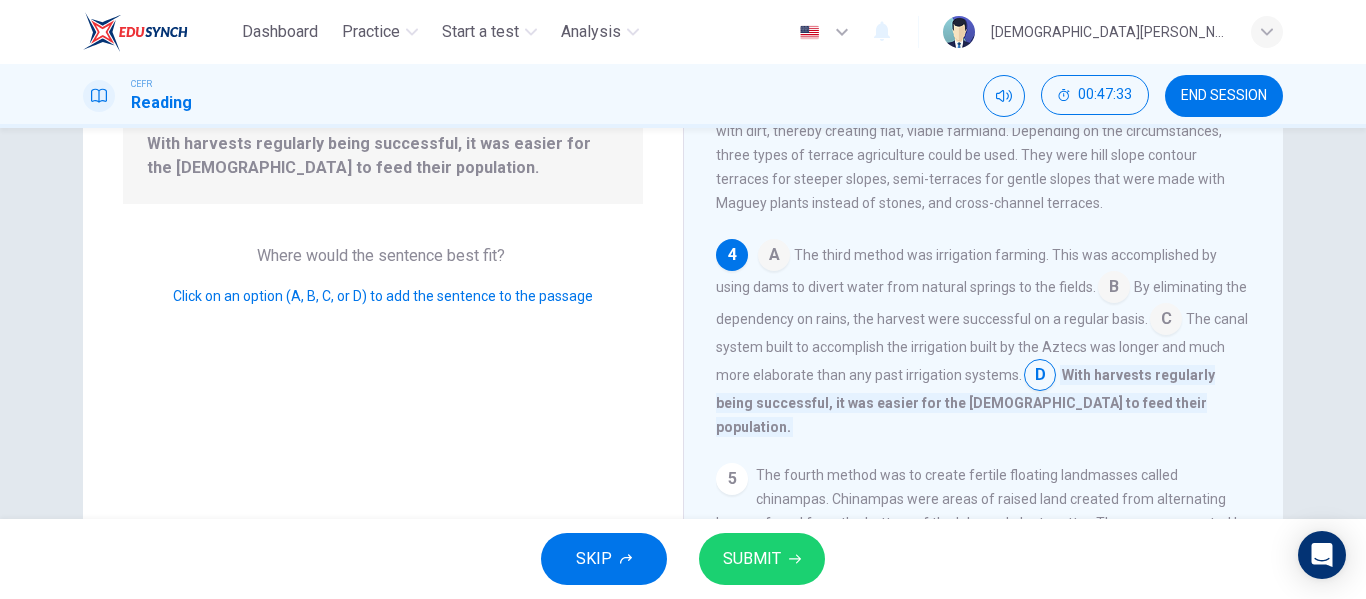 click at bounding box center (1040, 377) 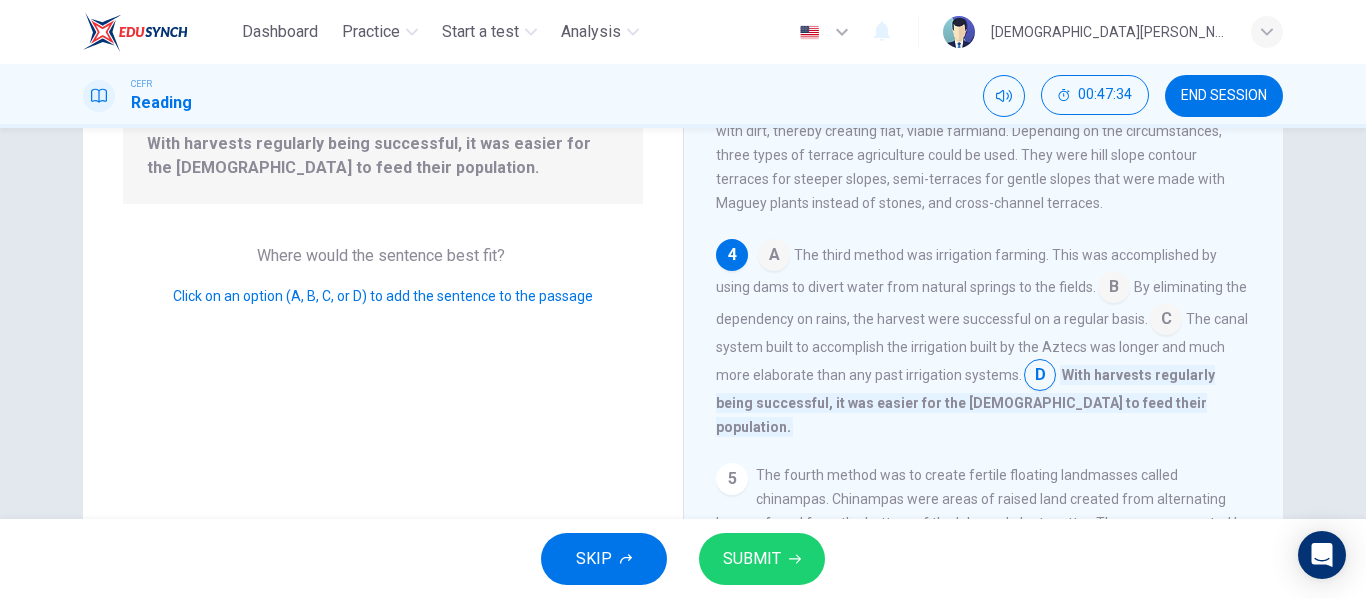 click at bounding box center [1040, 377] 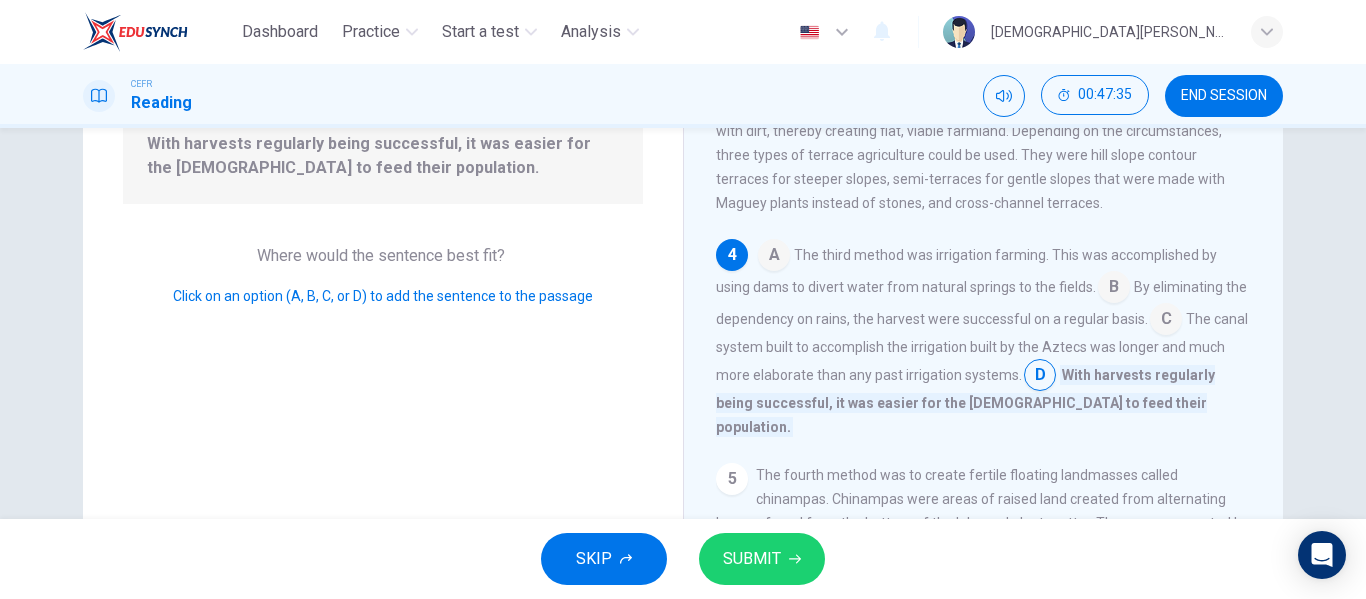 click on "Question 37 Look at the four     that indicate where the following sentence could be added to the passage: With harvests regularly being successful, it was easier for the [DEMOGRAPHIC_DATA] to feed their population. Where would the sentence best fit?   Click on an option (A, B, C, or D) to add the sentence to the passage" at bounding box center [383, 290] 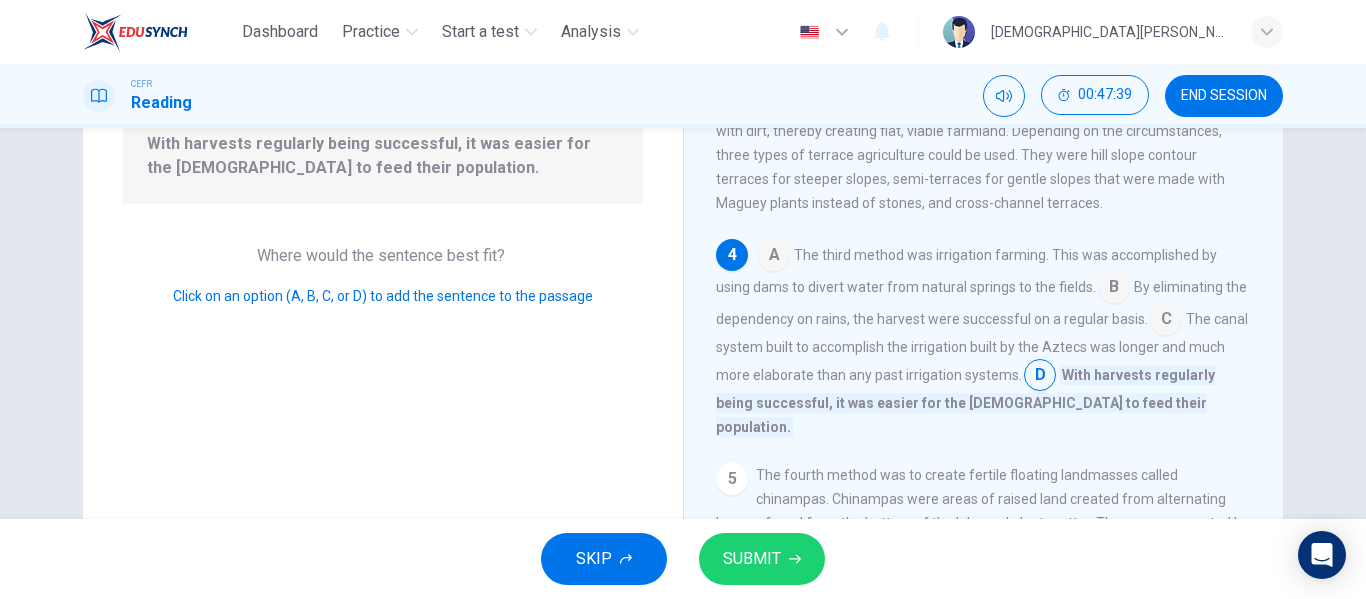 click at bounding box center [1166, 321] 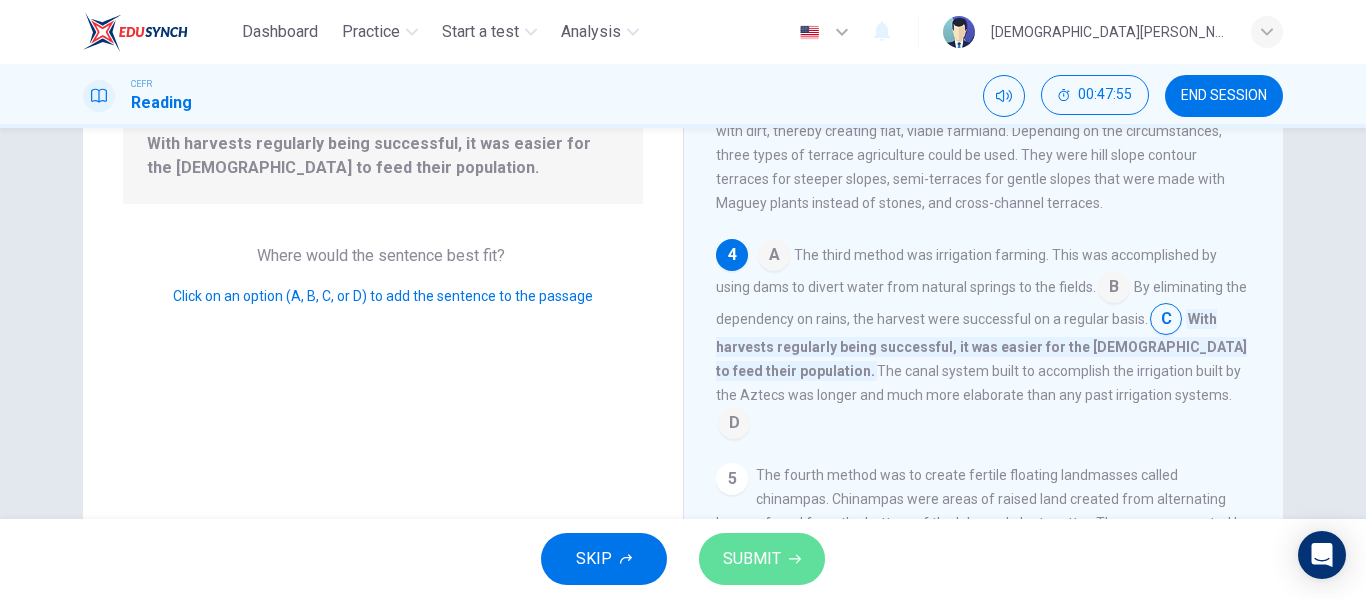 click on "SUBMIT" at bounding box center (762, 559) 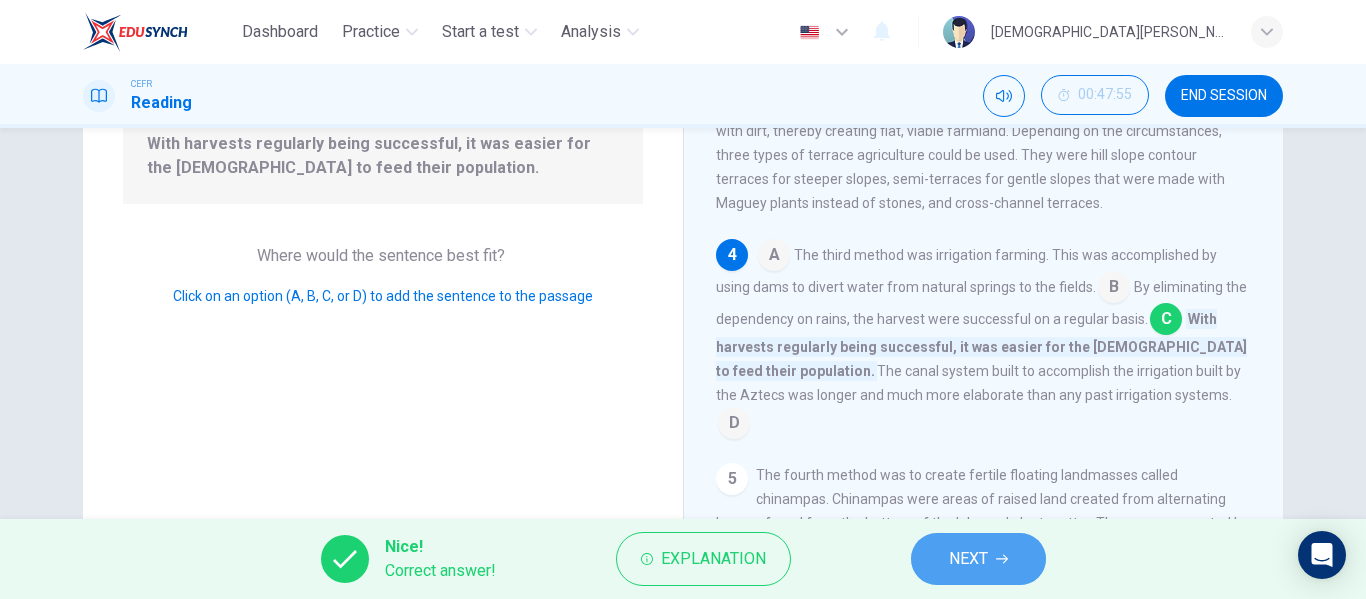 click on "NEXT" at bounding box center (978, 559) 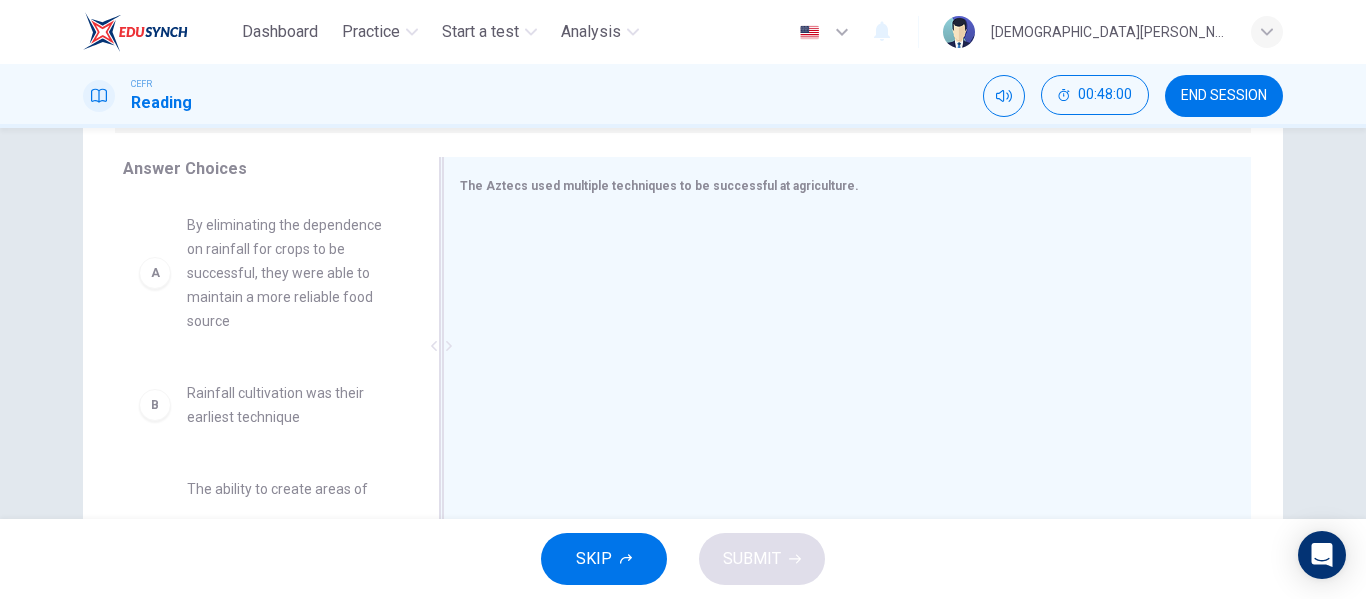 scroll, scrollTop: 317, scrollLeft: 0, axis: vertical 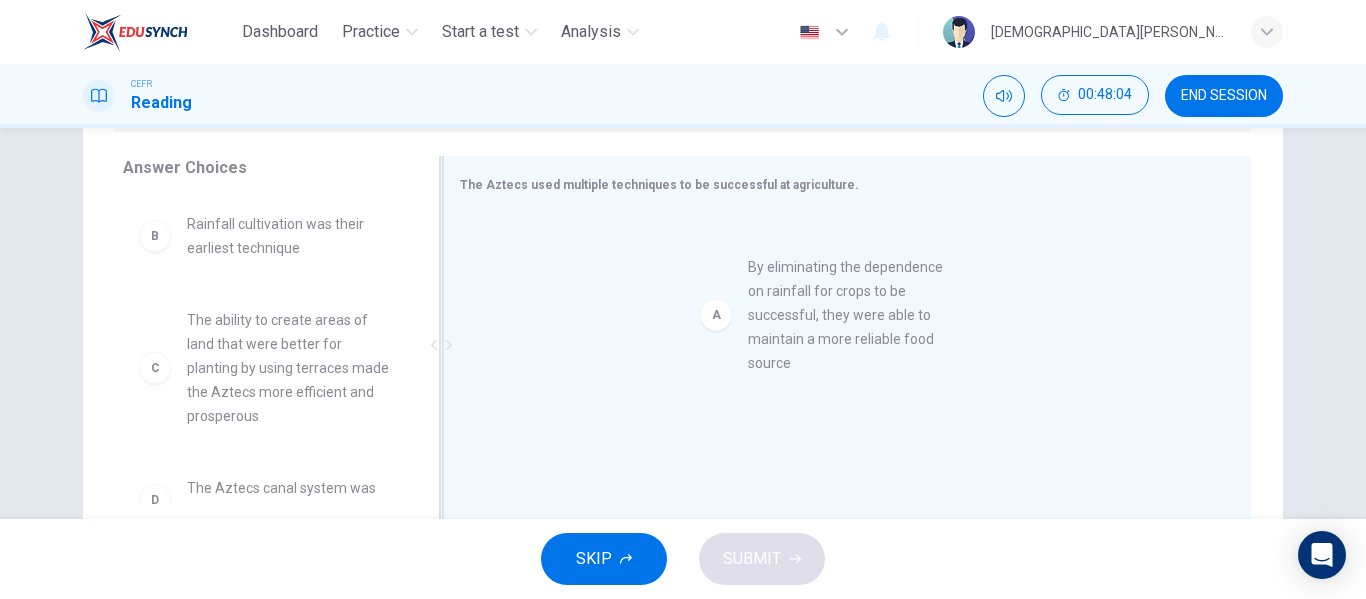 drag, startPoint x: 254, startPoint y: 291, endPoint x: 815, endPoint y: 332, distance: 562.4962 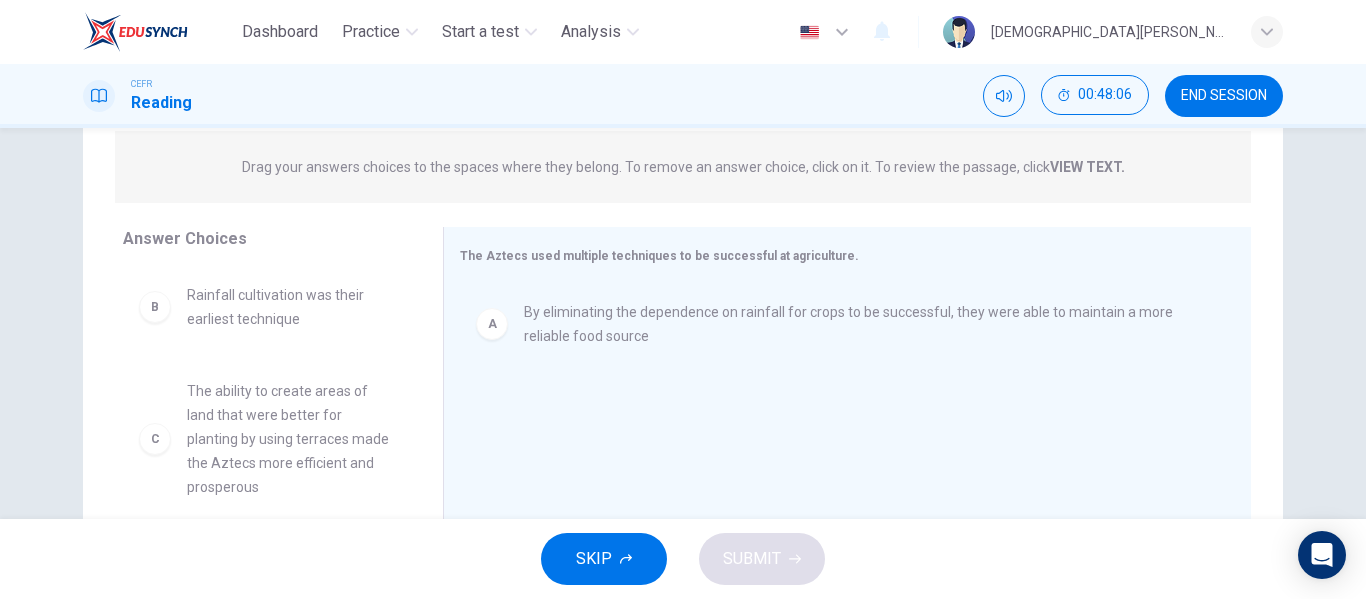 scroll, scrollTop: 317, scrollLeft: 0, axis: vertical 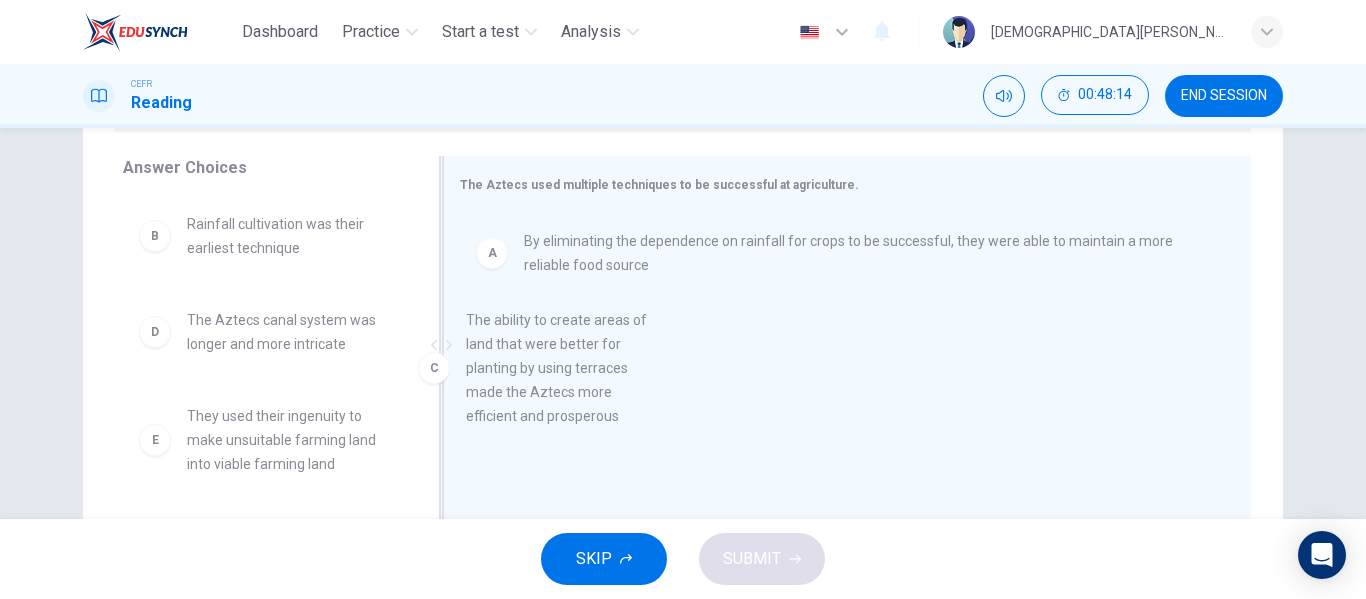 drag, startPoint x: 242, startPoint y: 381, endPoint x: 550, endPoint y: 379, distance: 308.0065 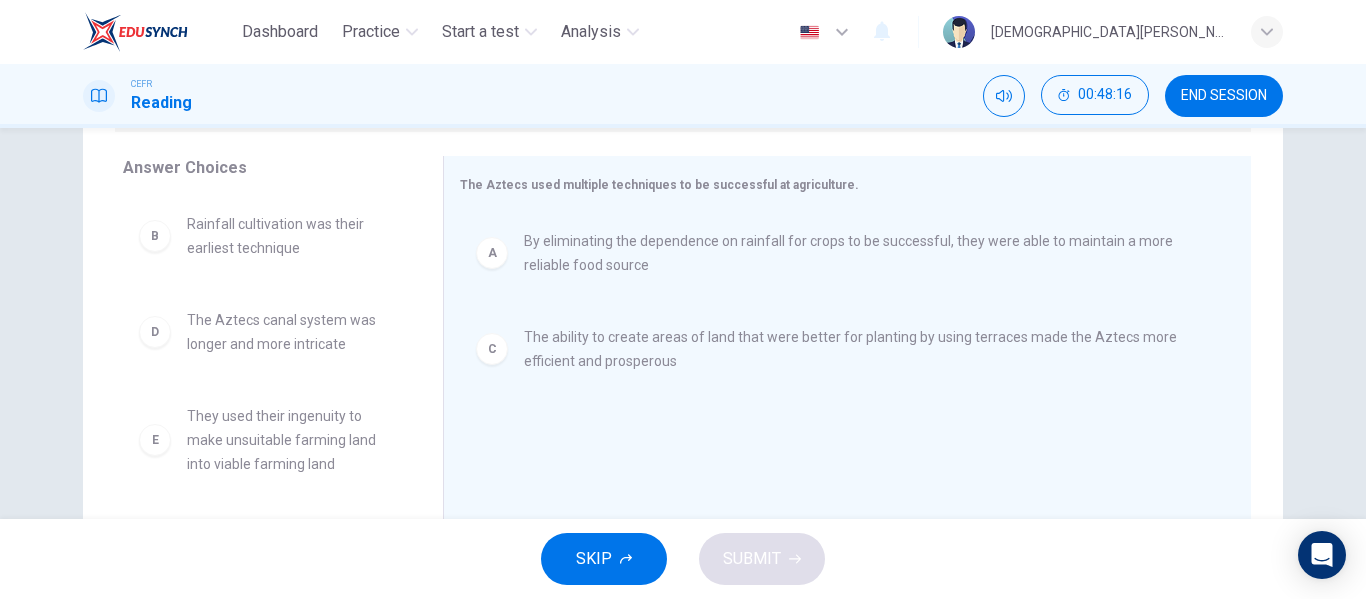 scroll, scrollTop: 132, scrollLeft: 0, axis: vertical 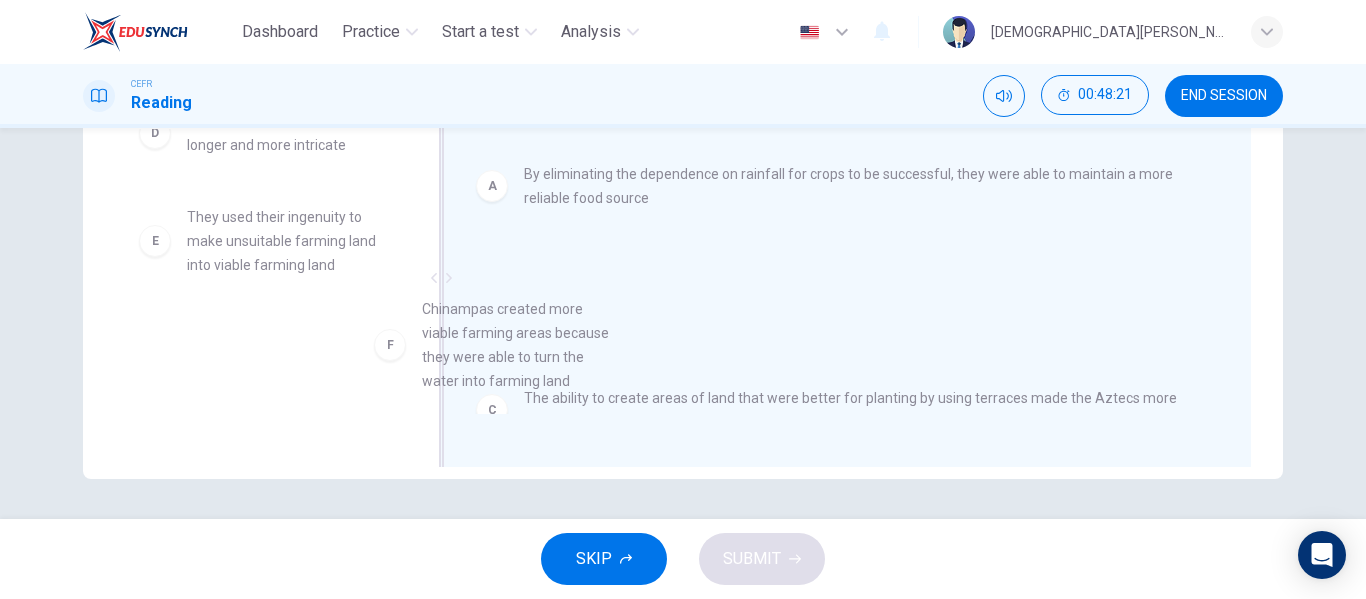 drag, startPoint x: 259, startPoint y: 384, endPoint x: 581, endPoint y: 357, distance: 323.13 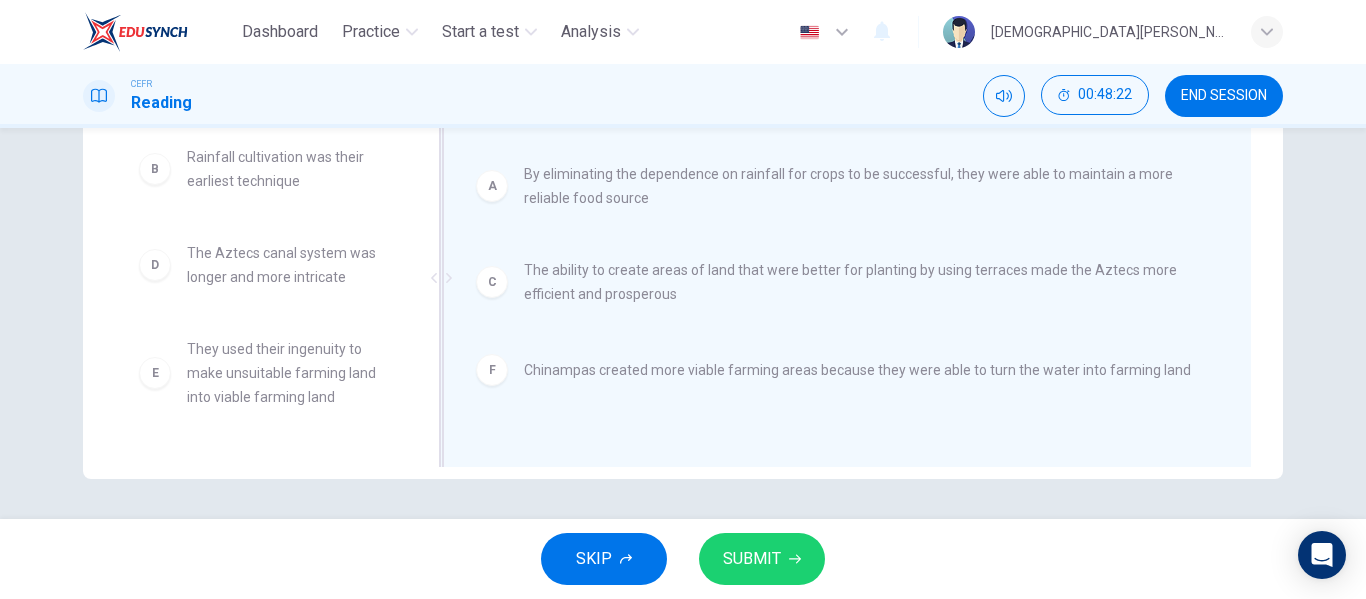 scroll, scrollTop: 0, scrollLeft: 0, axis: both 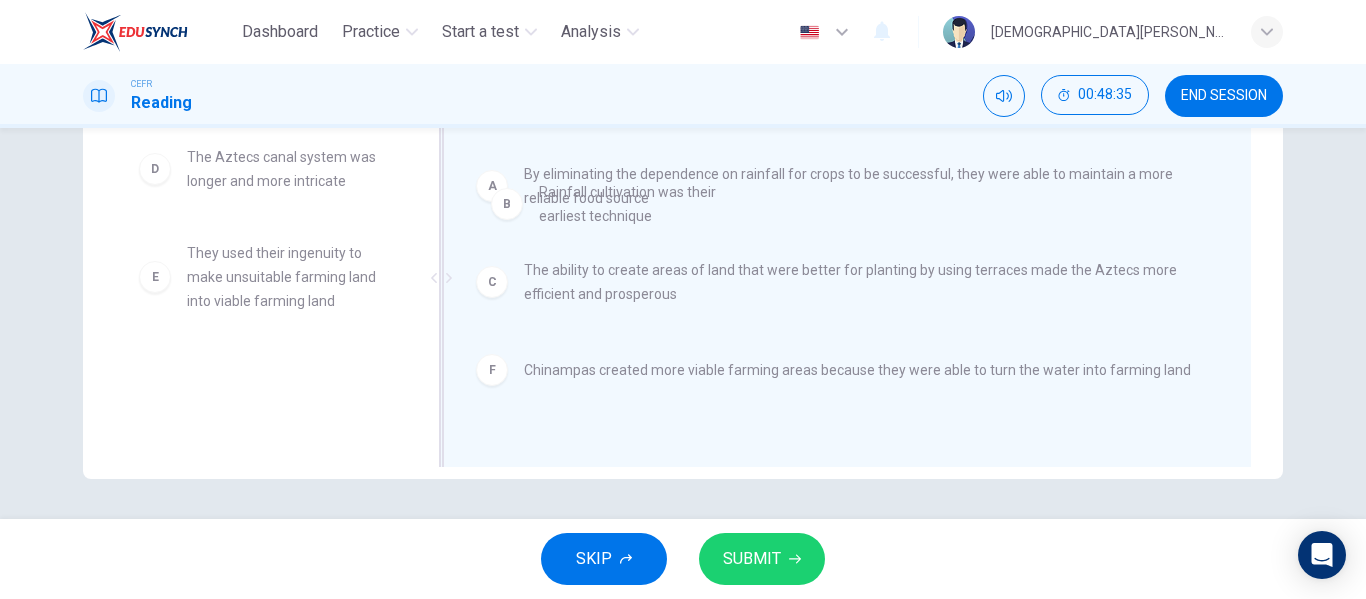 drag, startPoint x: 209, startPoint y: 178, endPoint x: 571, endPoint y: 213, distance: 363.68805 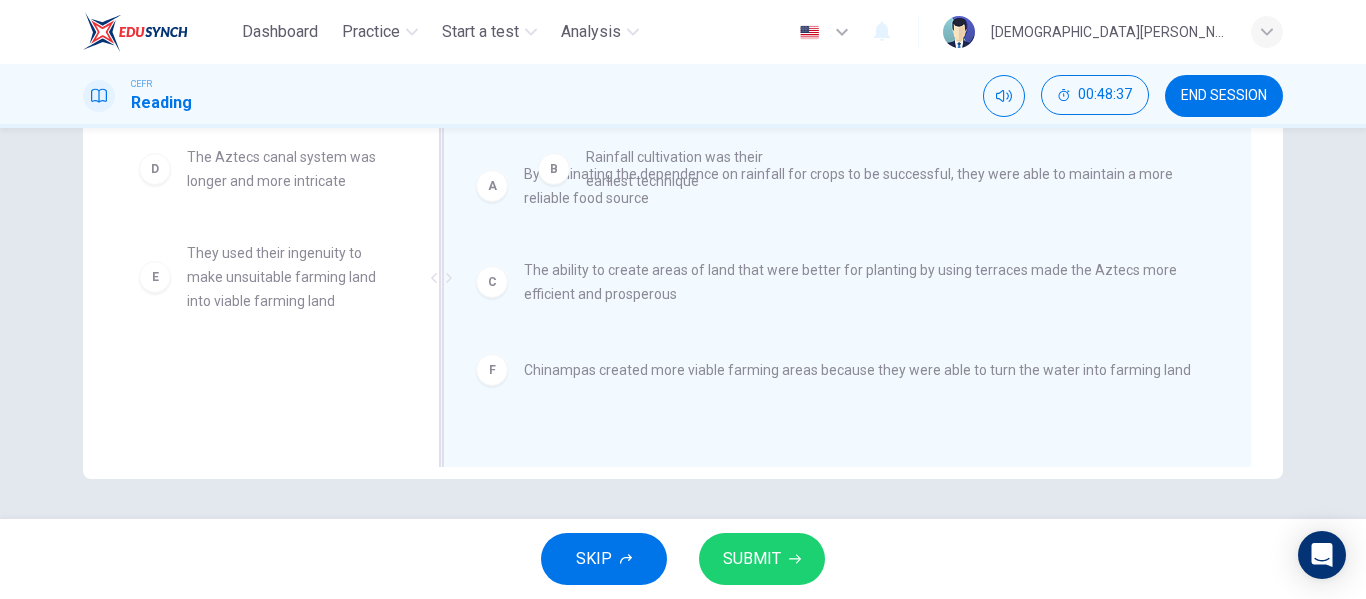 drag, startPoint x: 215, startPoint y: 187, endPoint x: 656, endPoint y: 187, distance: 441 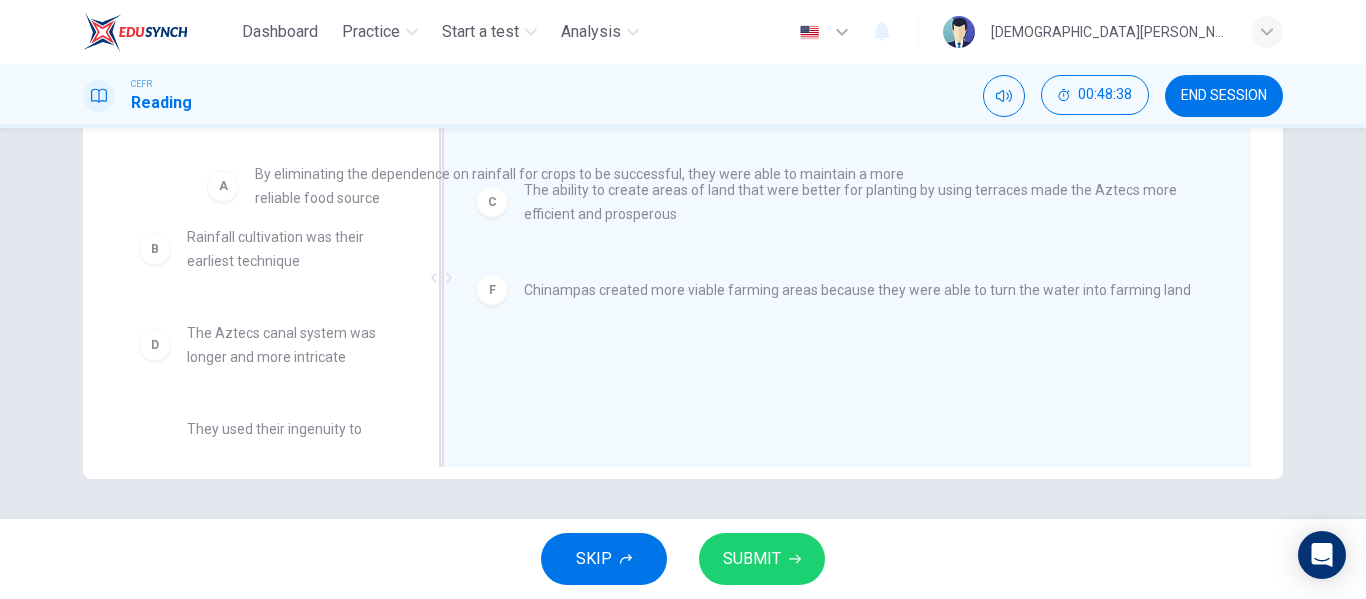 drag, startPoint x: 624, startPoint y: 195, endPoint x: 336, endPoint y: 195, distance: 288 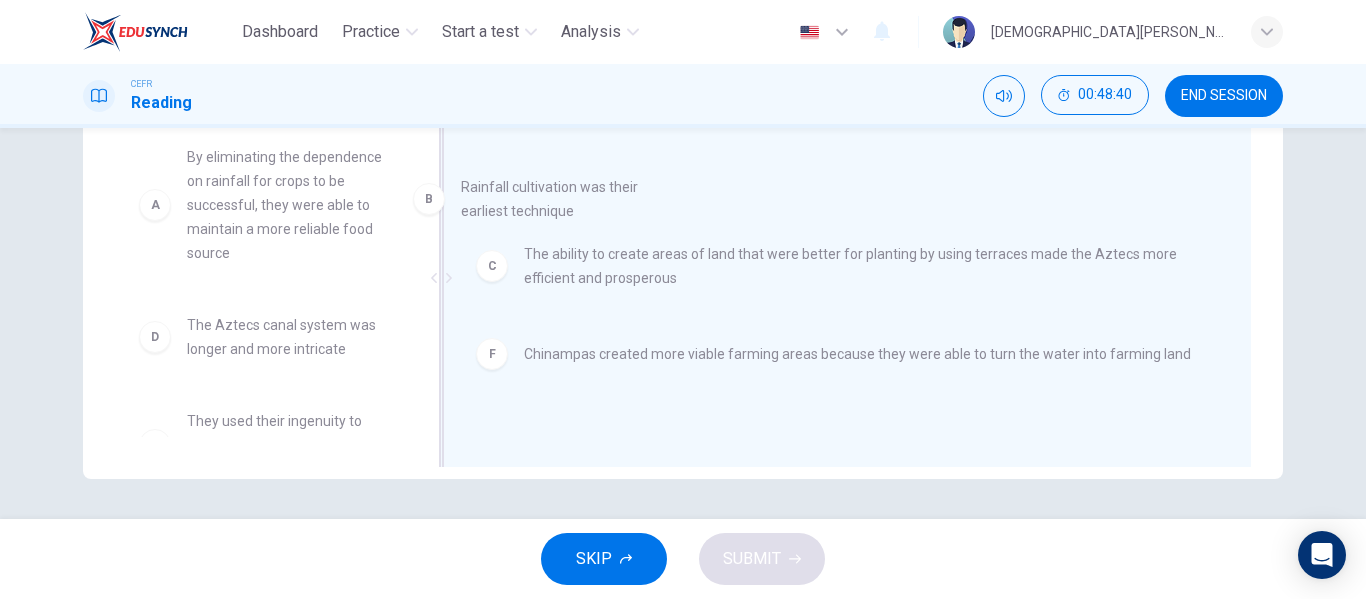 drag, startPoint x: 304, startPoint y: 343, endPoint x: 594, endPoint y: 199, distance: 323.78387 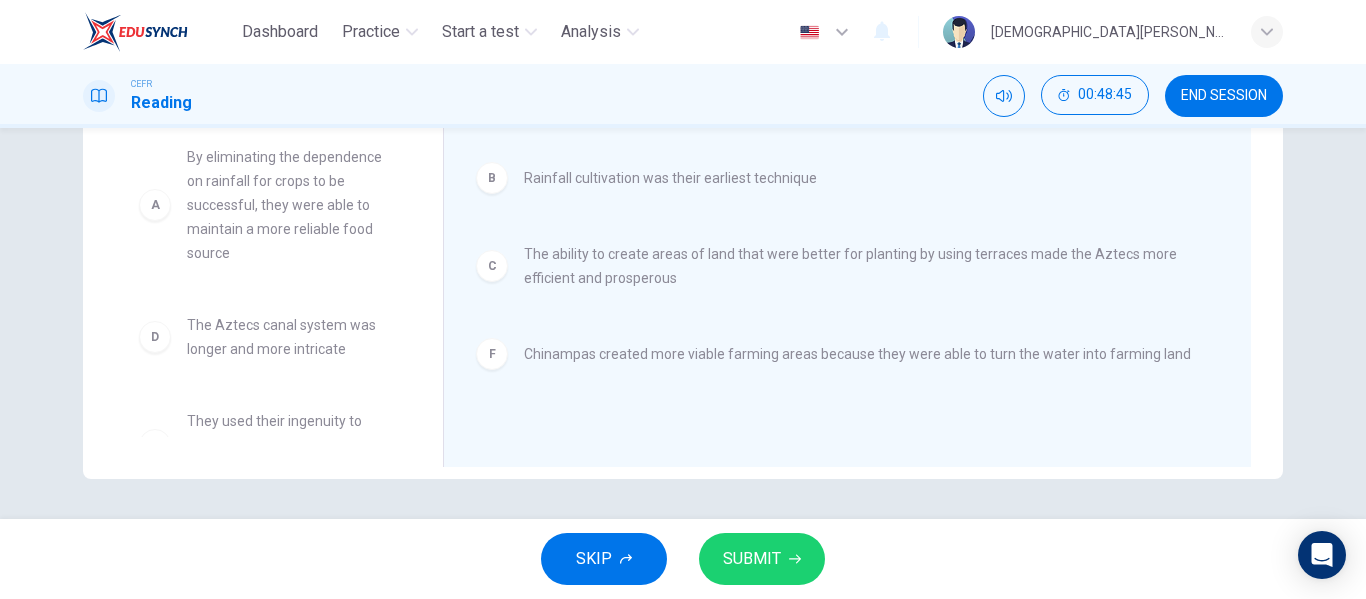 scroll, scrollTop: 60, scrollLeft: 0, axis: vertical 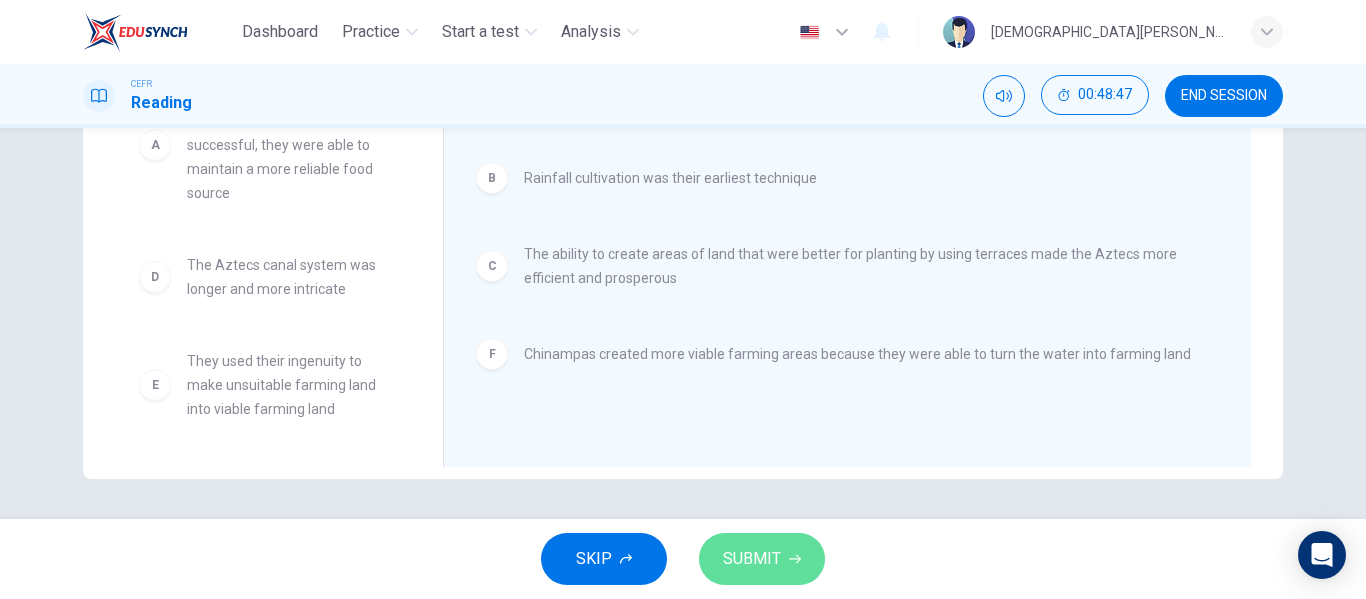 click 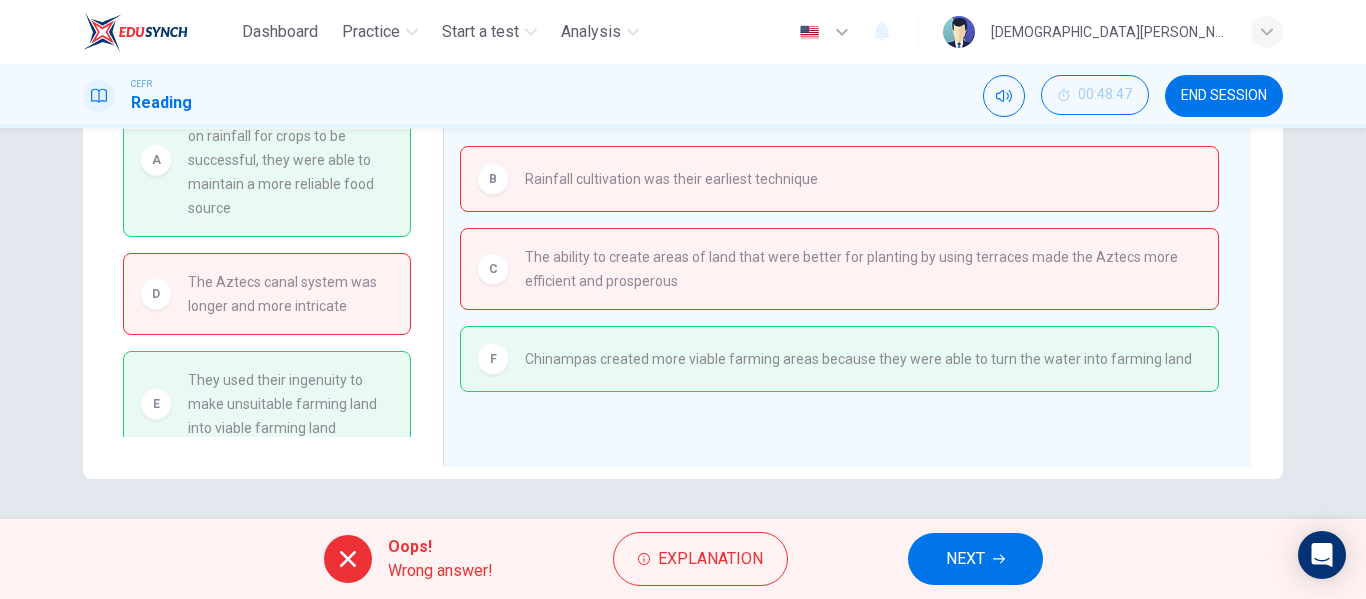 scroll, scrollTop: 66, scrollLeft: 0, axis: vertical 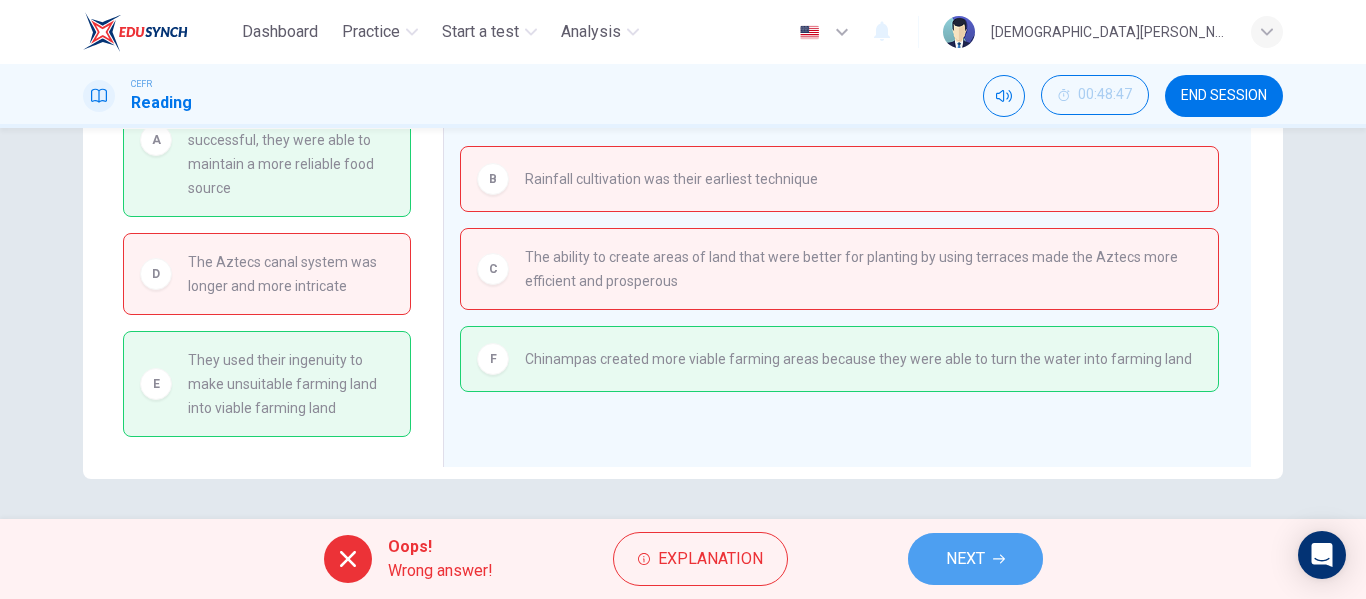 click on "NEXT" at bounding box center [965, 559] 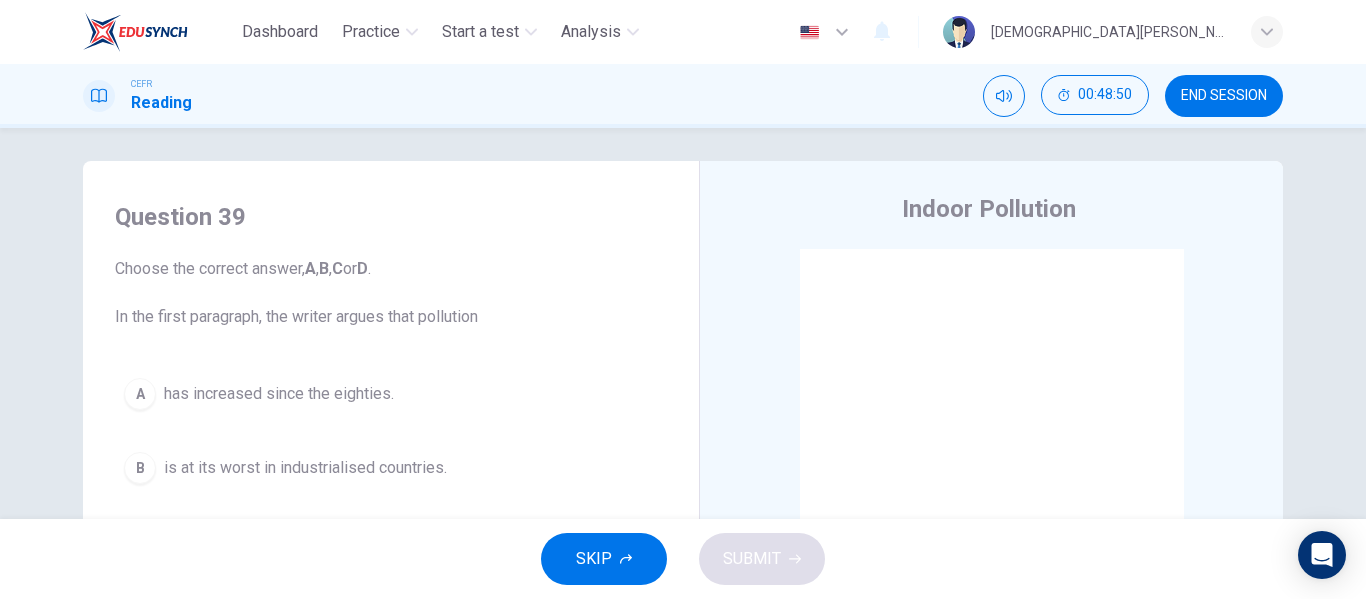 scroll, scrollTop: 0, scrollLeft: 0, axis: both 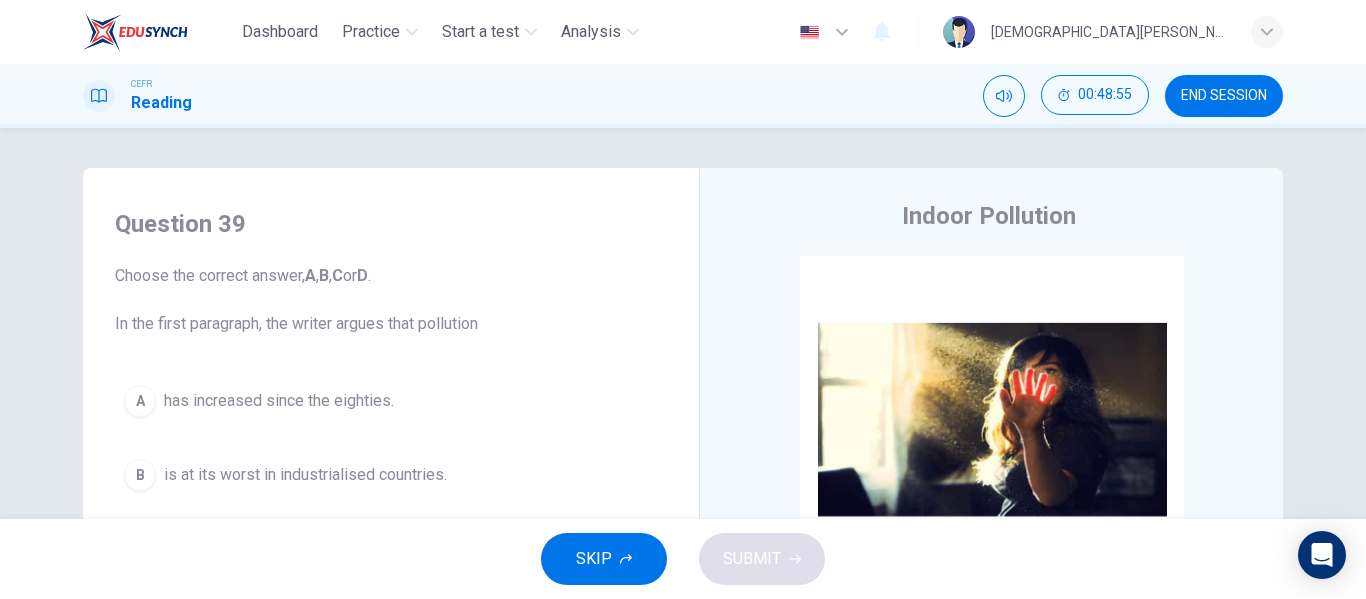 click on "CEFR Reading 00:48:55 END SESSION" at bounding box center [683, 96] 